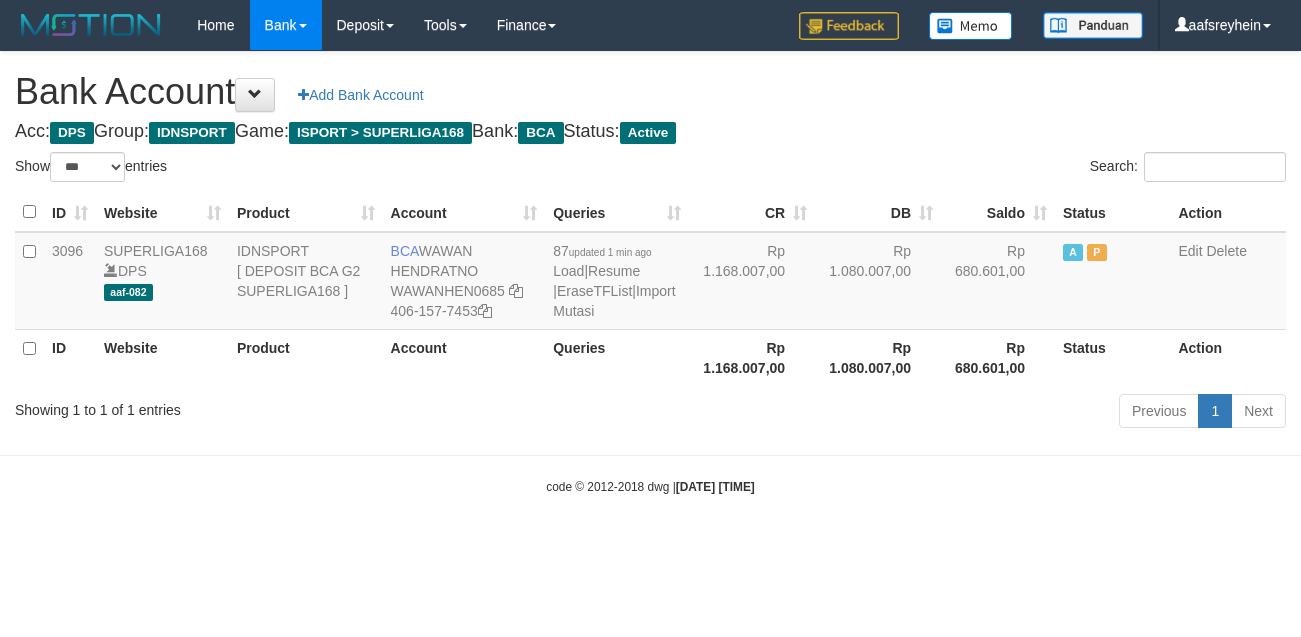 select on "***" 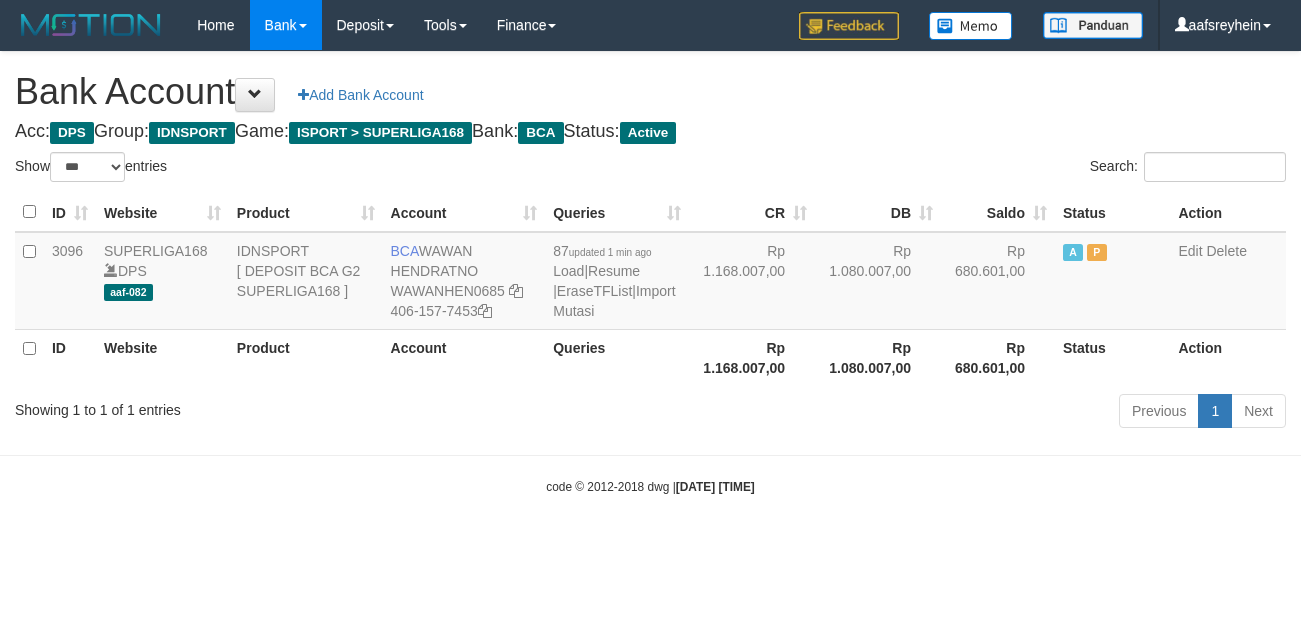 scroll, scrollTop: 0, scrollLeft: 0, axis: both 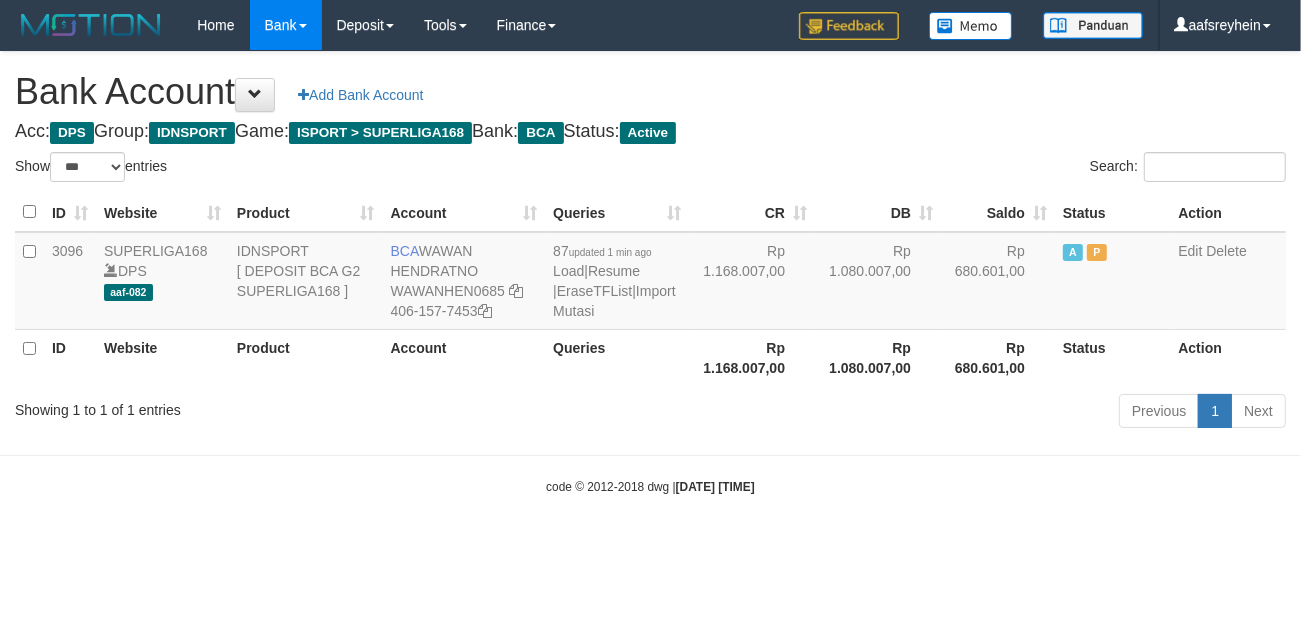 click on "Toggle navigation
Home
Bank
Account List
Load
By Website
Group
[ISPORT]													SUPERLIGA168
By Load Group (DPS)" at bounding box center [650, 273] 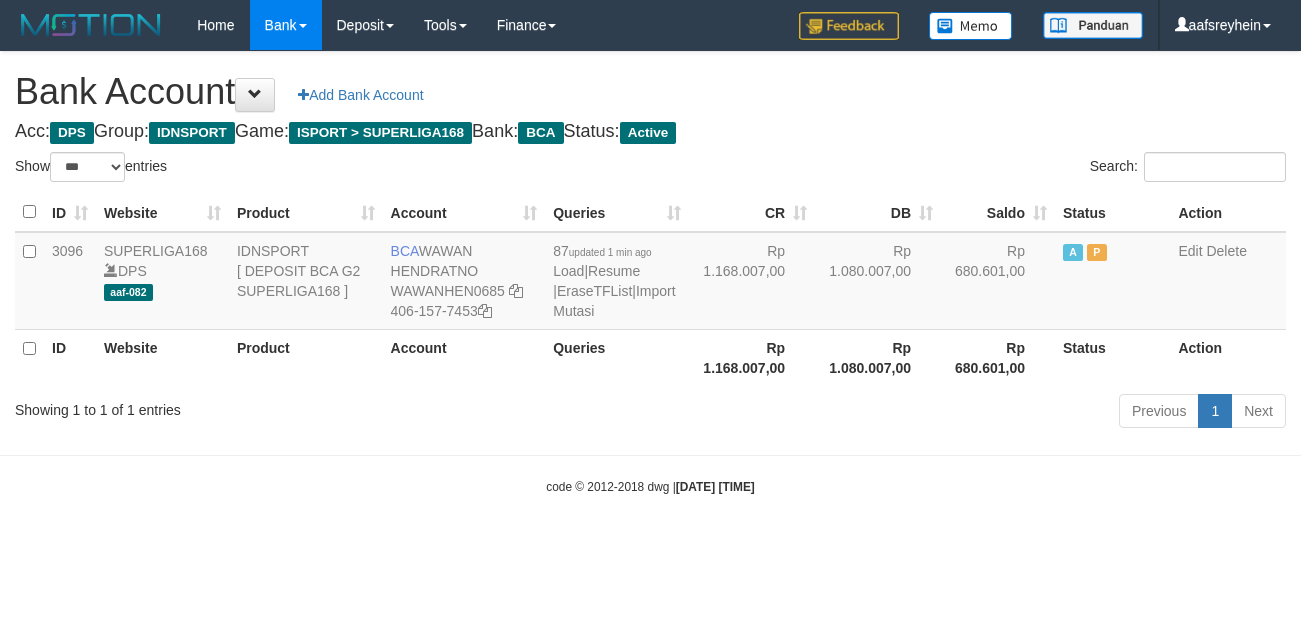 select on "***" 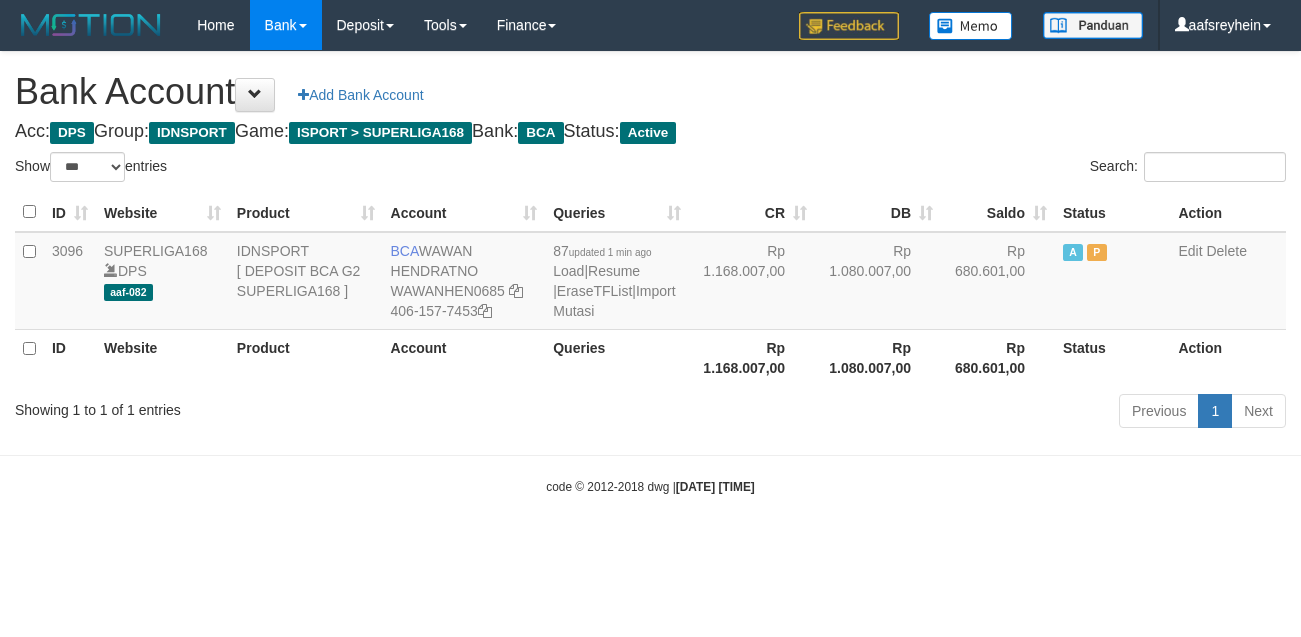 scroll, scrollTop: 0, scrollLeft: 0, axis: both 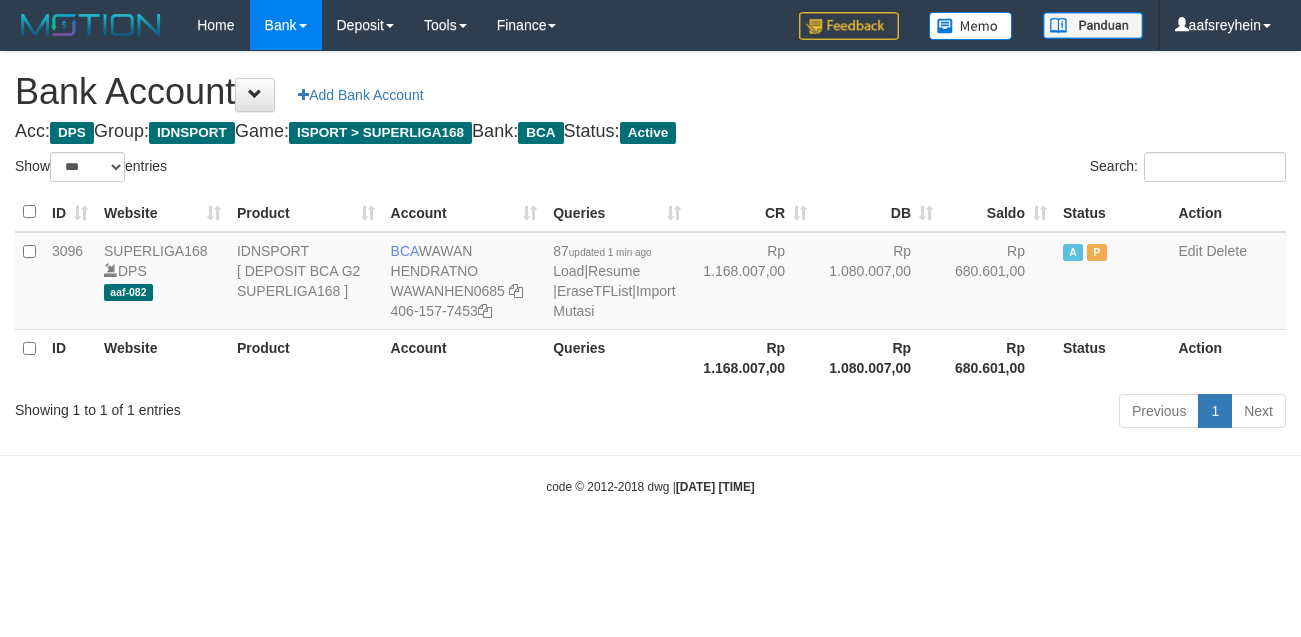 select on "***" 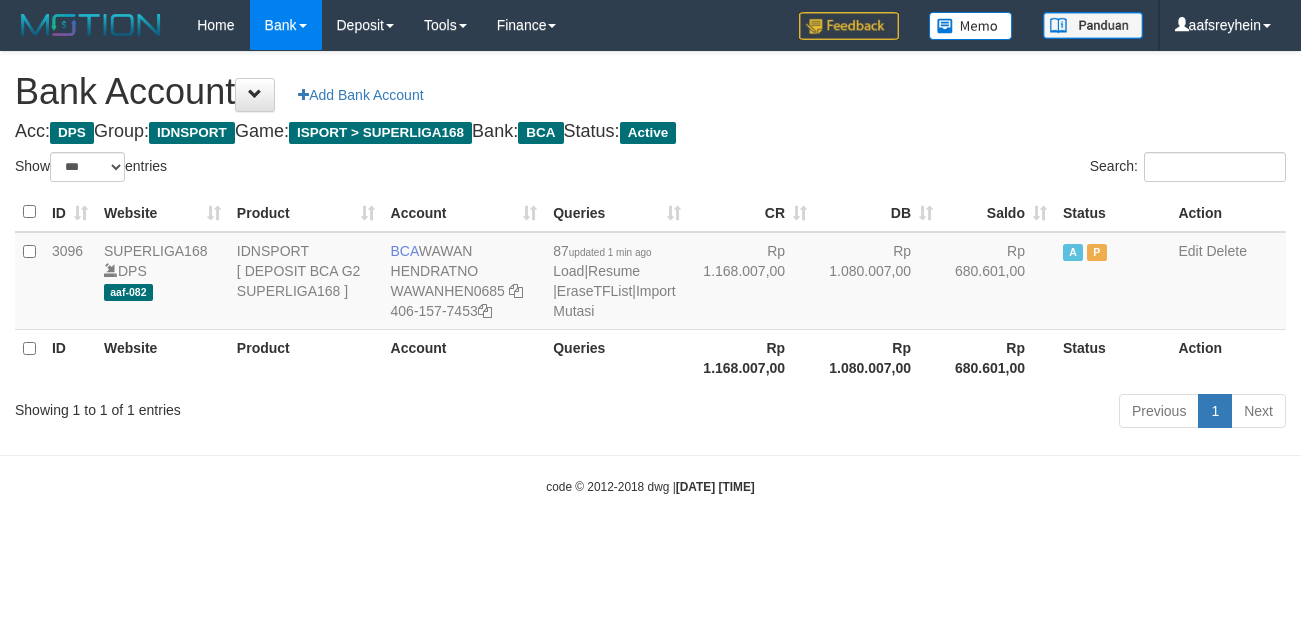 scroll, scrollTop: 0, scrollLeft: 0, axis: both 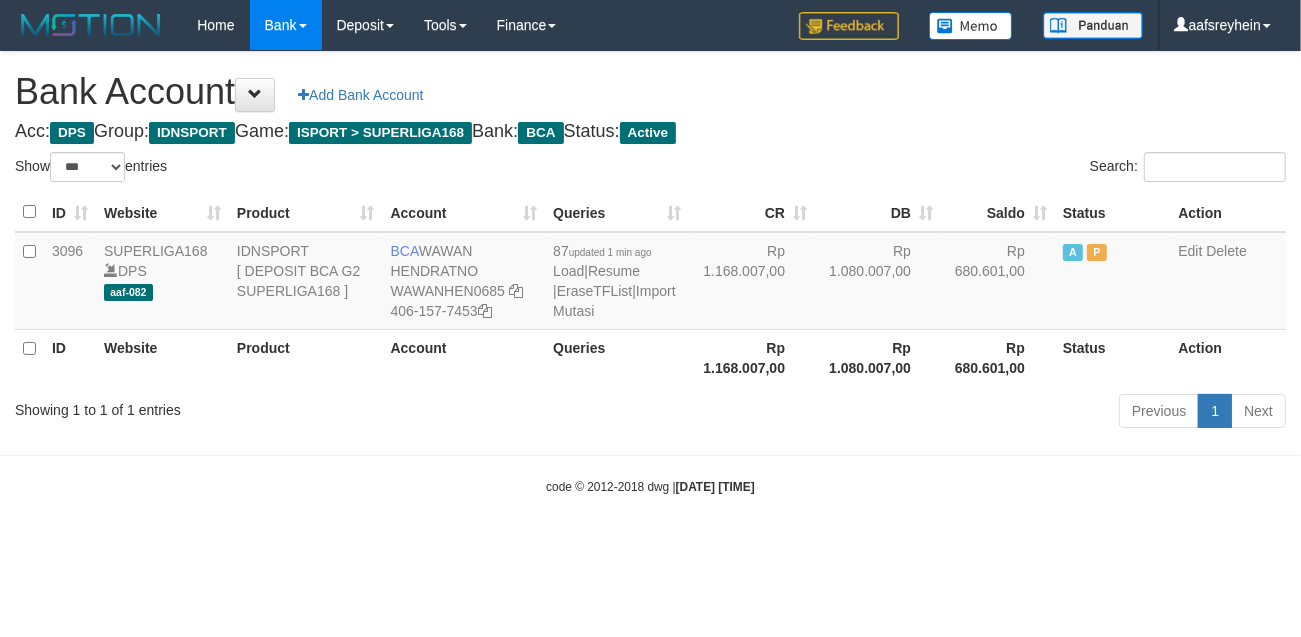 click on "Search:" at bounding box center (976, 169) 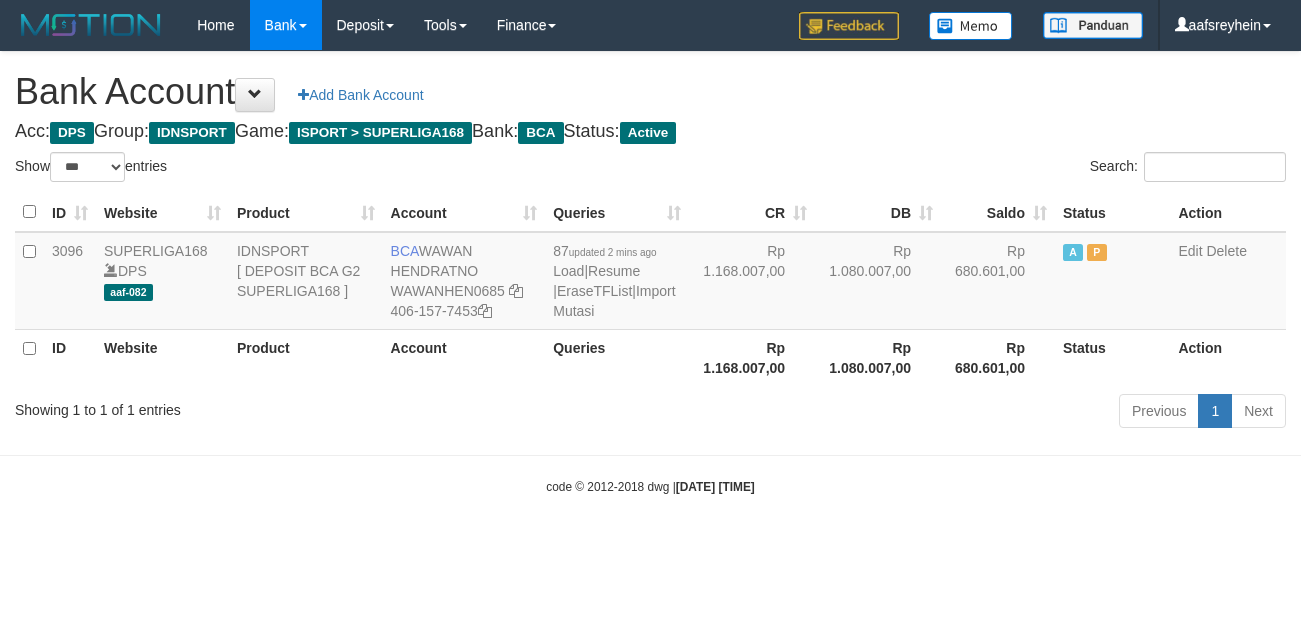 select on "***" 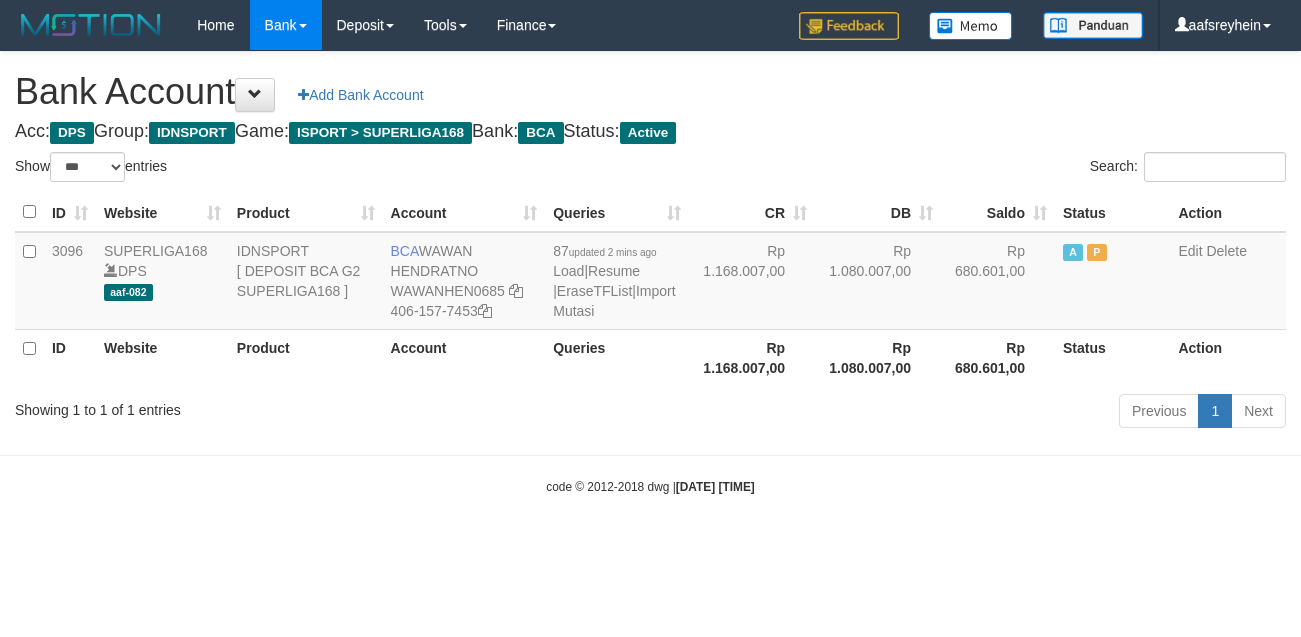 scroll, scrollTop: 0, scrollLeft: 0, axis: both 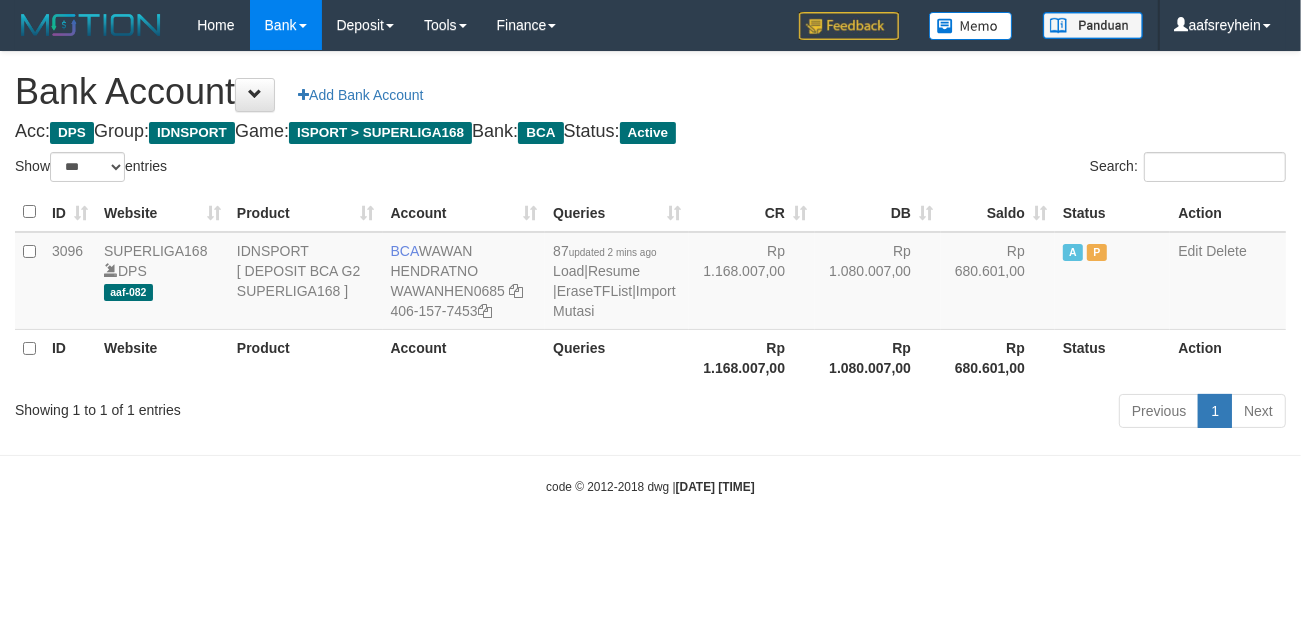 click on "Toggle navigation
Home
Bank
Account List
Load
By Website
Group
[ISPORT]													SUPERLIGA168
By Load Group (DPS)" at bounding box center (650, 273) 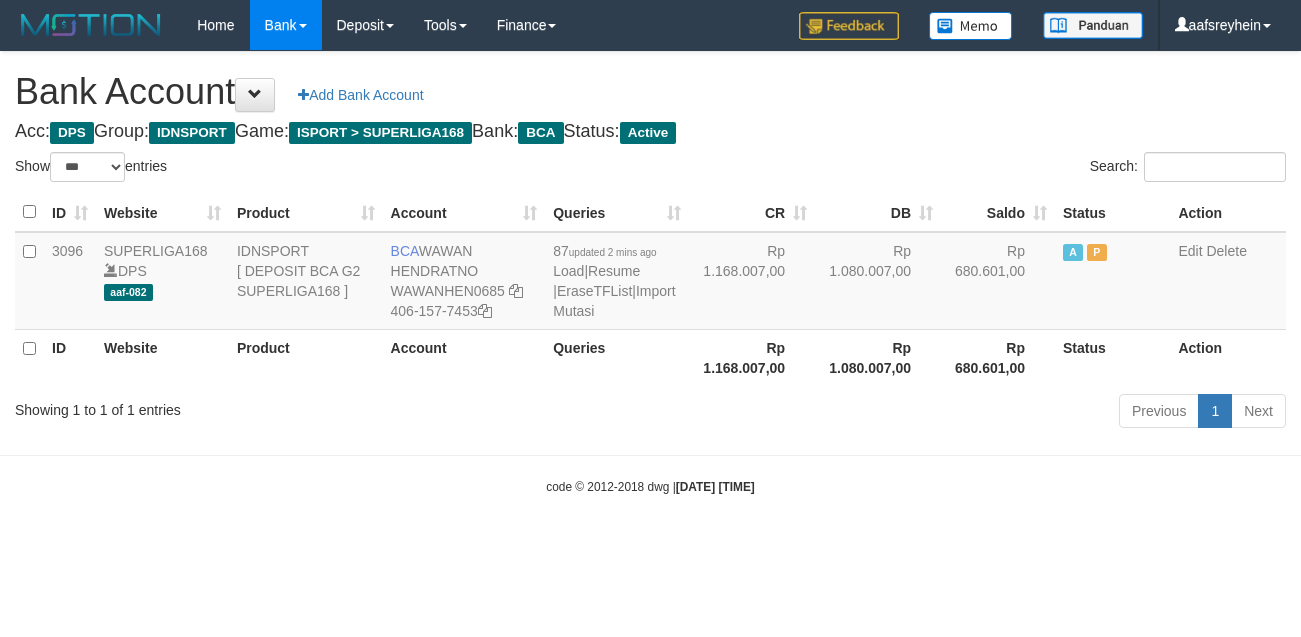 select on "***" 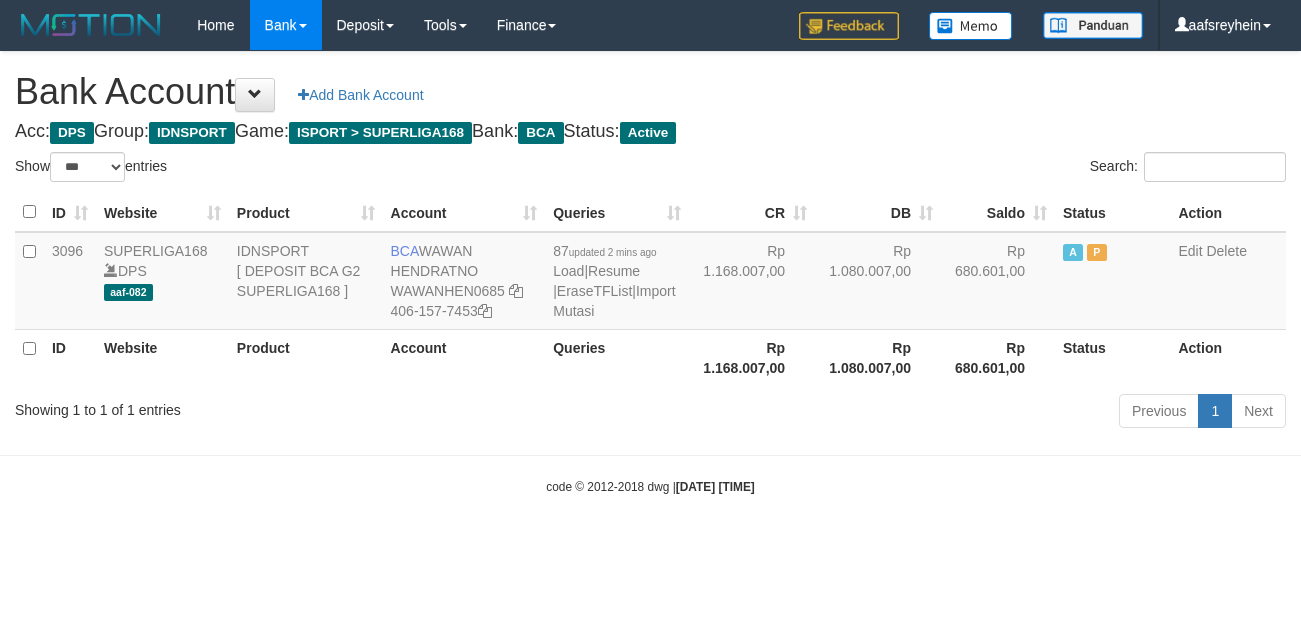 scroll, scrollTop: 0, scrollLeft: 0, axis: both 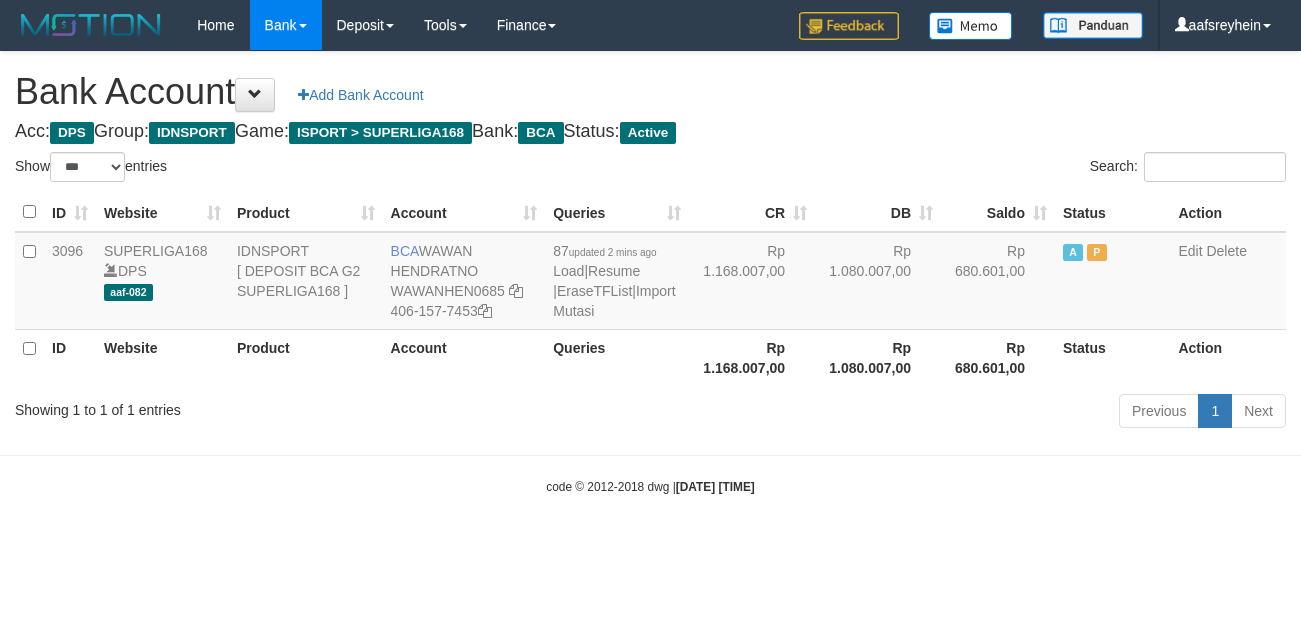 select on "***" 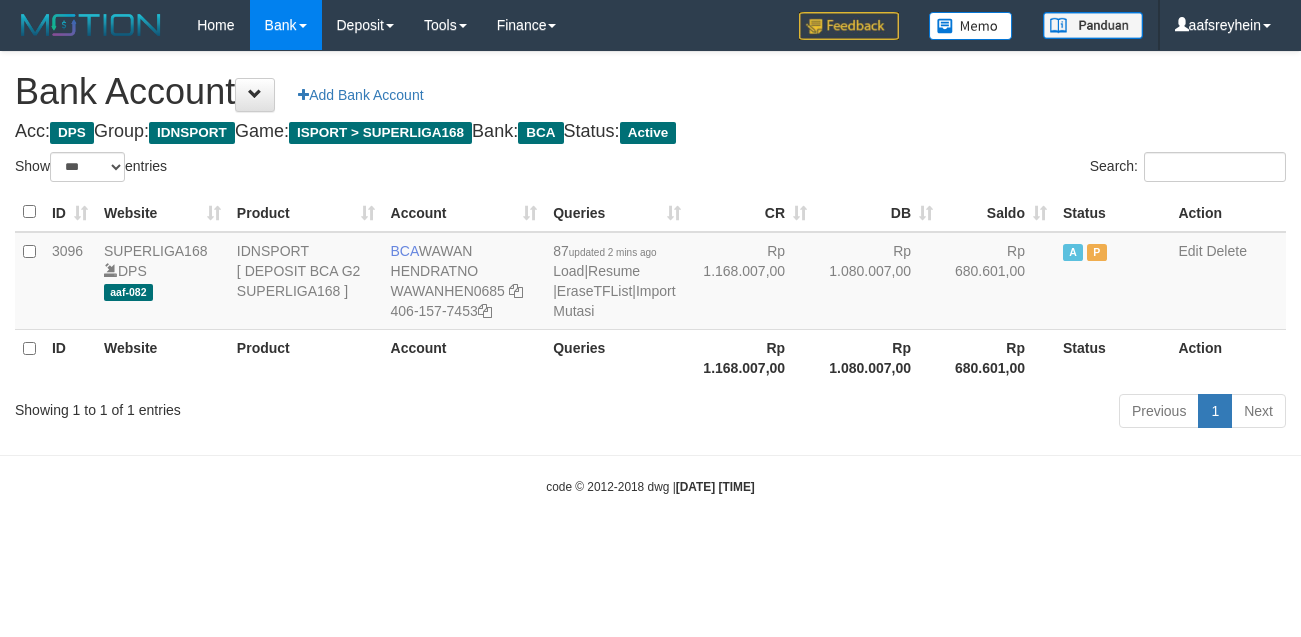 scroll, scrollTop: 0, scrollLeft: 0, axis: both 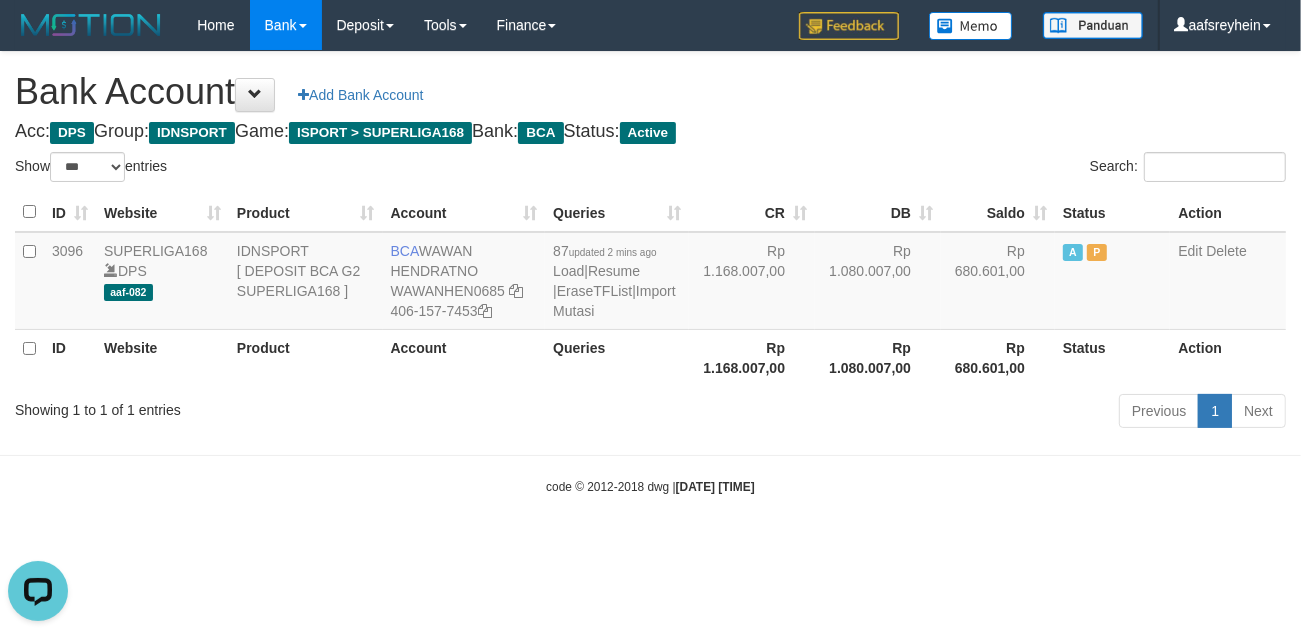 drag, startPoint x: 992, startPoint y: 591, endPoint x: 983, endPoint y: 576, distance: 17.492855 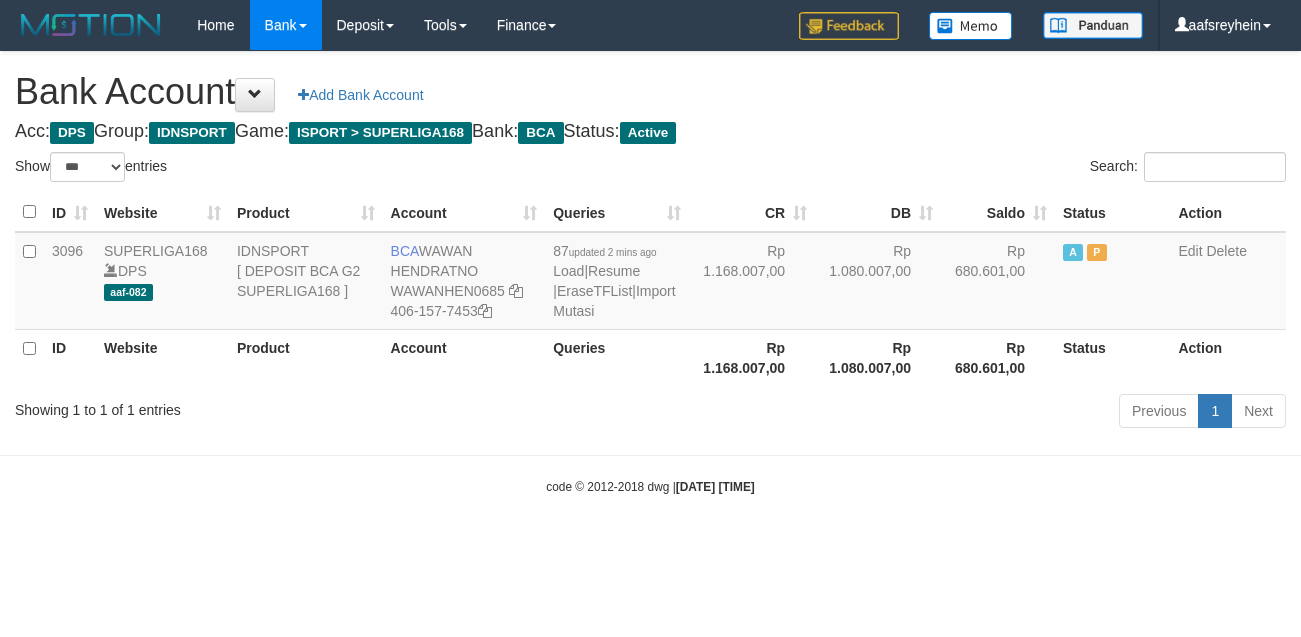 select on "***" 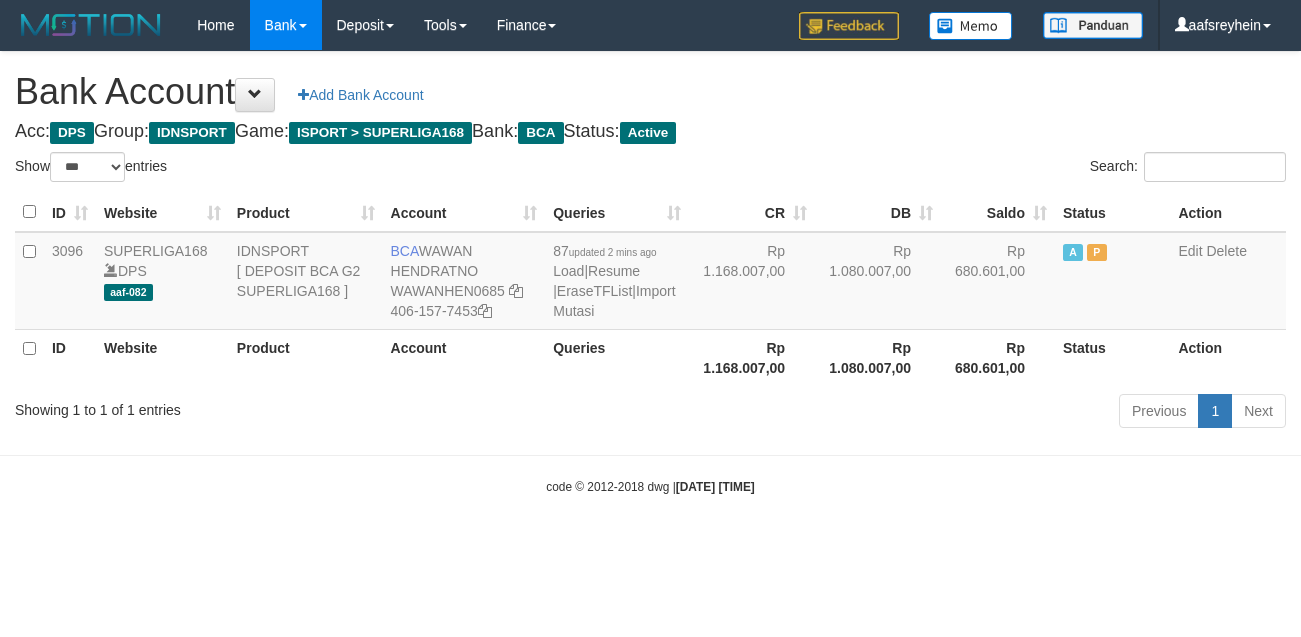 scroll, scrollTop: 0, scrollLeft: 0, axis: both 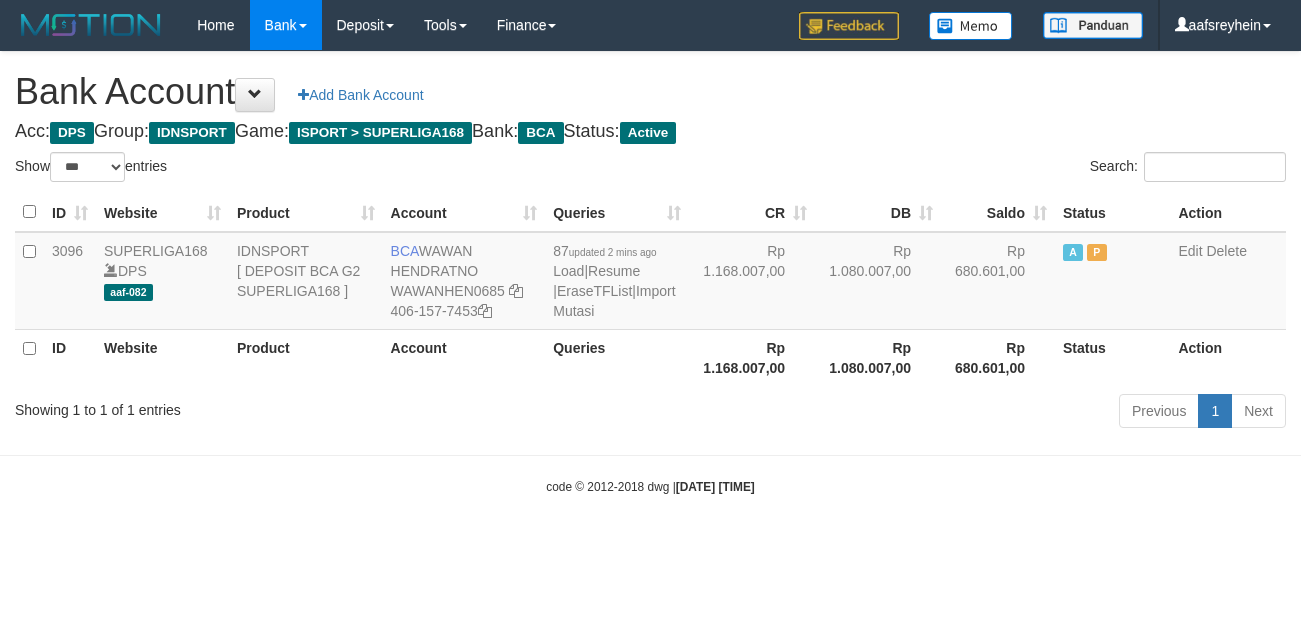 select on "***" 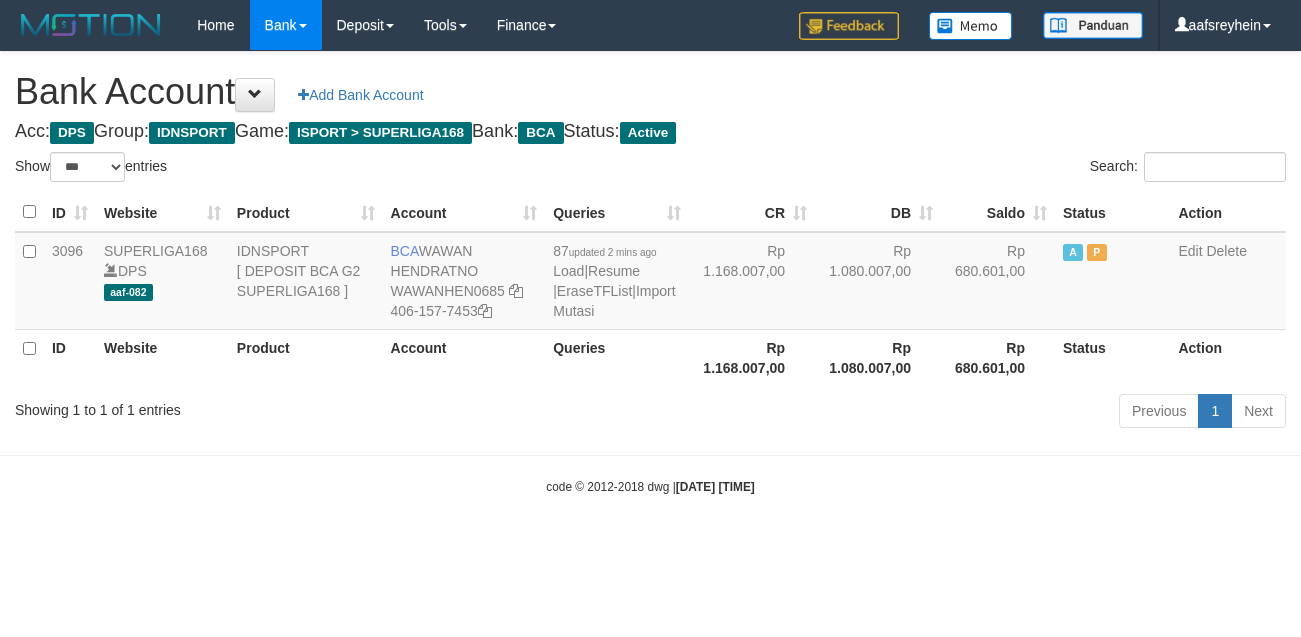 scroll, scrollTop: 0, scrollLeft: 0, axis: both 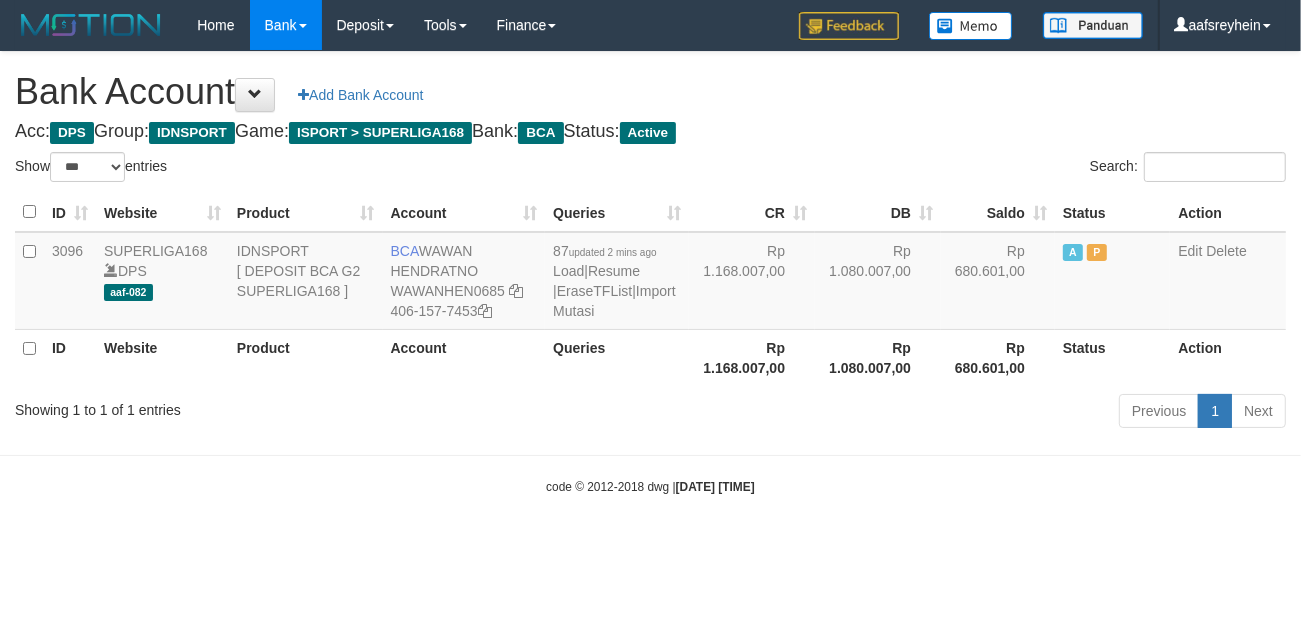 click on "Toggle navigation
Home
Bank
Account List
Load
By Website
Group
[ISPORT]													SUPERLIGA168
By Load Group (DPS)" at bounding box center (650, 273) 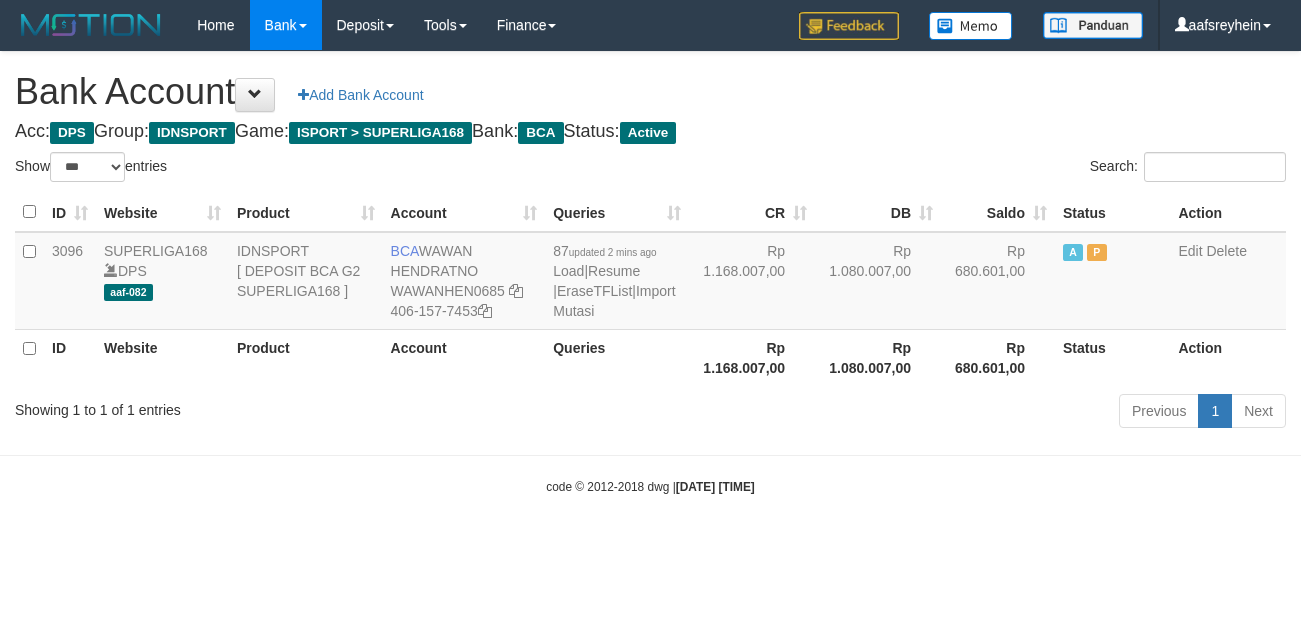 select on "***" 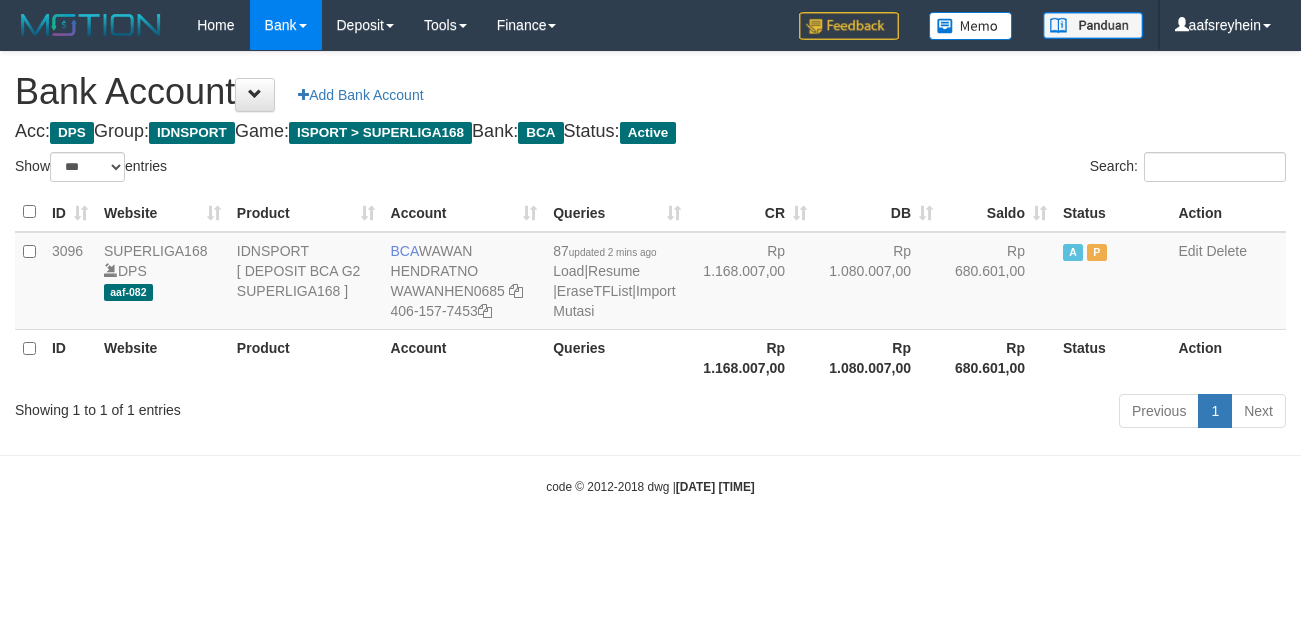 scroll, scrollTop: 0, scrollLeft: 0, axis: both 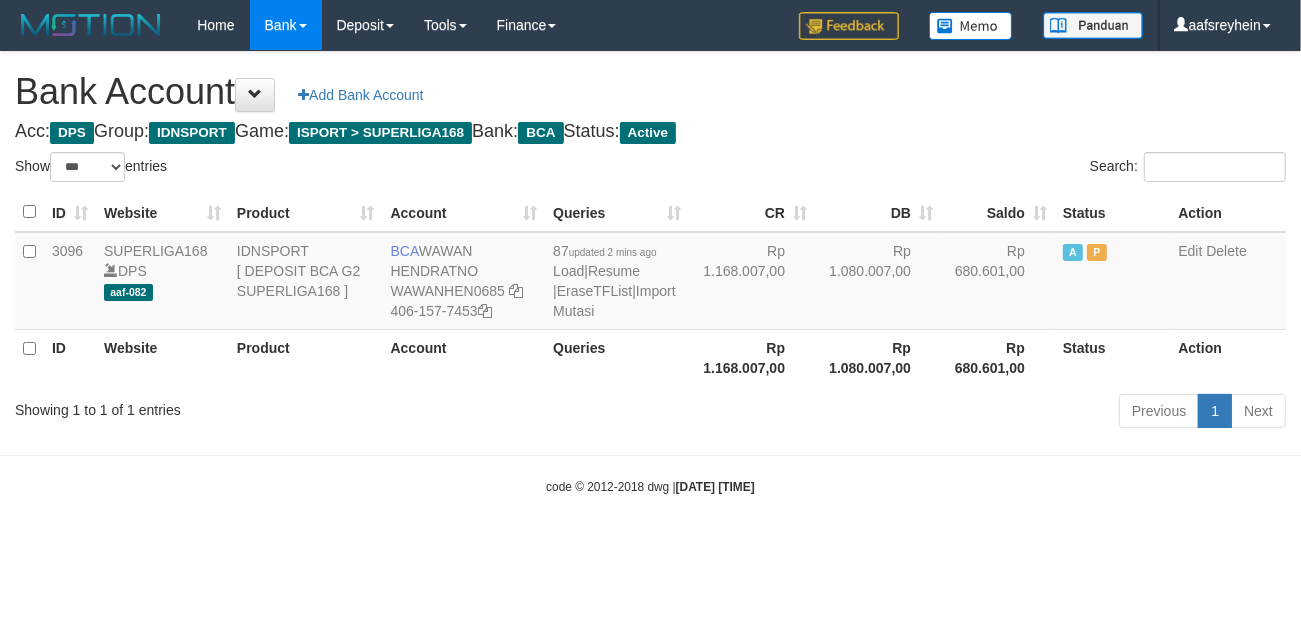 click on "Toggle navigation
Home
Bank
Account List
Load
By Website
Group
[ISPORT]													SUPERLIGA168
By Load Group (DPS)" at bounding box center [650, 273] 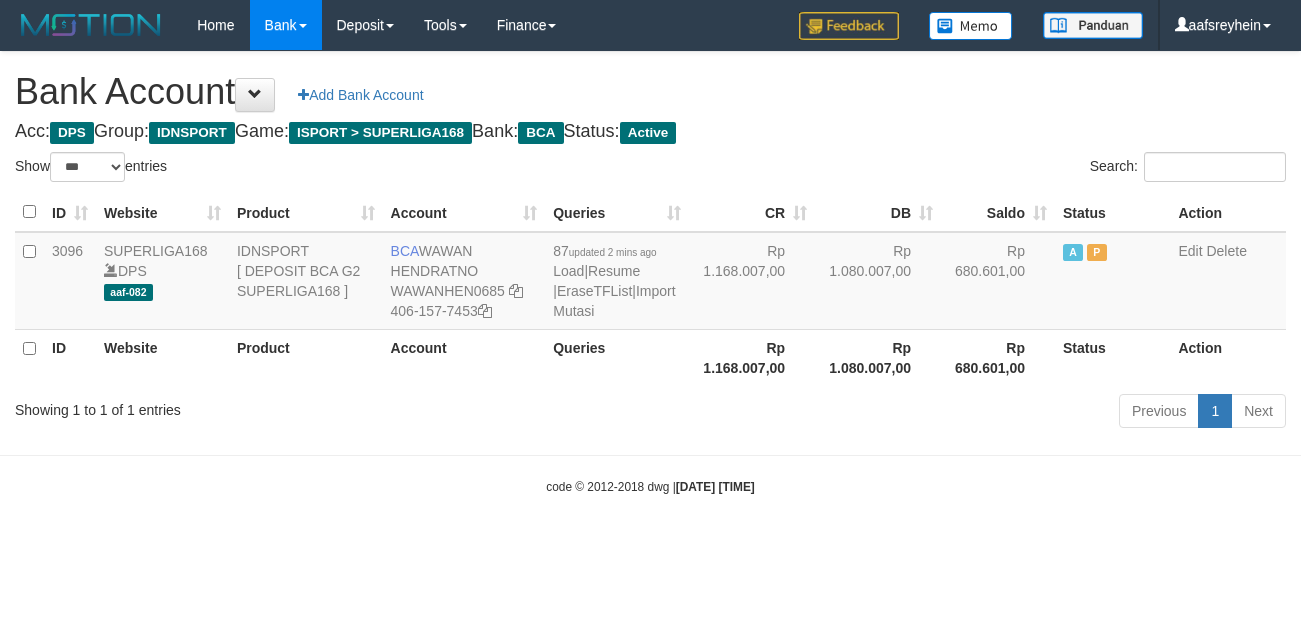 select on "***" 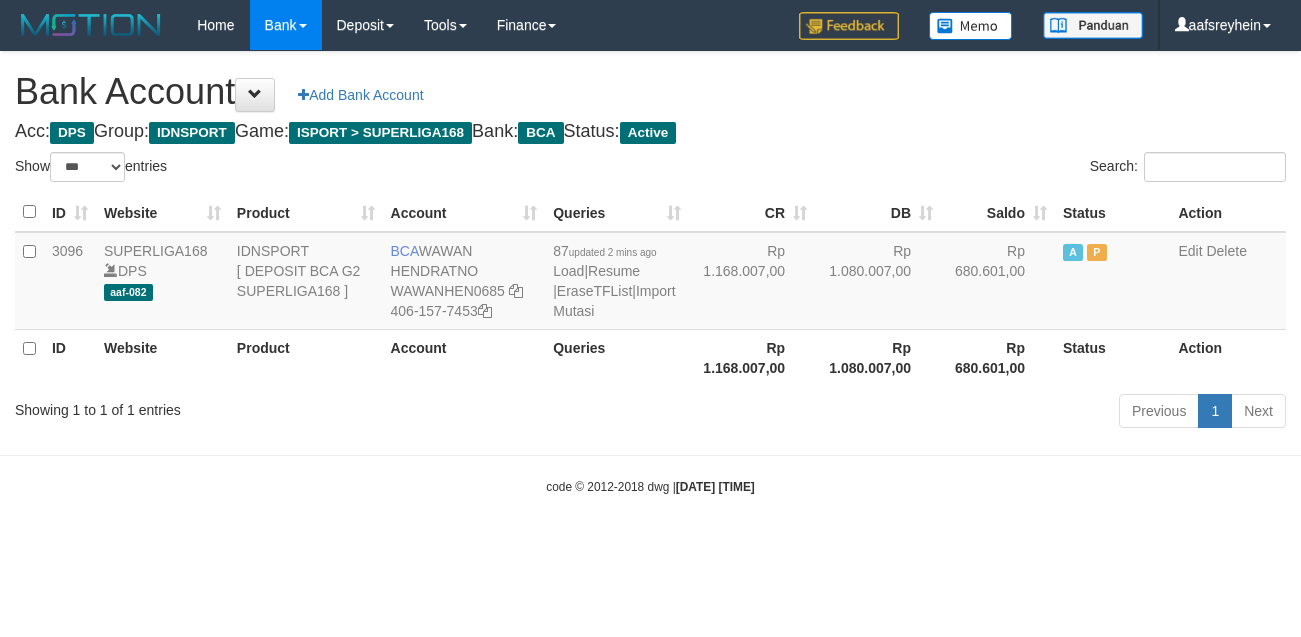 scroll, scrollTop: 0, scrollLeft: 0, axis: both 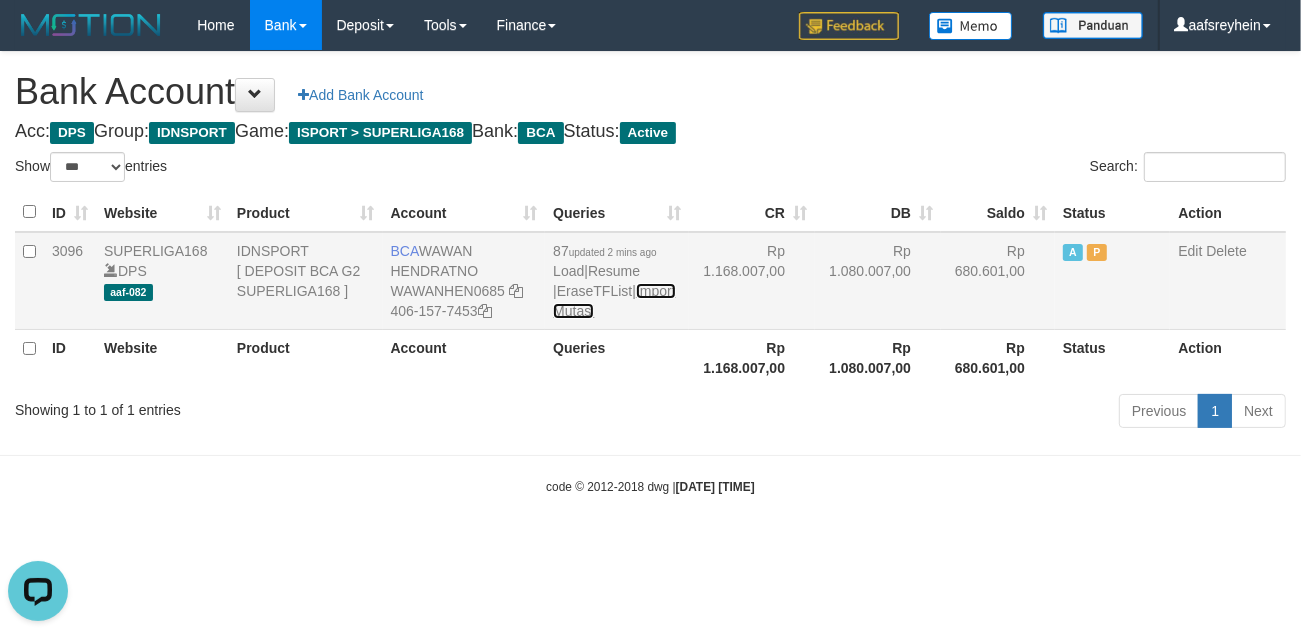 click on "Import Mutasi" at bounding box center [614, 301] 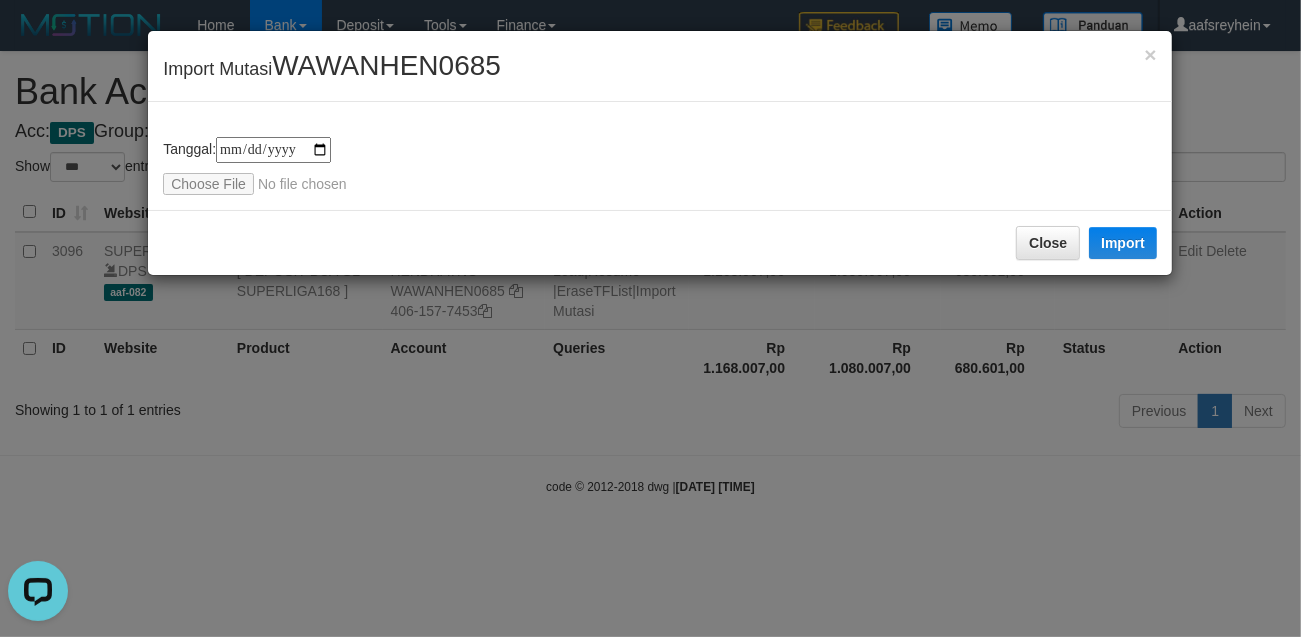 type on "**********" 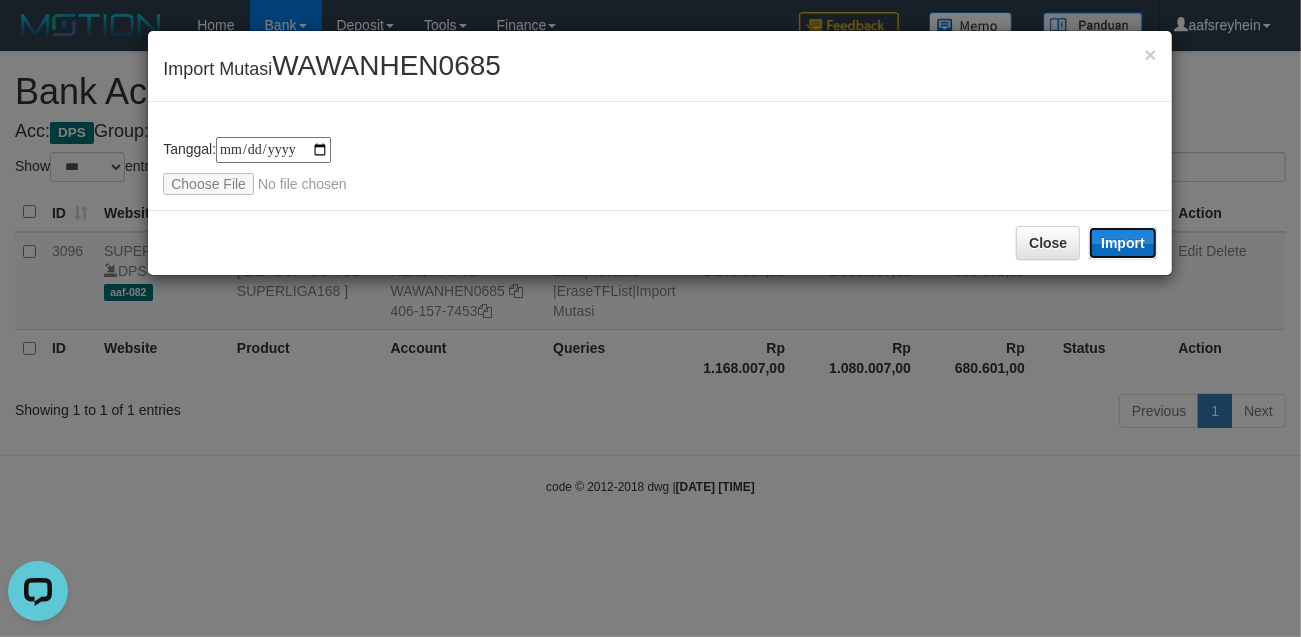 click on "Import" at bounding box center [1123, 243] 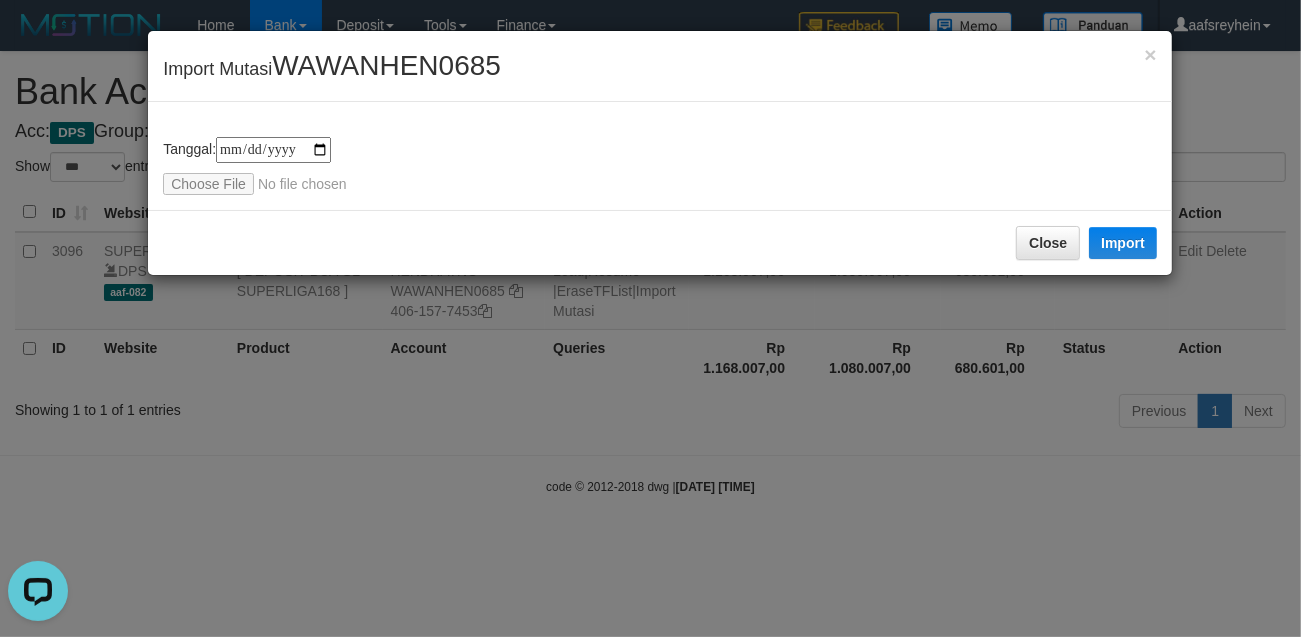 click on "**********" at bounding box center [650, 318] 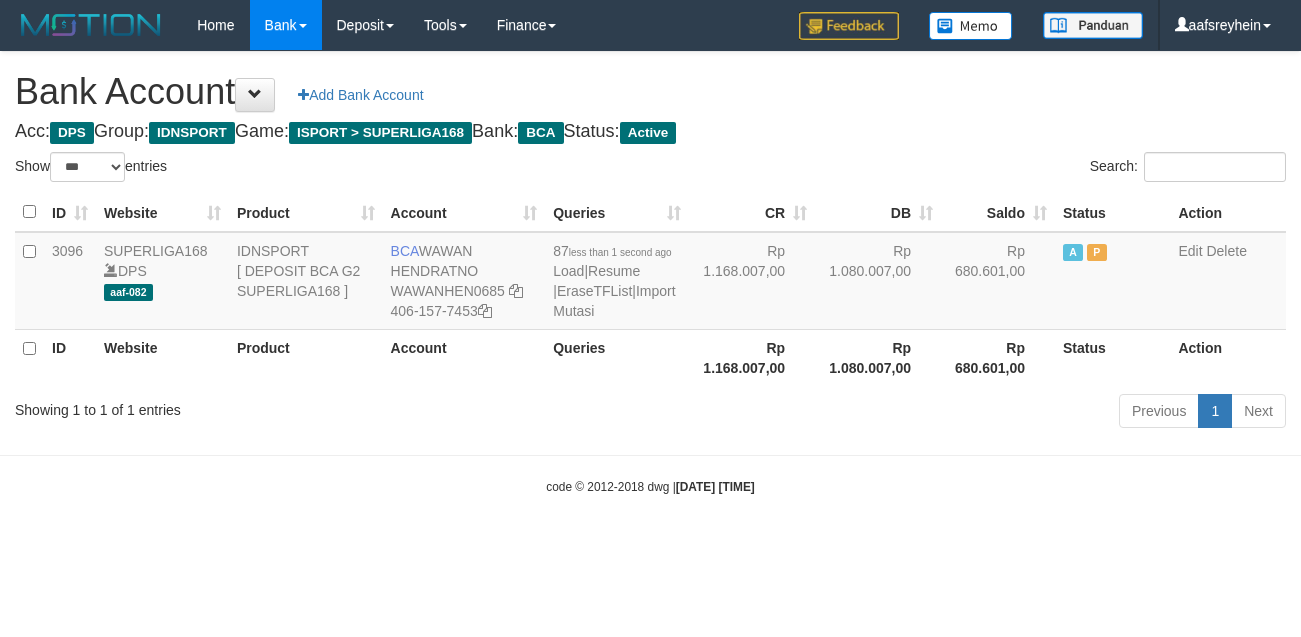 select on "***" 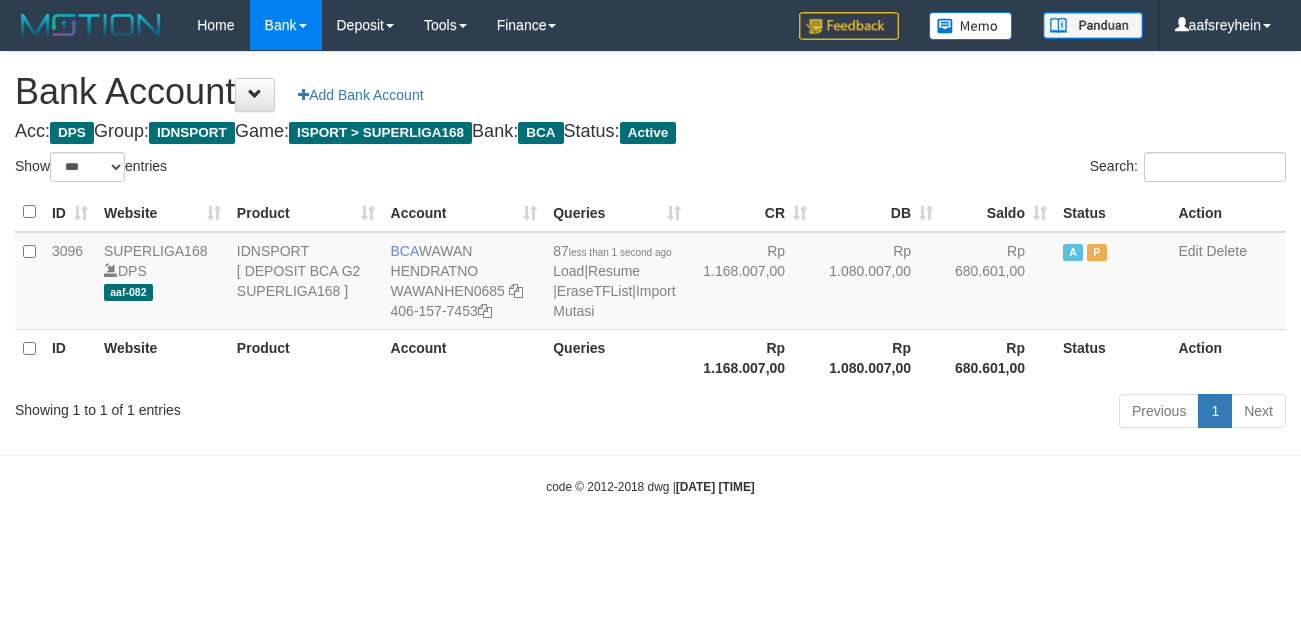 scroll, scrollTop: 0, scrollLeft: 0, axis: both 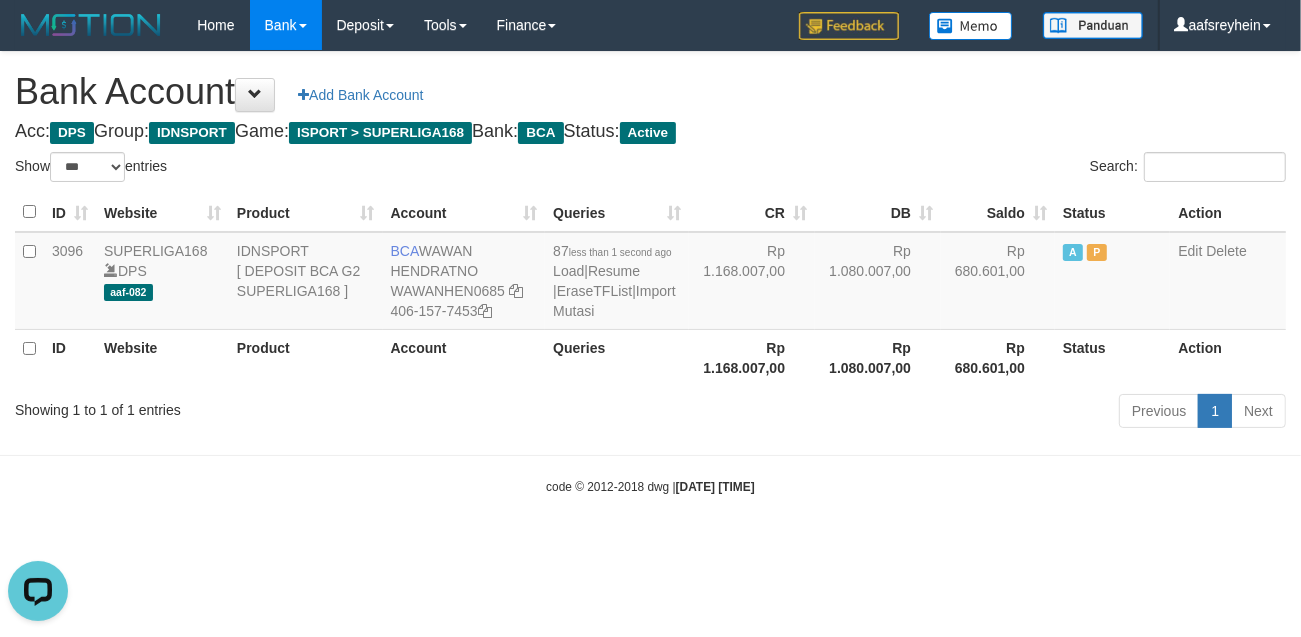 drag, startPoint x: 787, startPoint y: 507, endPoint x: 795, endPoint y: 496, distance: 13.601471 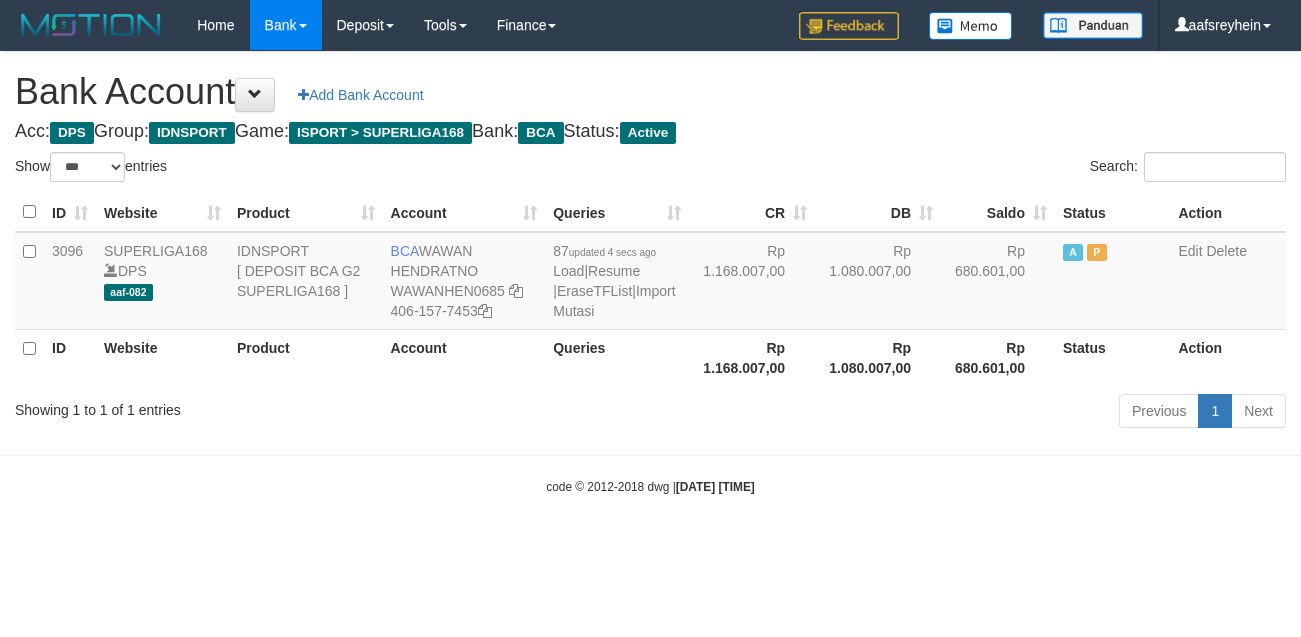 select on "***" 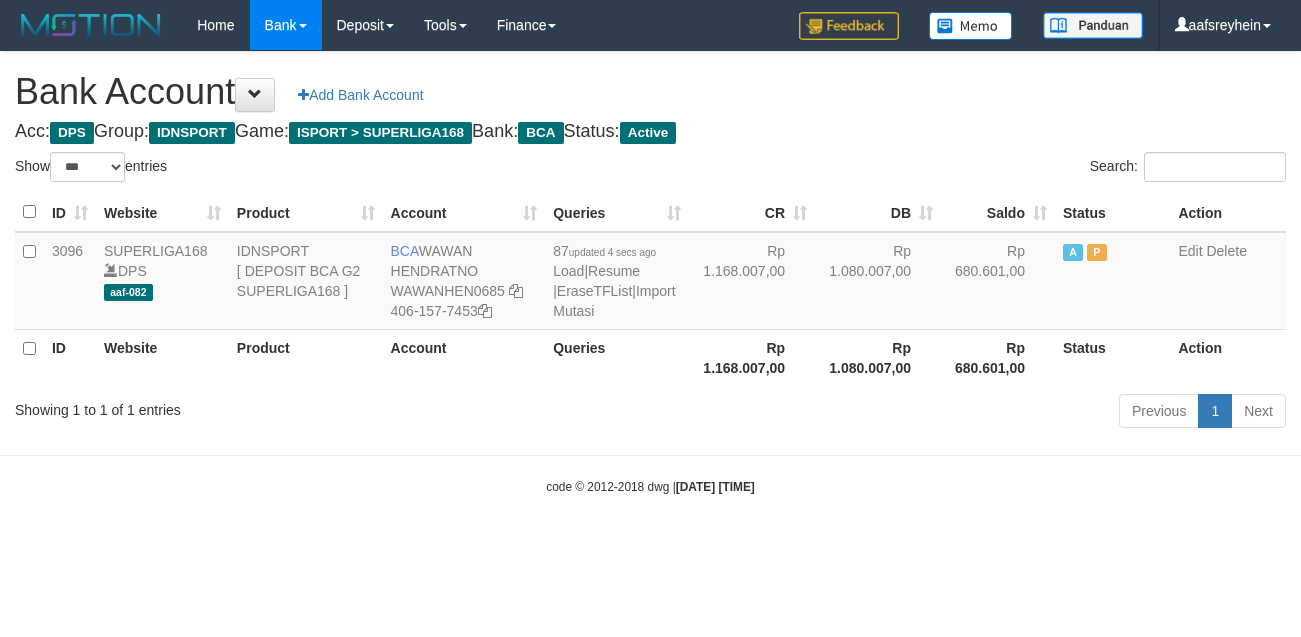 scroll, scrollTop: 0, scrollLeft: 0, axis: both 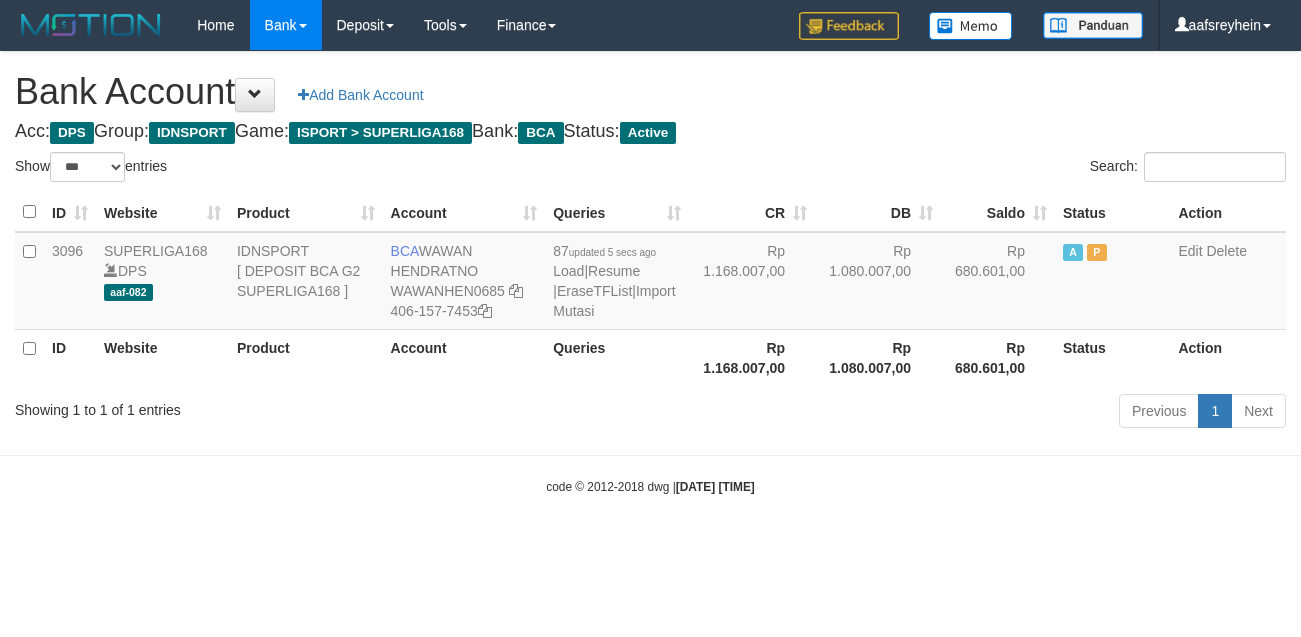 select on "***" 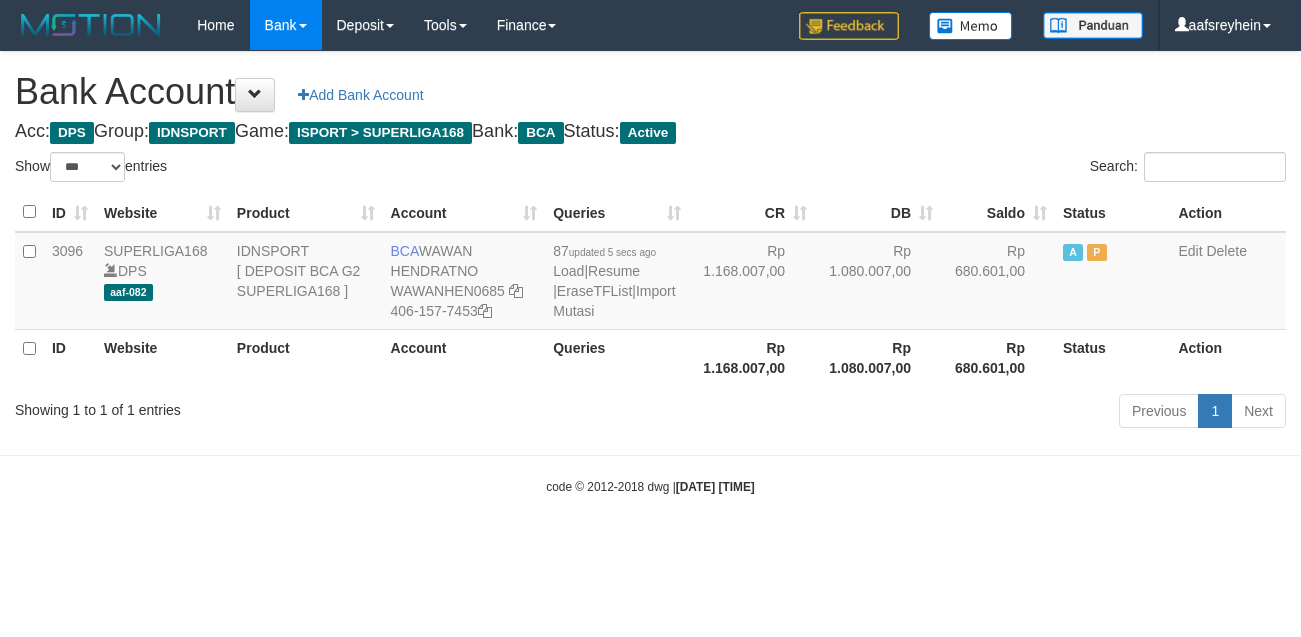 scroll, scrollTop: 0, scrollLeft: 0, axis: both 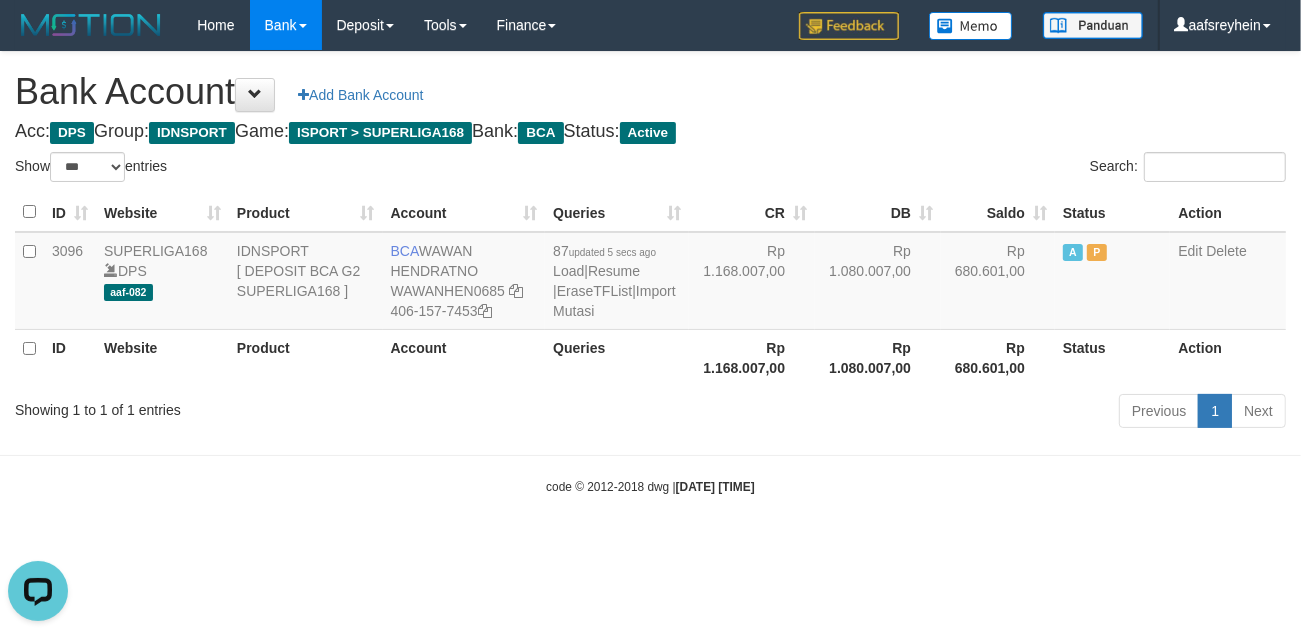 click on "Toggle navigation
Home
Bank
Account List
Load
By Website
Group
[ISPORT]													SUPERLIGA168
By Load Group (DPS)
-" at bounding box center [650, 273] 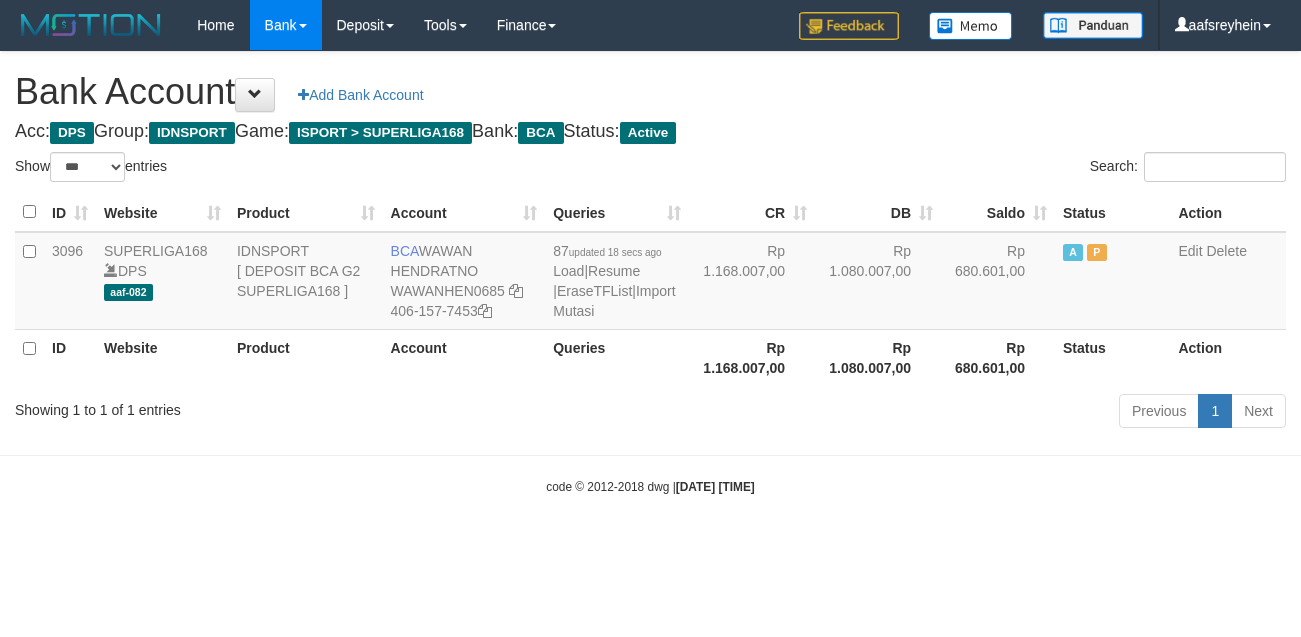 select on "***" 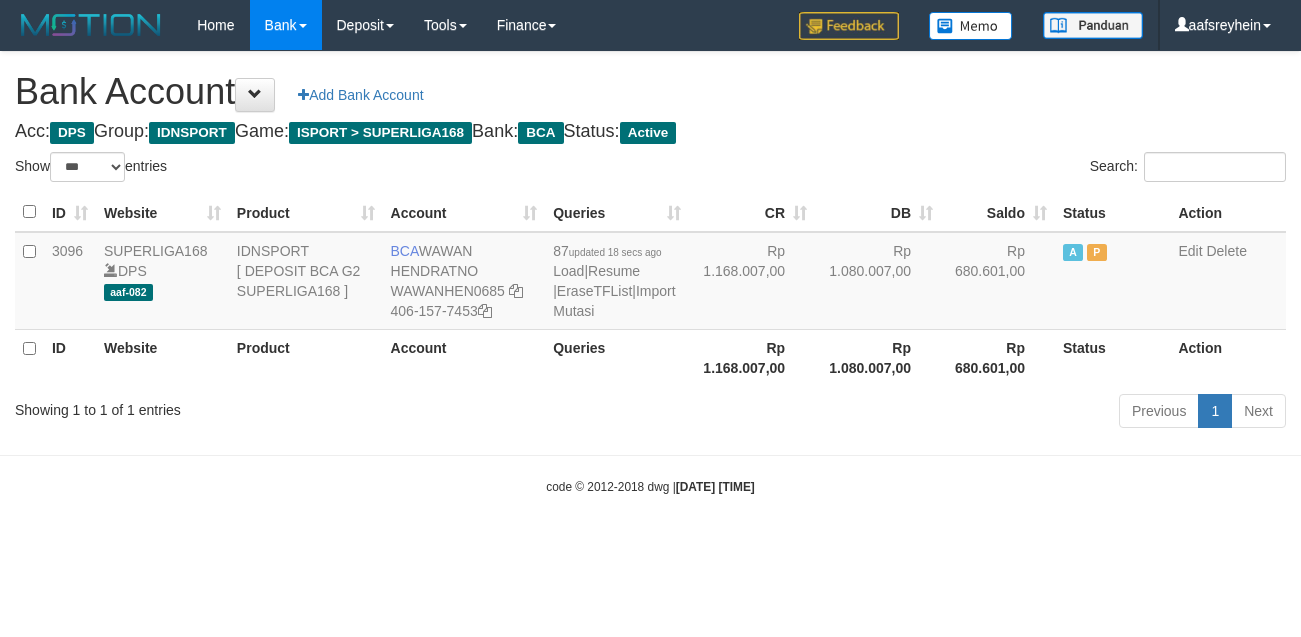 scroll, scrollTop: 0, scrollLeft: 0, axis: both 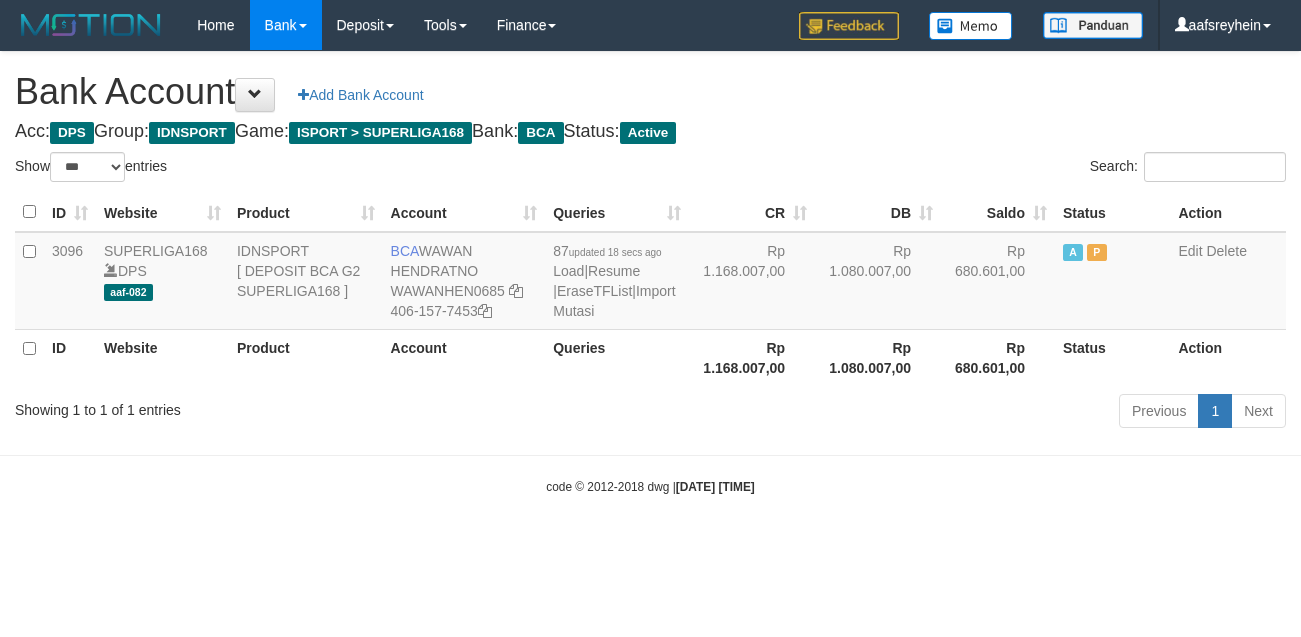 select on "***" 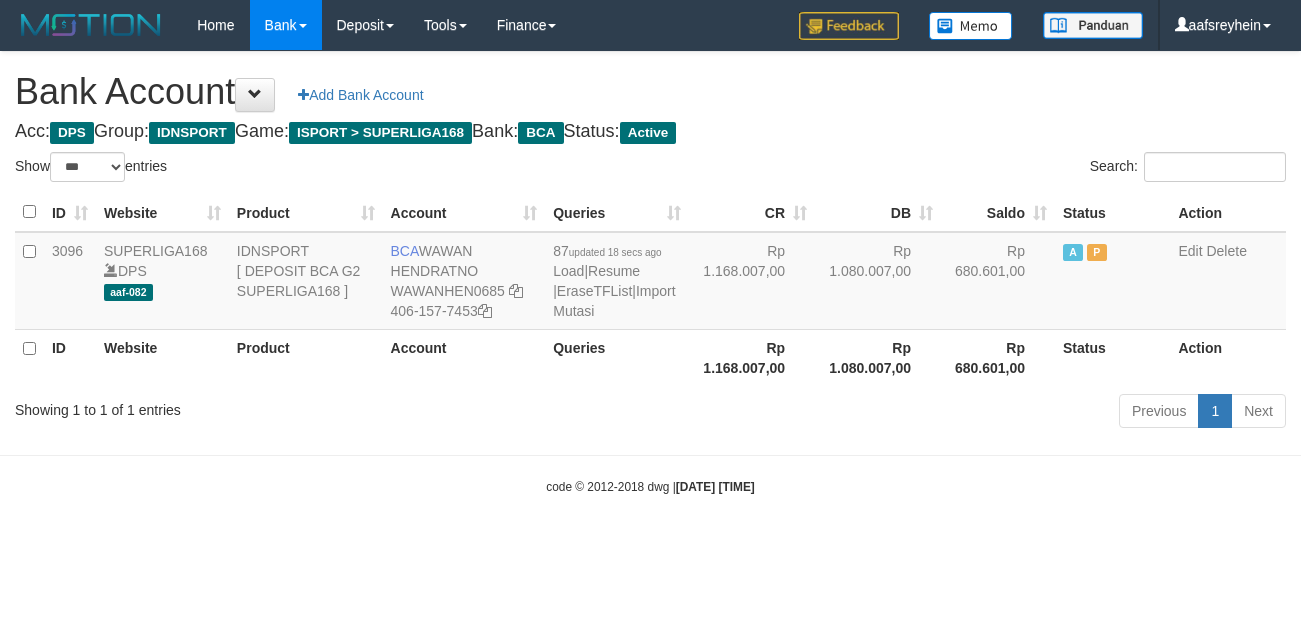 scroll, scrollTop: 0, scrollLeft: 0, axis: both 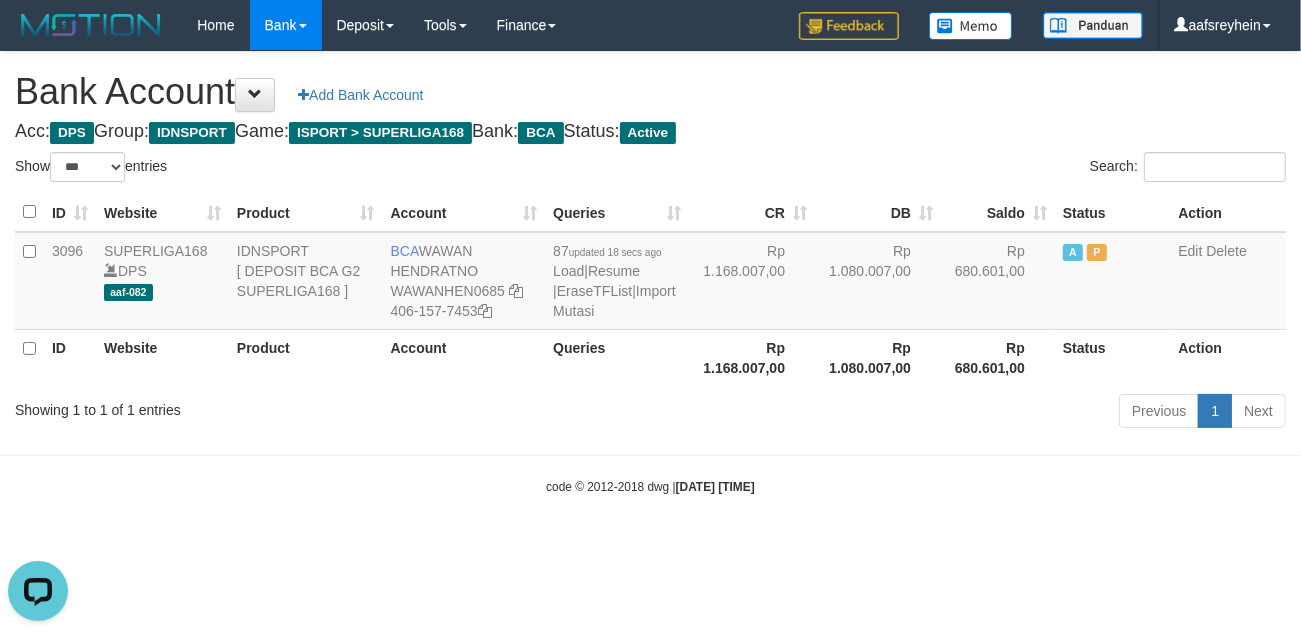 click on "Toggle navigation
Home
Bank
Account List
Load
By Website
Group
[ISPORT]													SUPERLIGA168
By Load Group (DPS)" at bounding box center [650, 273] 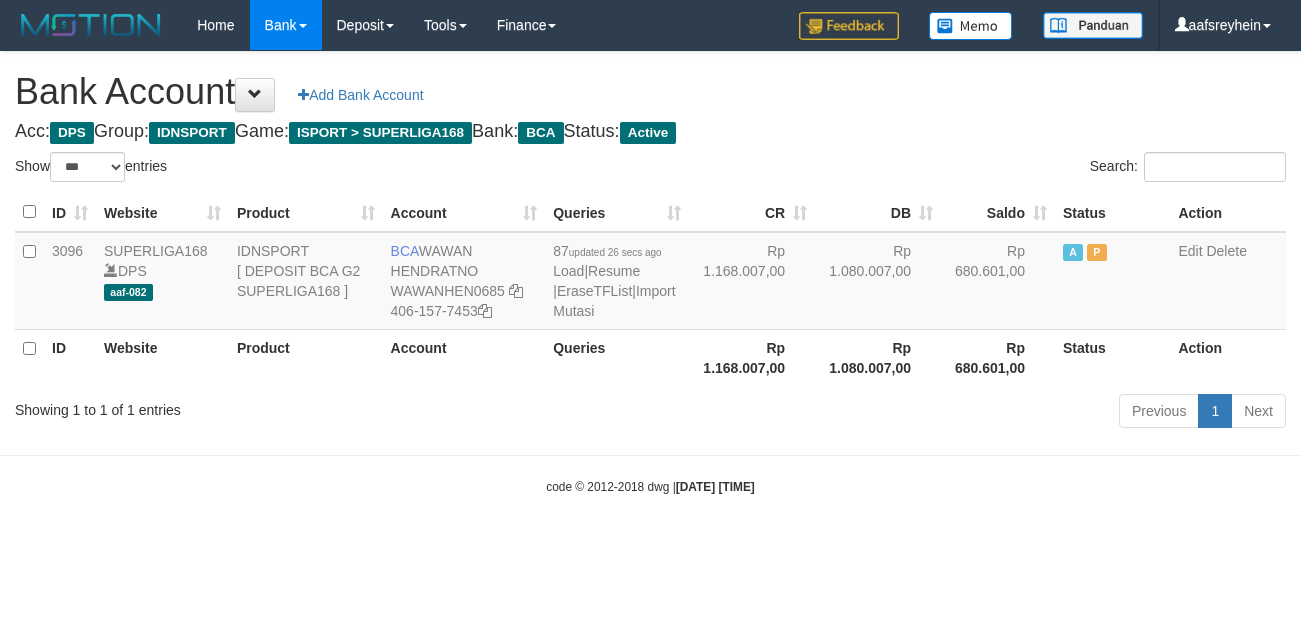 select on "***" 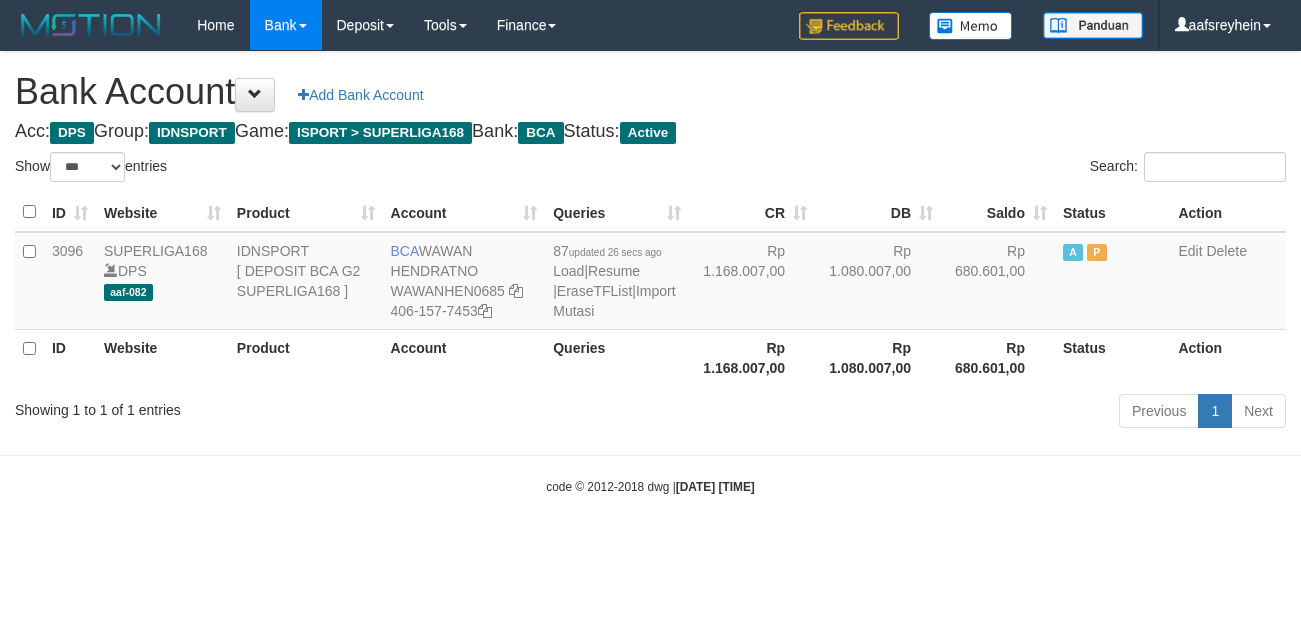 scroll, scrollTop: 0, scrollLeft: 0, axis: both 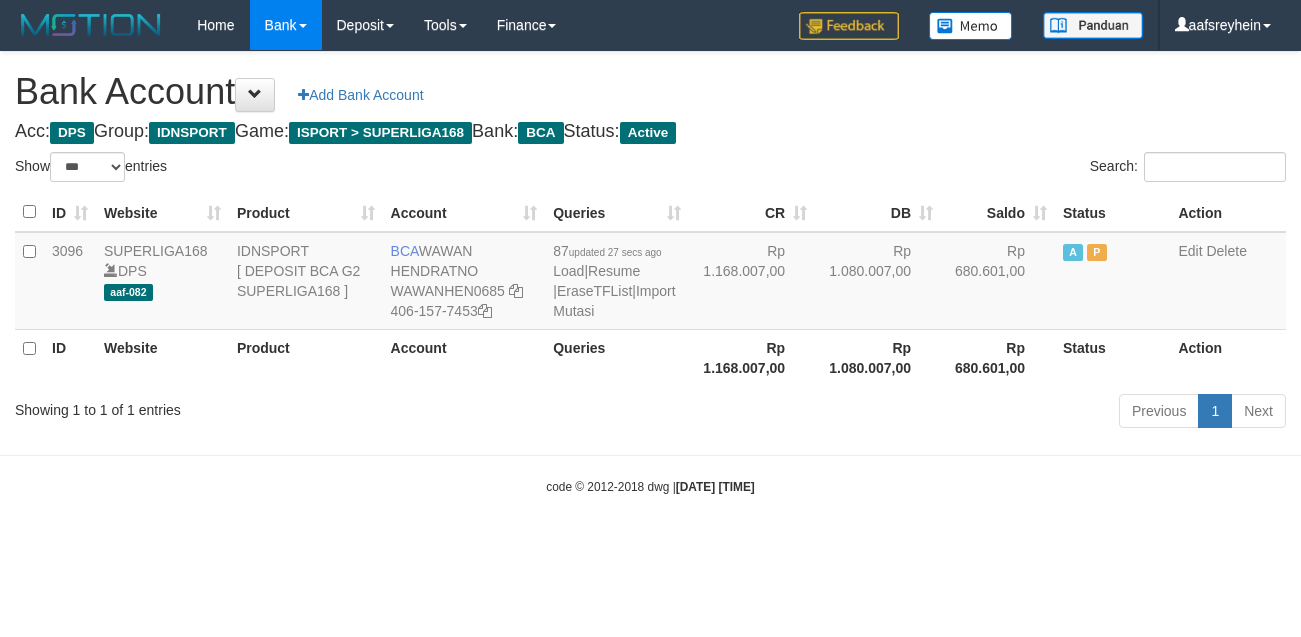 select on "***" 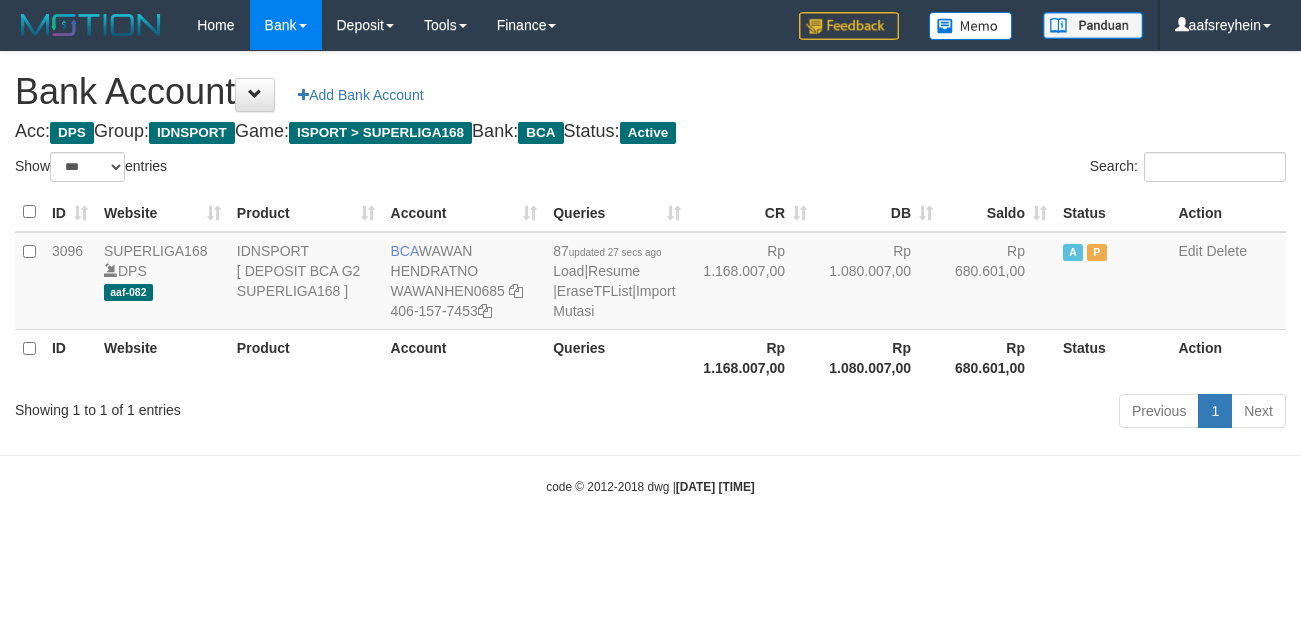 scroll, scrollTop: 0, scrollLeft: 0, axis: both 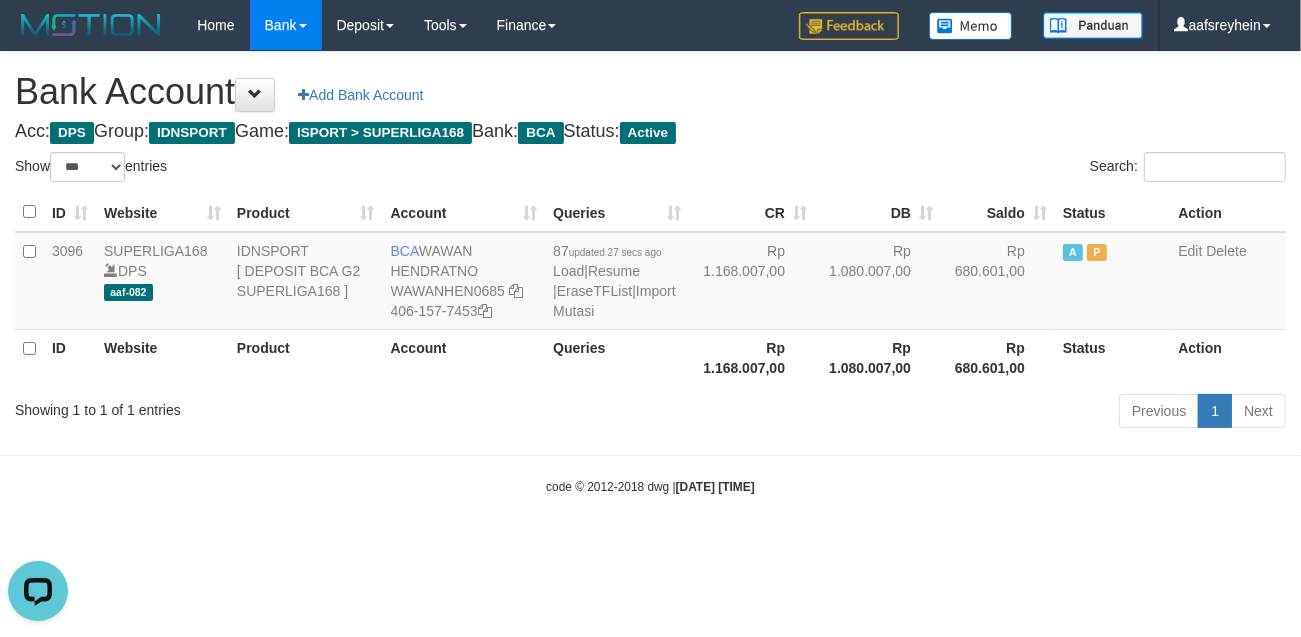 click on "code © 2012-2018 dwg |  2025/07/12 08:54:55" at bounding box center (650, 486) 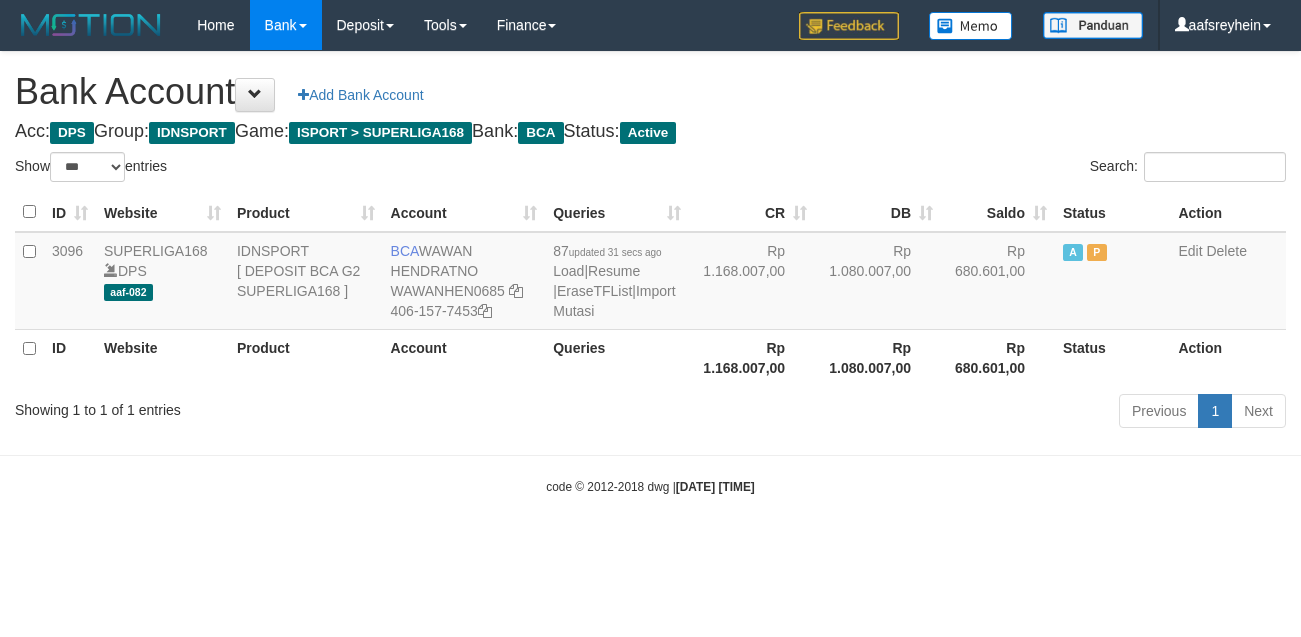 select on "***" 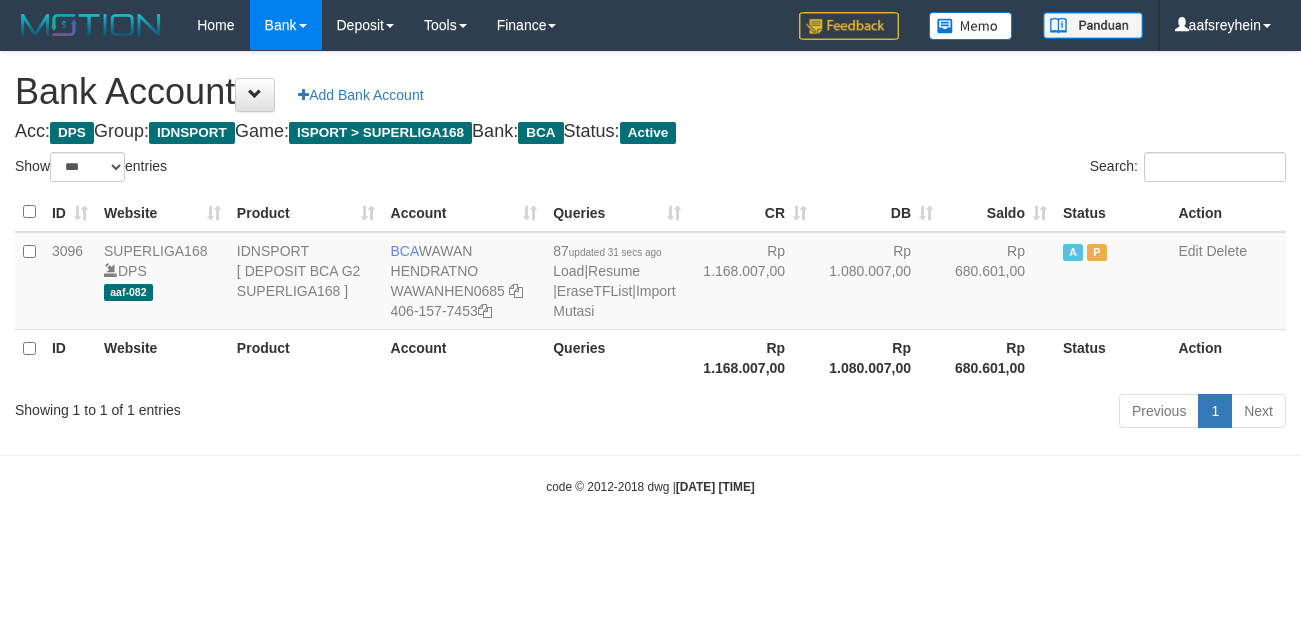 scroll, scrollTop: 0, scrollLeft: 0, axis: both 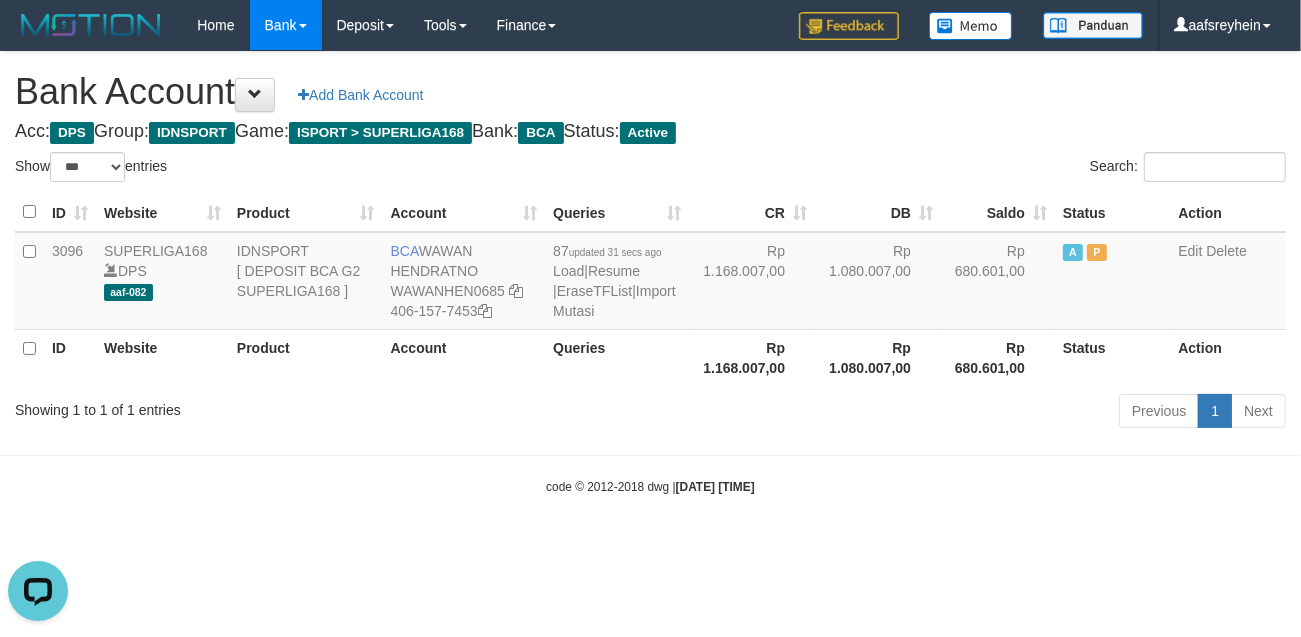 click on "Toggle navigation
Home
Bank
Account List
Load
By Website
Group
[ISPORT]													SUPERLIGA168
By Load Group (DPS)
-" at bounding box center [650, 273] 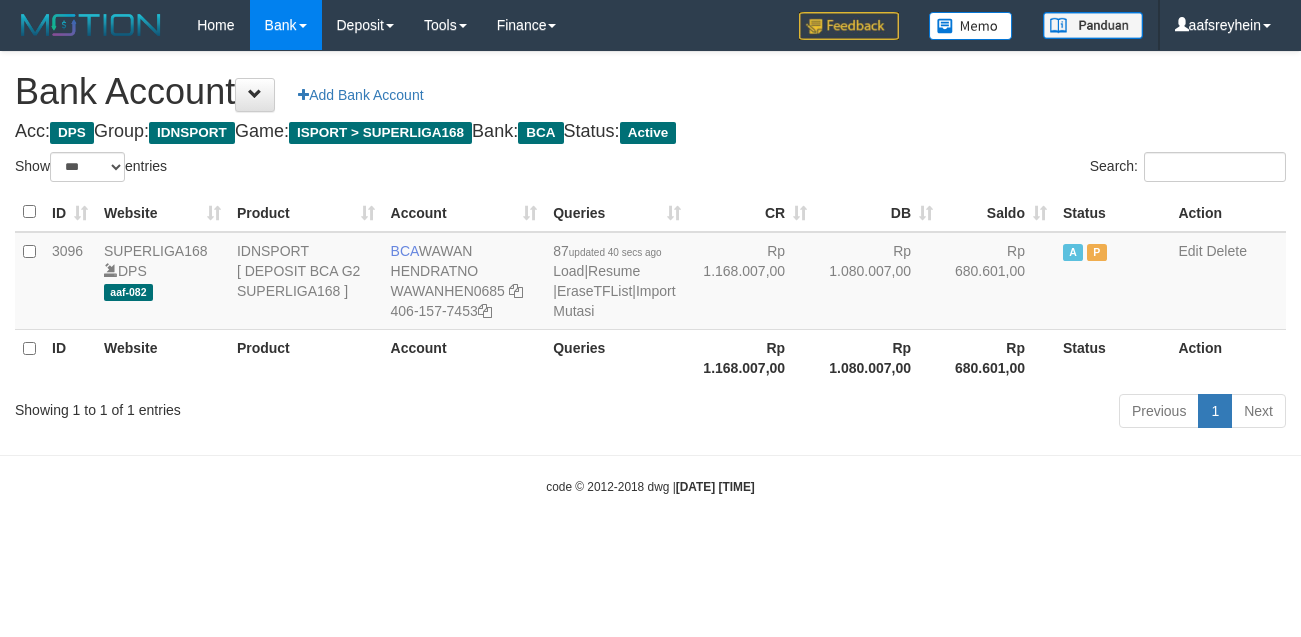 select on "***" 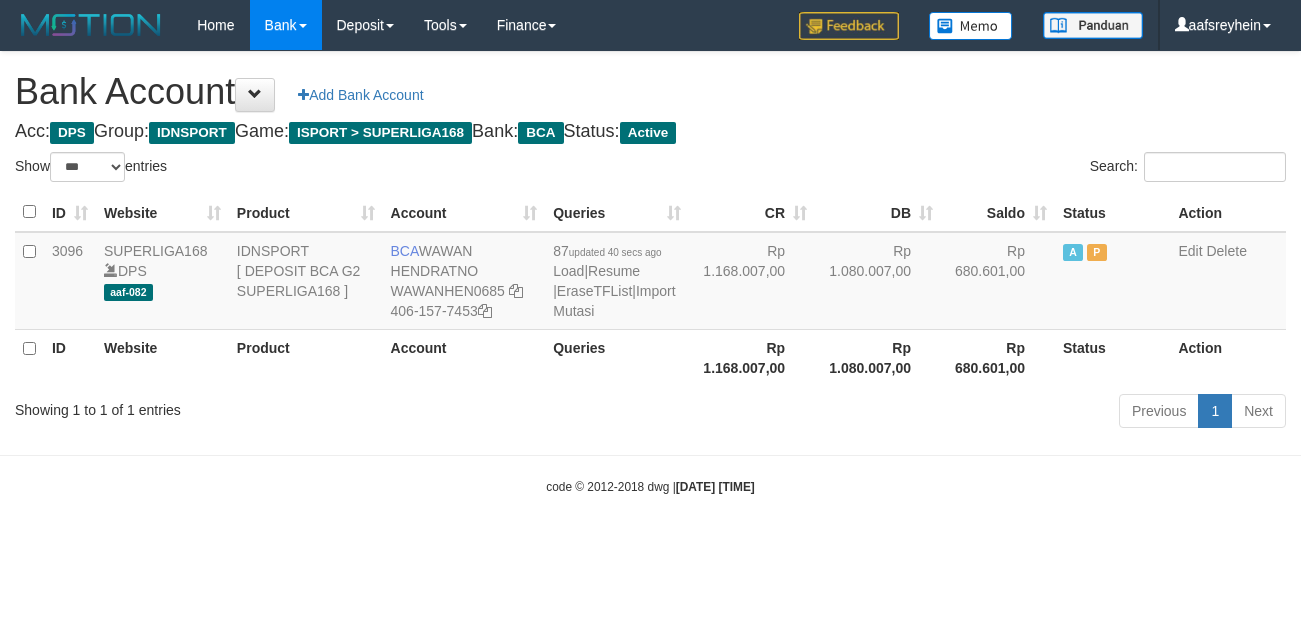 scroll, scrollTop: 0, scrollLeft: 0, axis: both 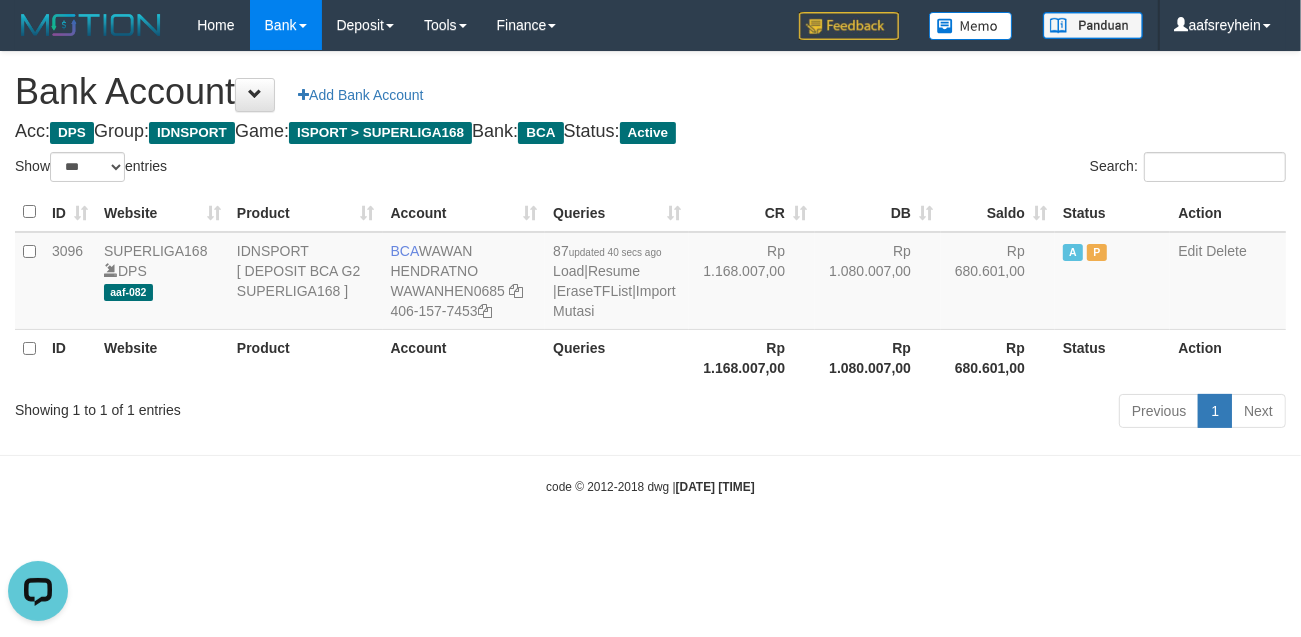 click on "Toggle navigation
Home
Bank
Account List
Load
By Website
Group
[ISPORT]													SUPERLIGA168
By Load Group (DPS)
-" at bounding box center [650, 273] 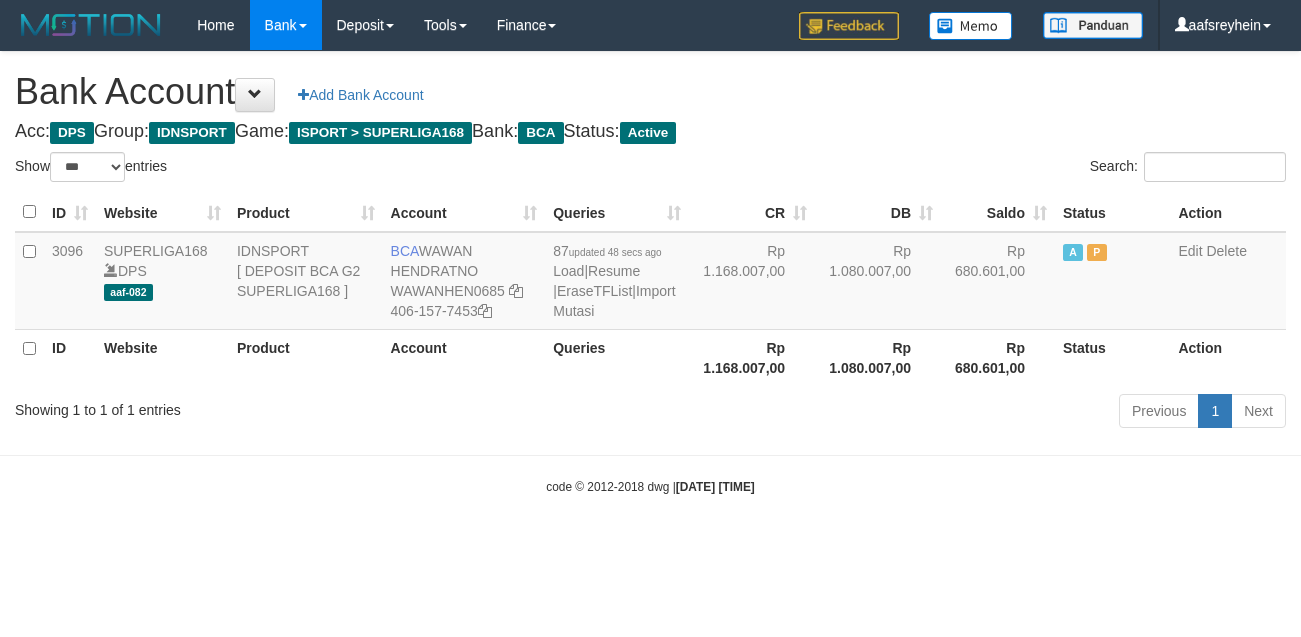 select on "***" 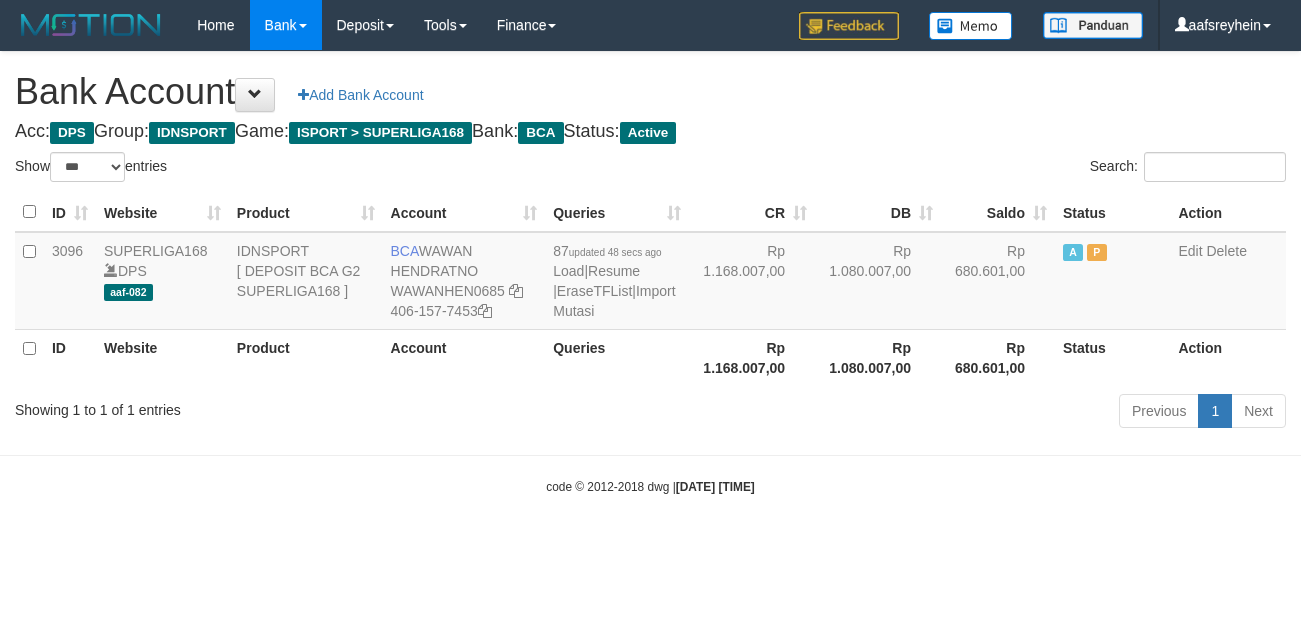 scroll, scrollTop: 0, scrollLeft: 0, axis: both 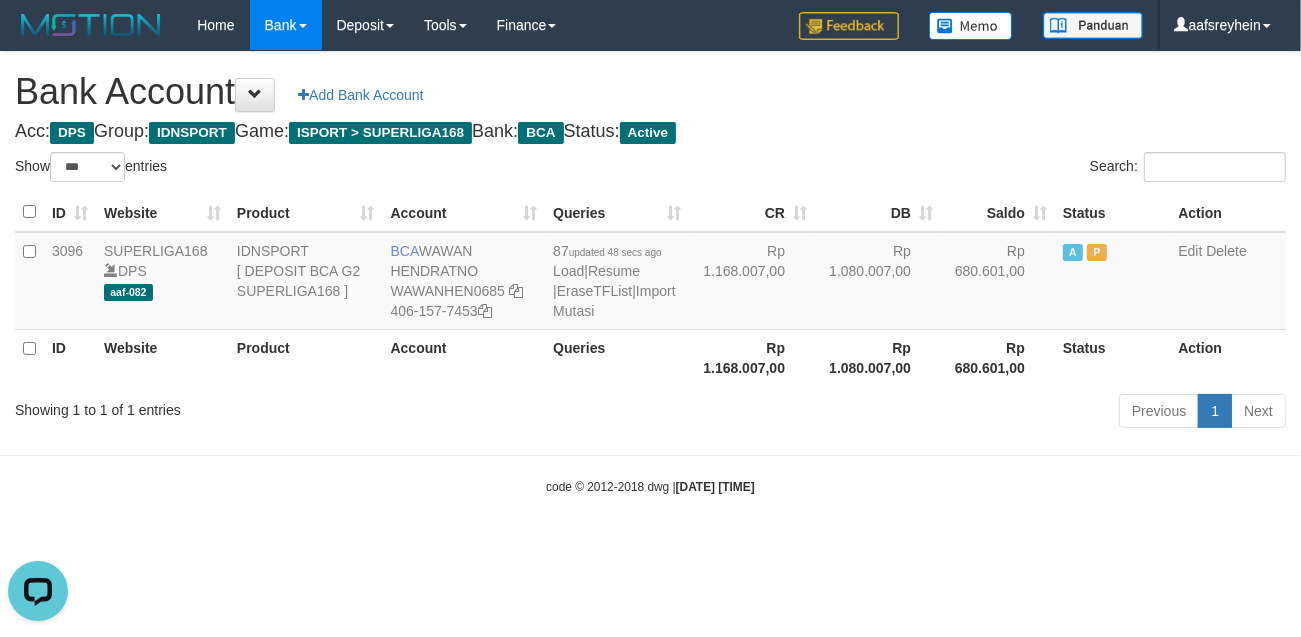 drag, startPoint x: 866, startPoint y: 457, endPoint x: 872, endPoint y: 443, distance: 15.231546 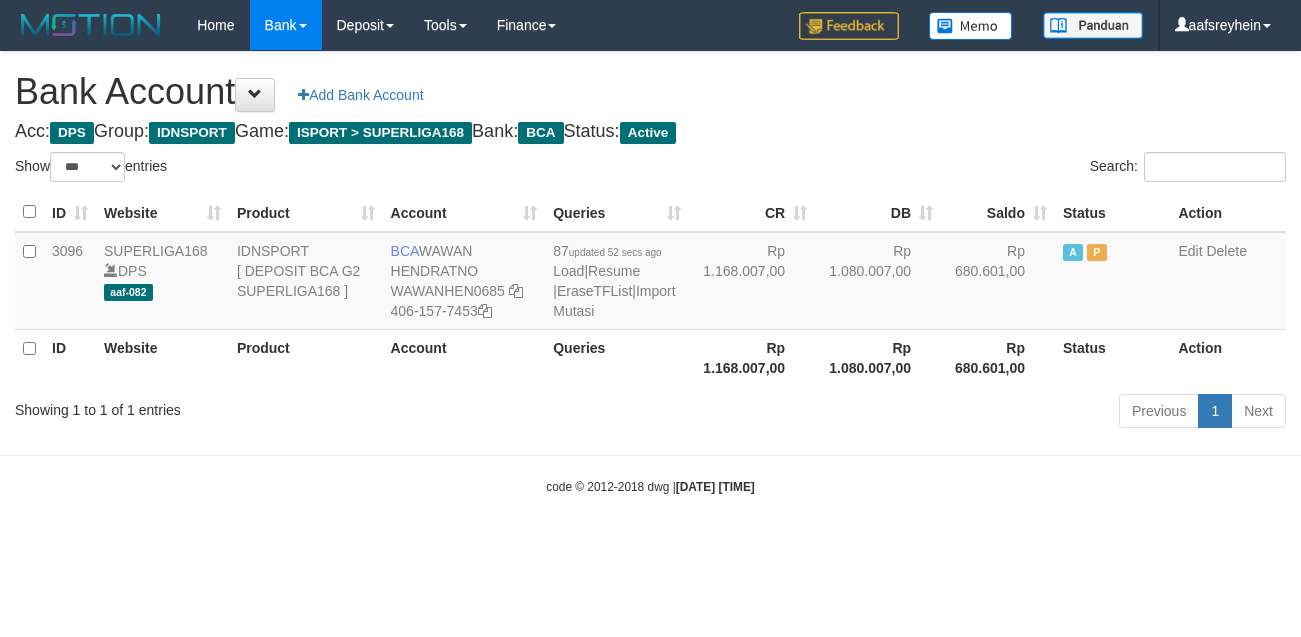 select on "***" 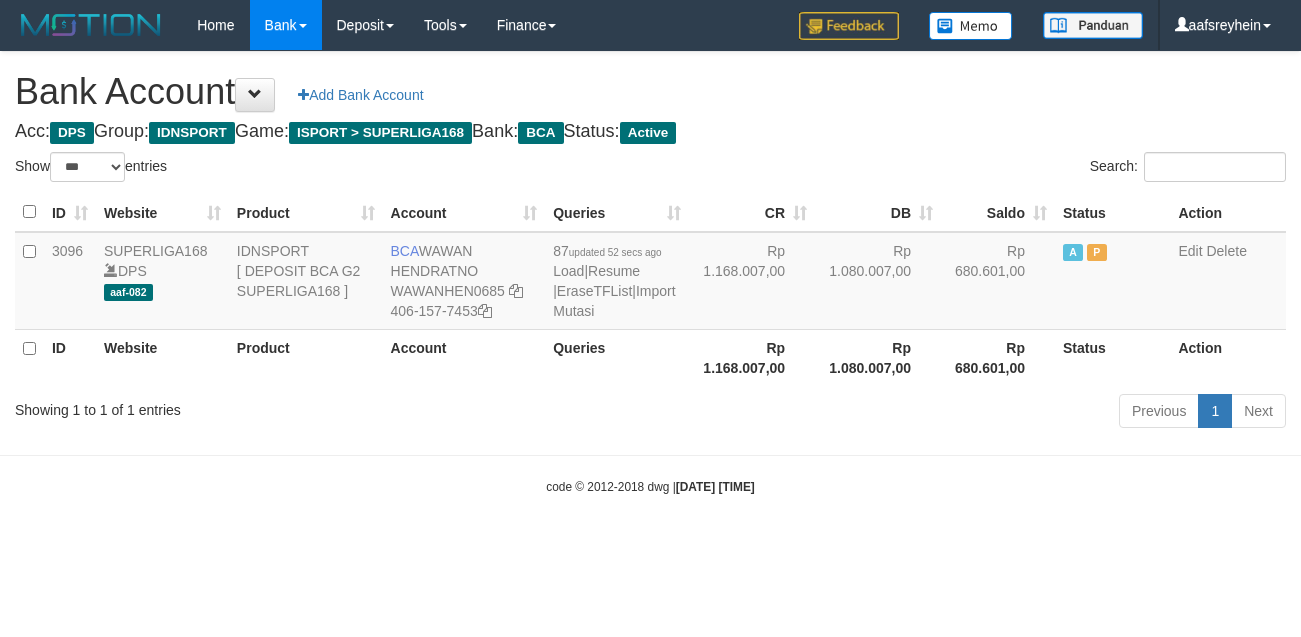scroll, scrollTop: 0, scrollLeft: 0, axis: both 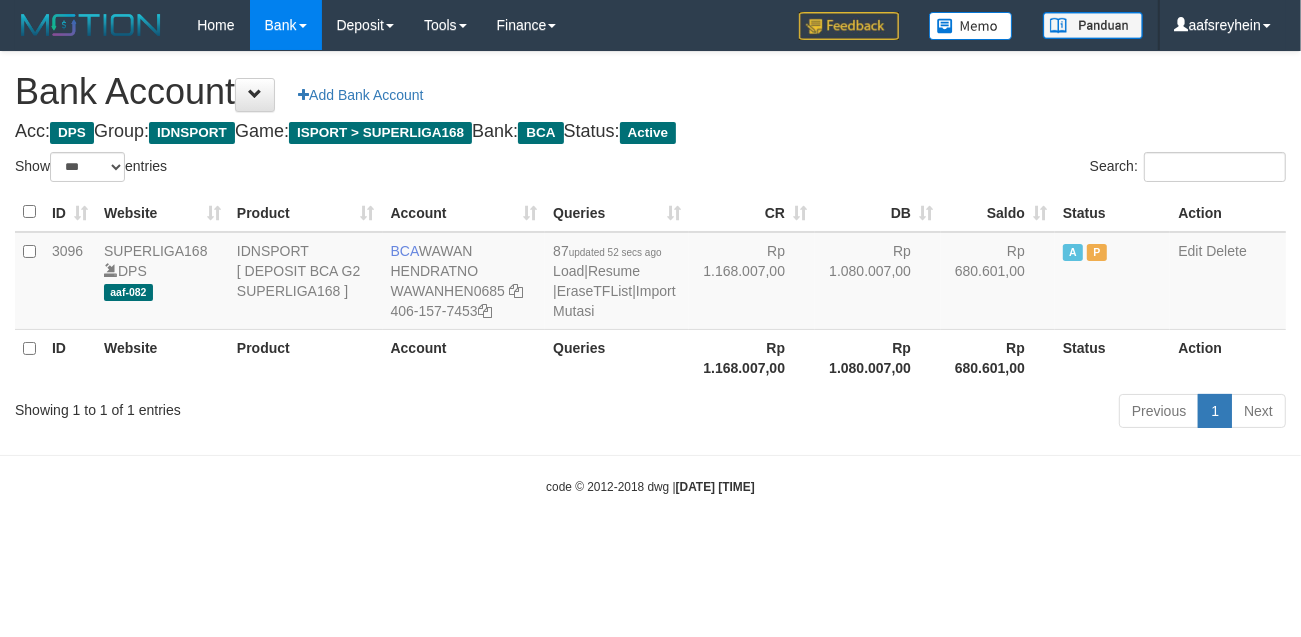 click on "Toggle navigation
Home
Bank
Account List
Load
By Website
Group
[ISPORT]													SUPERLIGA168
By Load Group (DPS)
-" at bounding box center [650, 273] 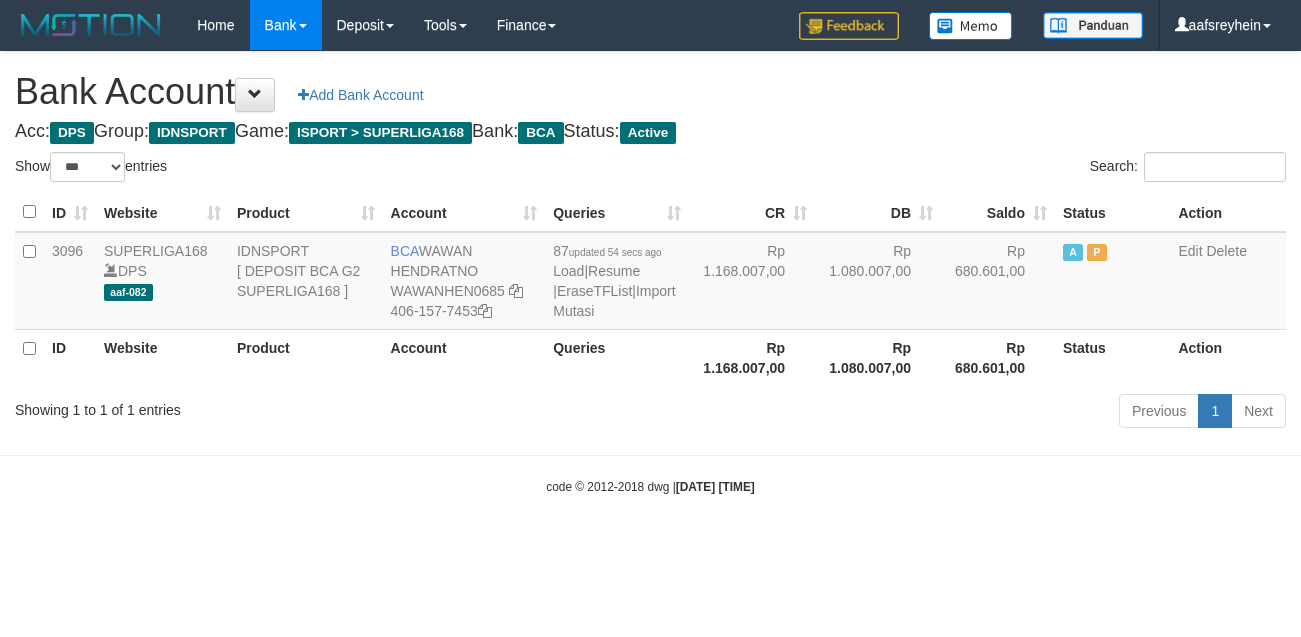 select on "***" 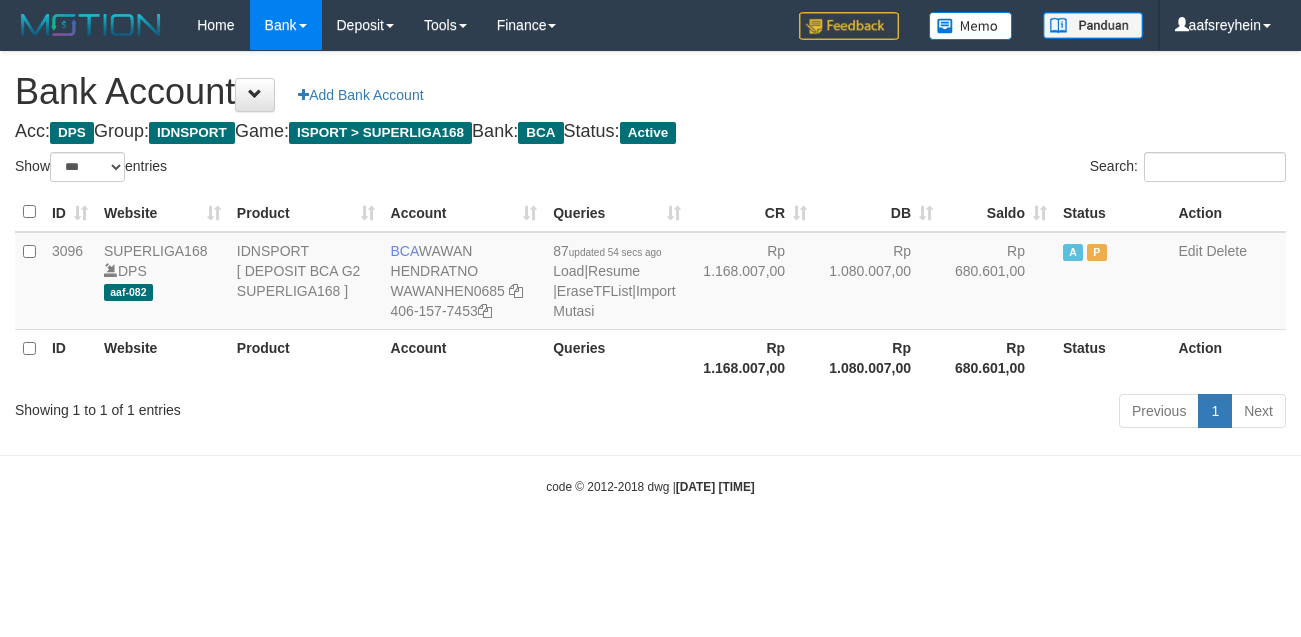 scroll, scrollTop: 0, scrollLeft: 0, axis: both 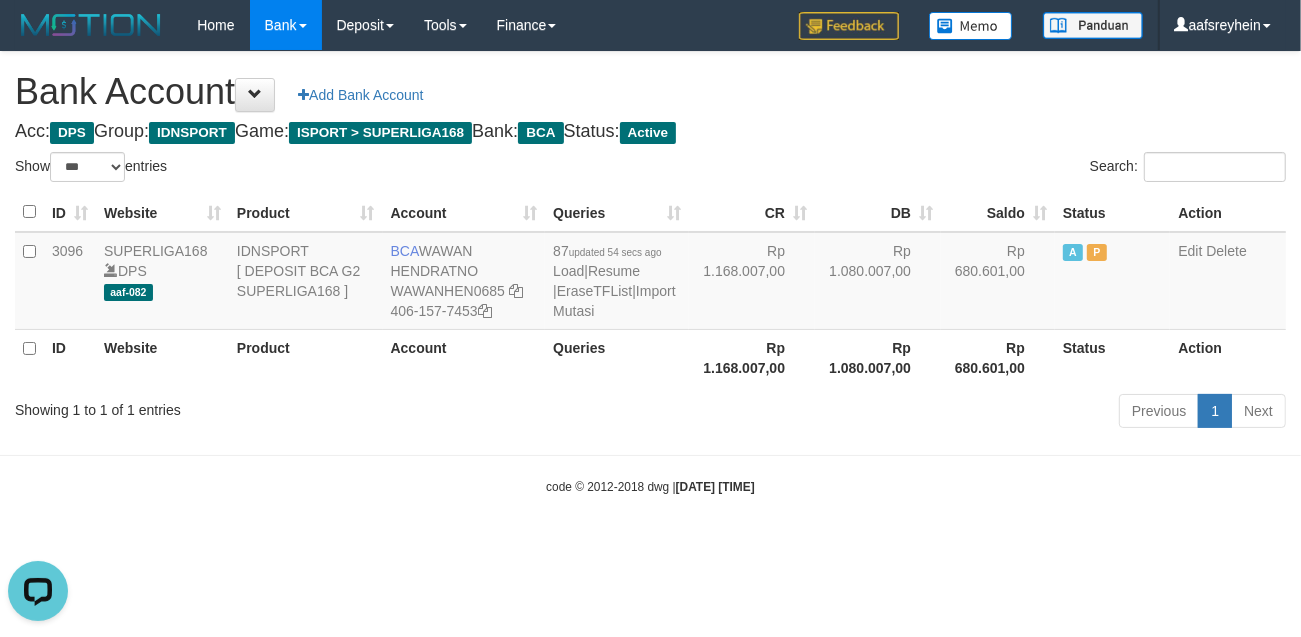 click on "code © 2012-2018 dwg |  [DATE] [TIME]" at bounding box center [650, 486] 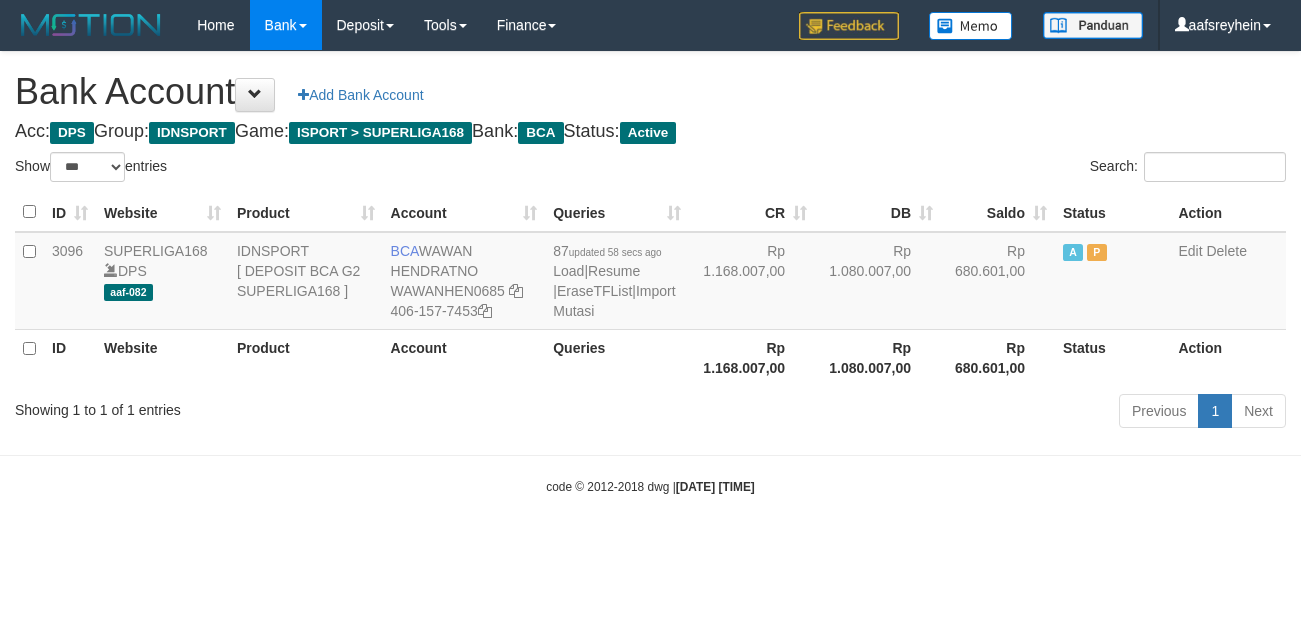select on "***" 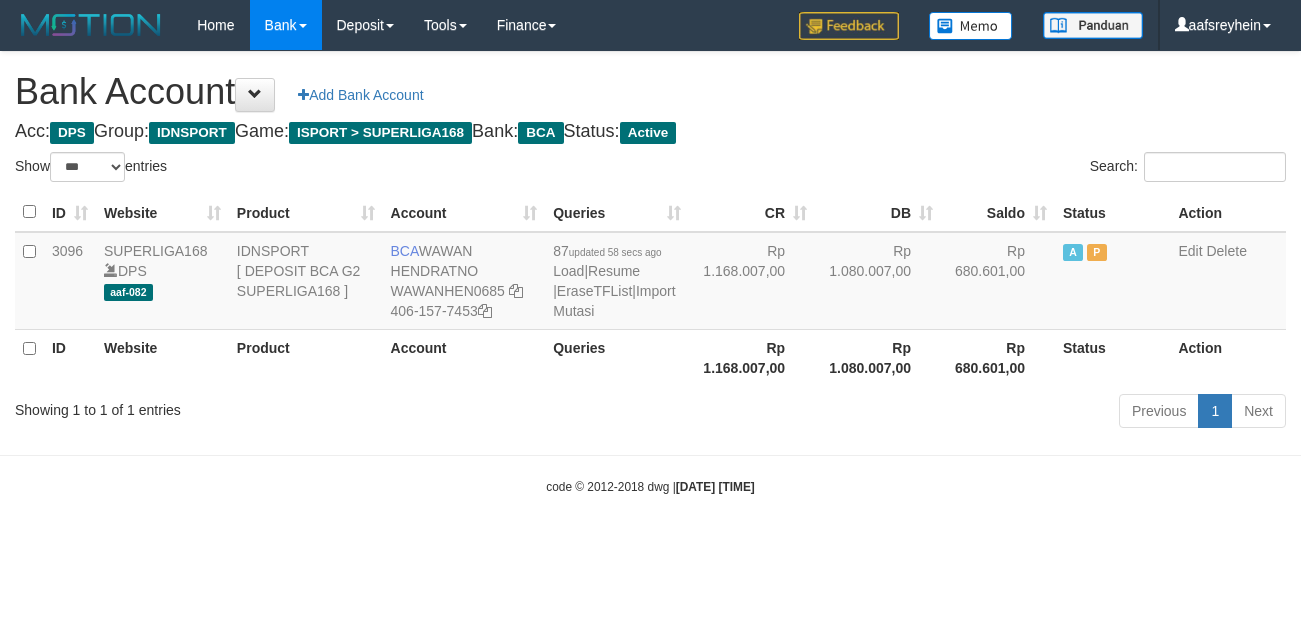 scroll, scrollTop: 0, scrollLeft: 0, axis: both 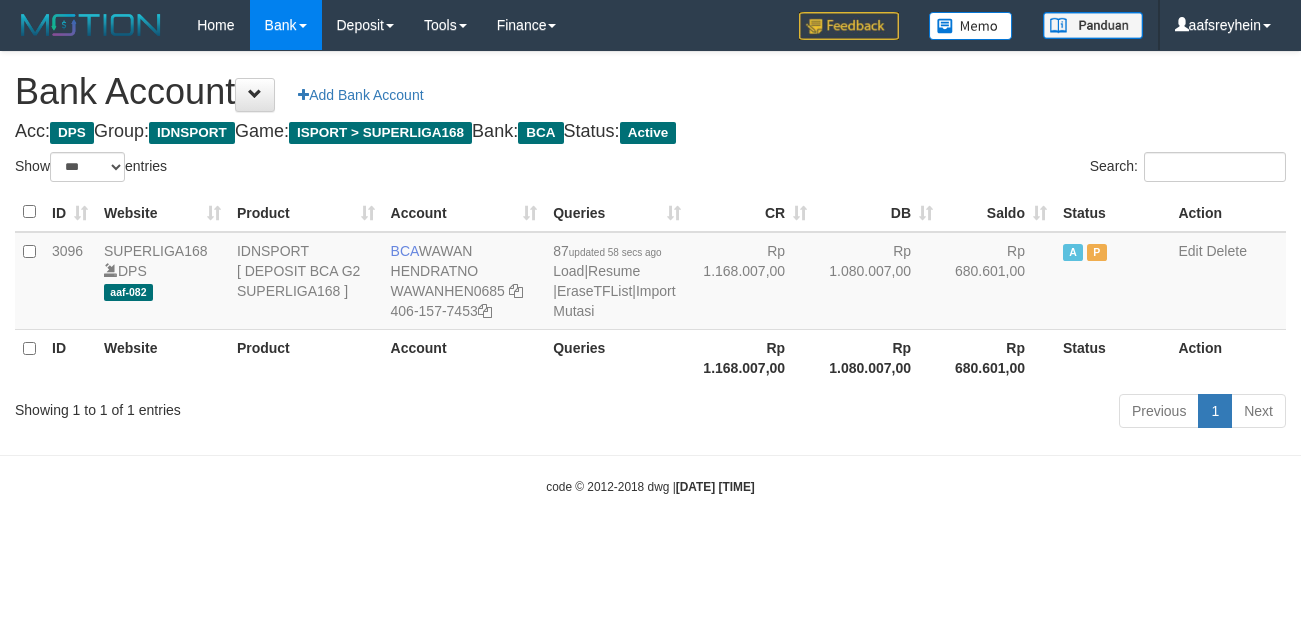 select on "***" 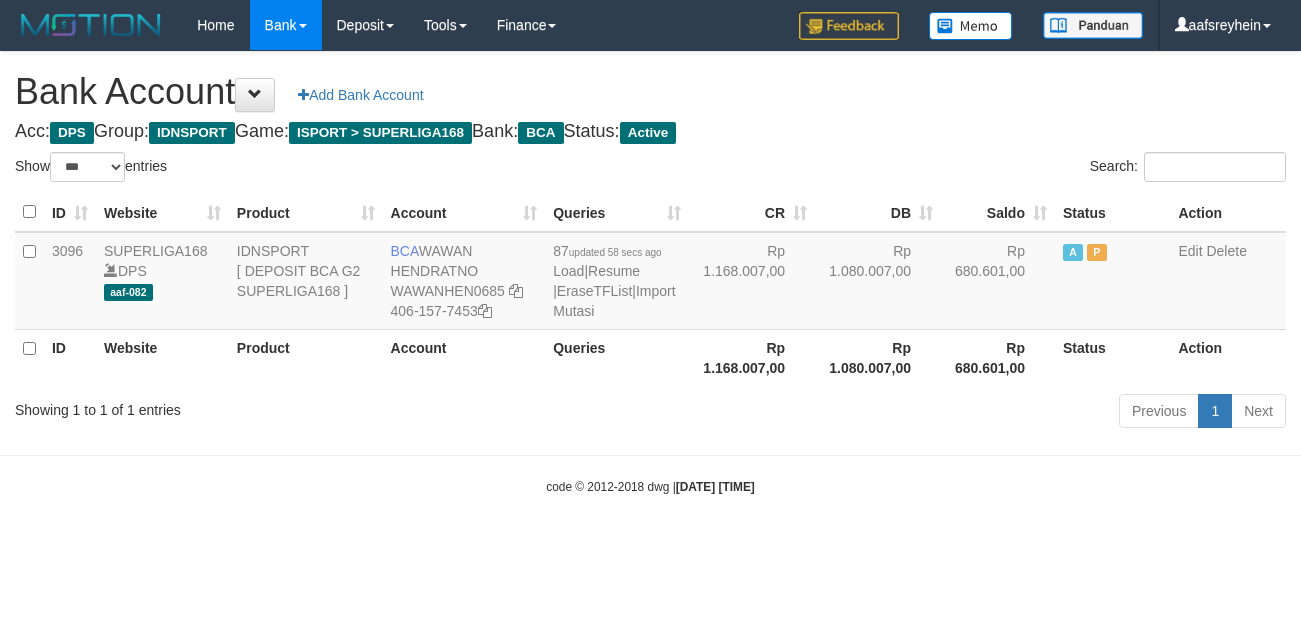 scroll, scrollTop: 0, scrollLeft: 0, axis: both 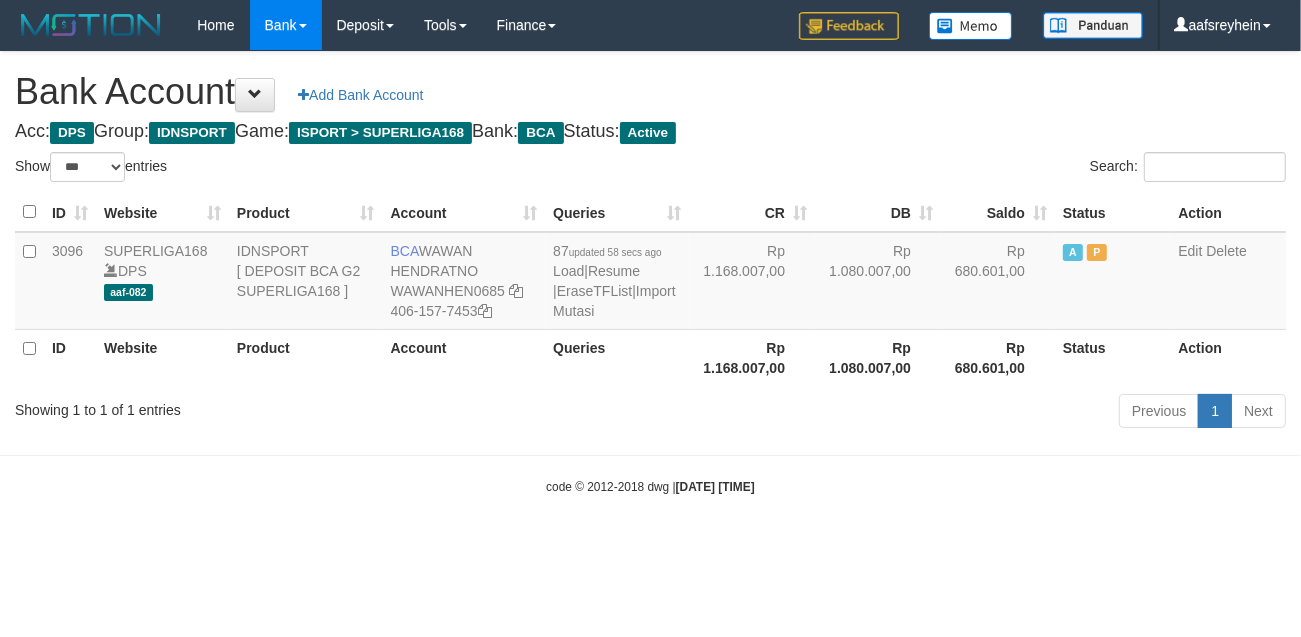 click on "Toggle navigation
Home
Bank
Account List
Load
By Website
Group
[ISPORT]													SUPERLIGA168
By Load Group (DPS)" at bounding box center [650, 273] 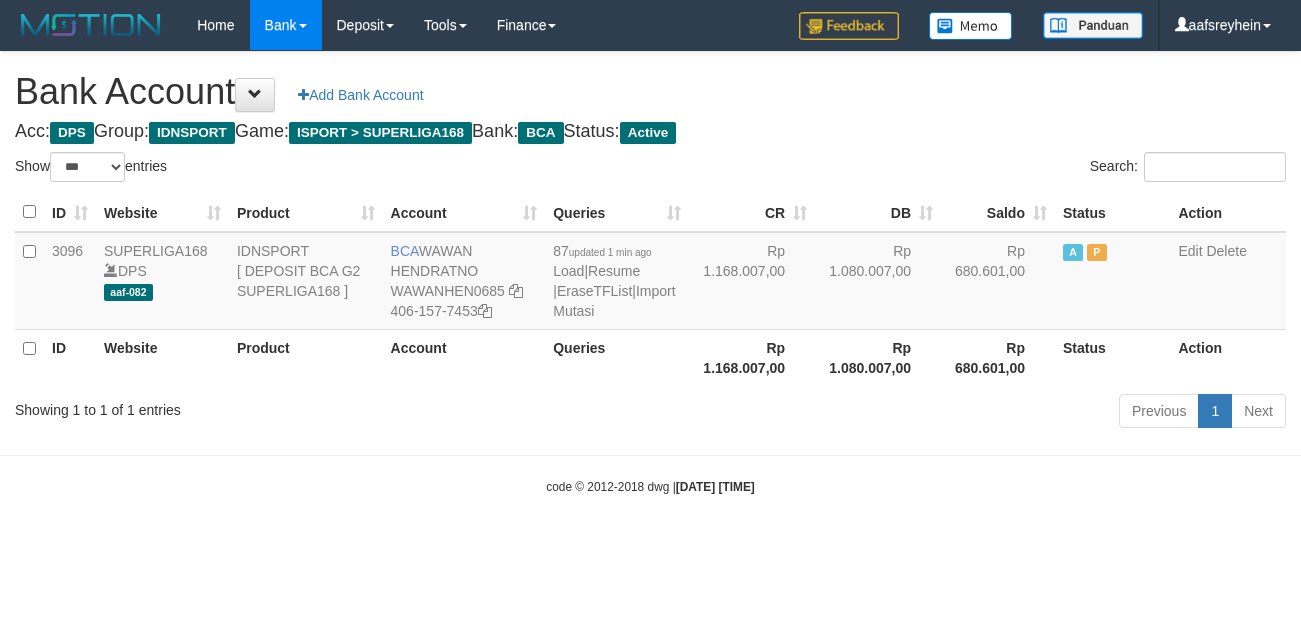 select on "***" 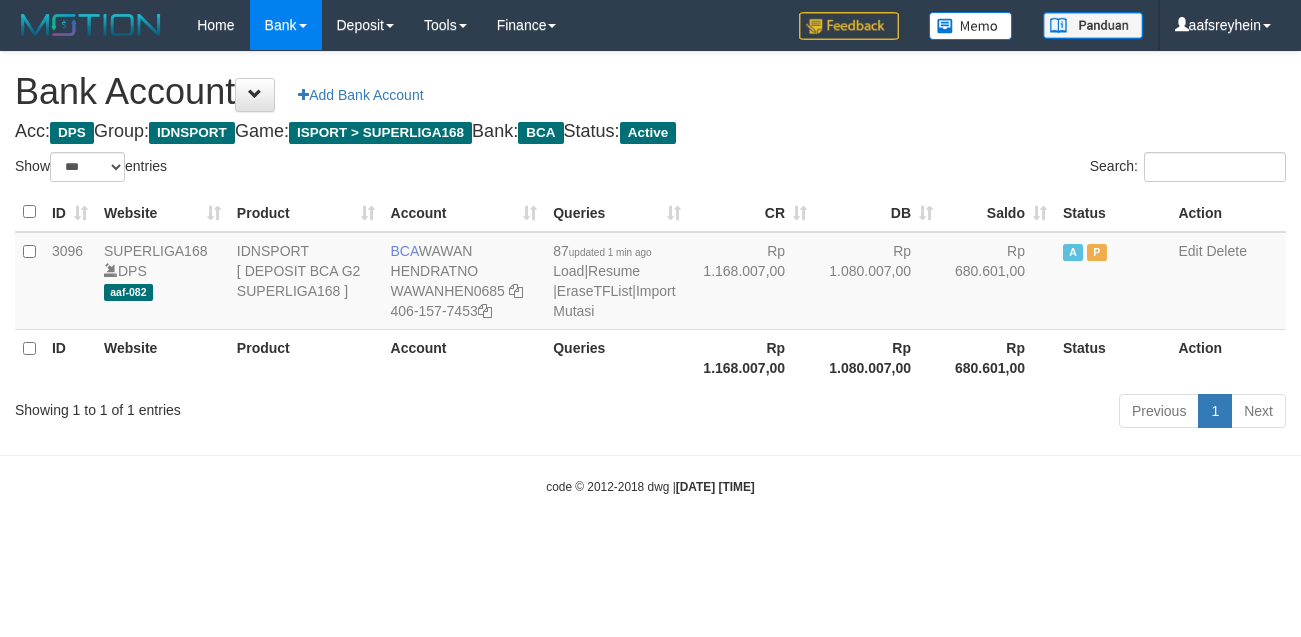 scroll, scrollTop: 0, scrollLeft: 0, axis: both 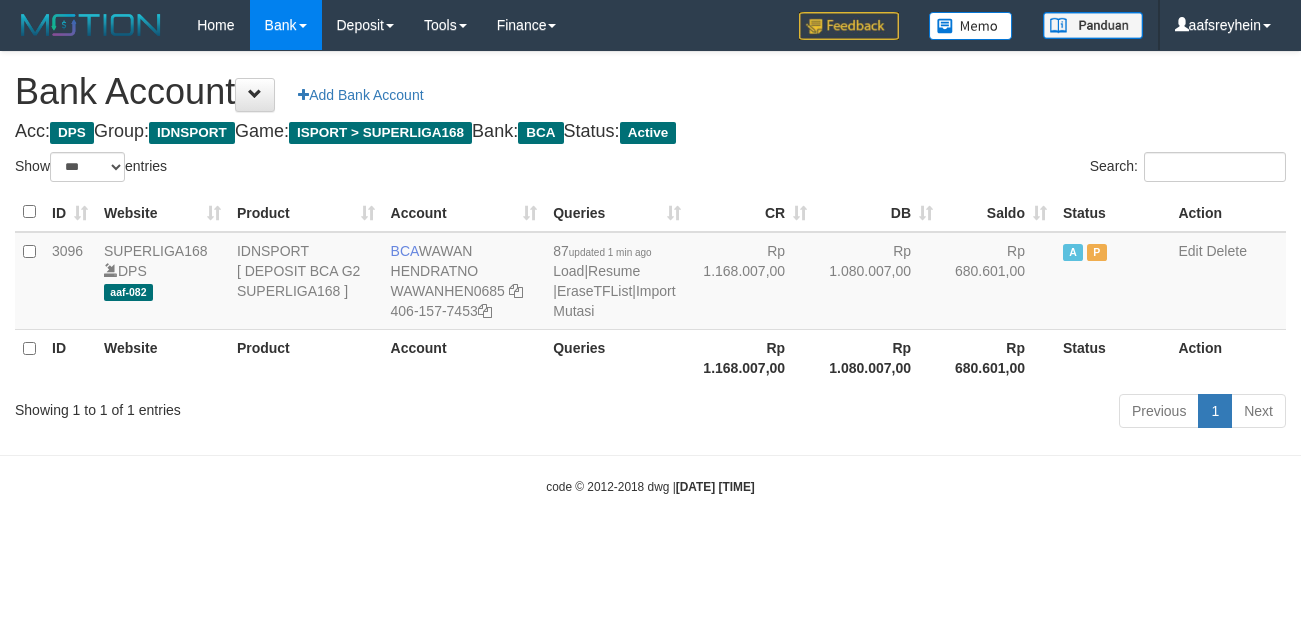 select on "***" 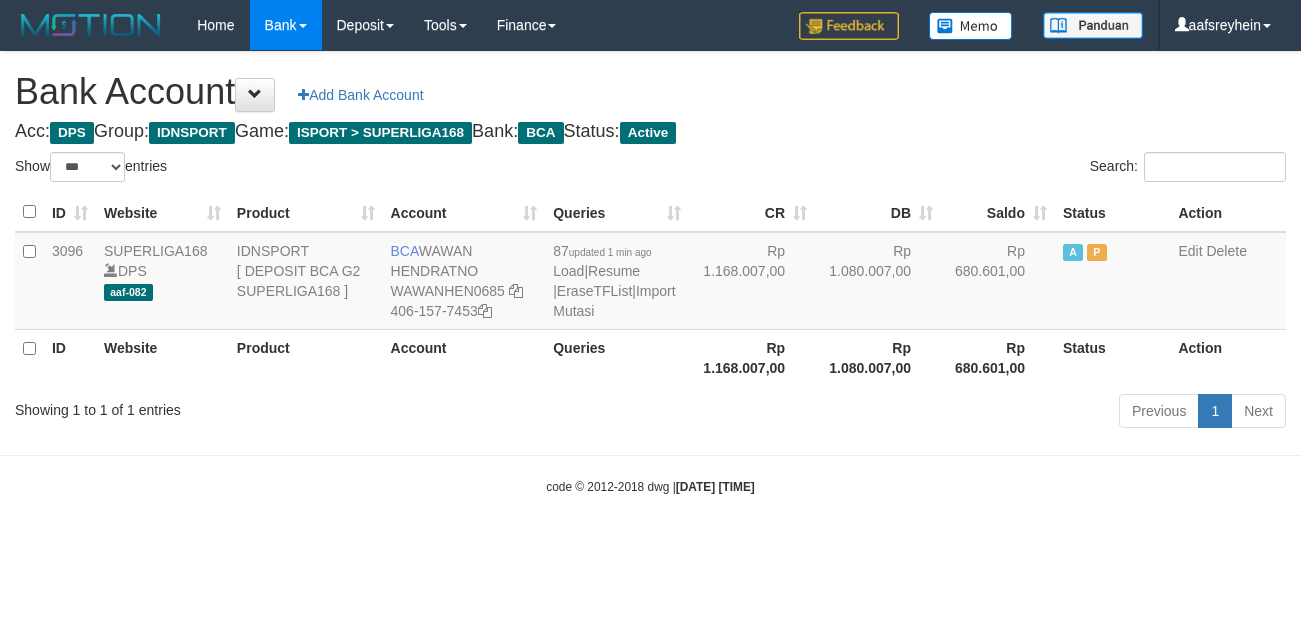 click on "Toggle navigation
Home
Bank
Account List
Load
By Website
Group
[ISPORT]													SUPERLIGA168
By Load Group (DPS)
-" at bounding box center [650, 273] 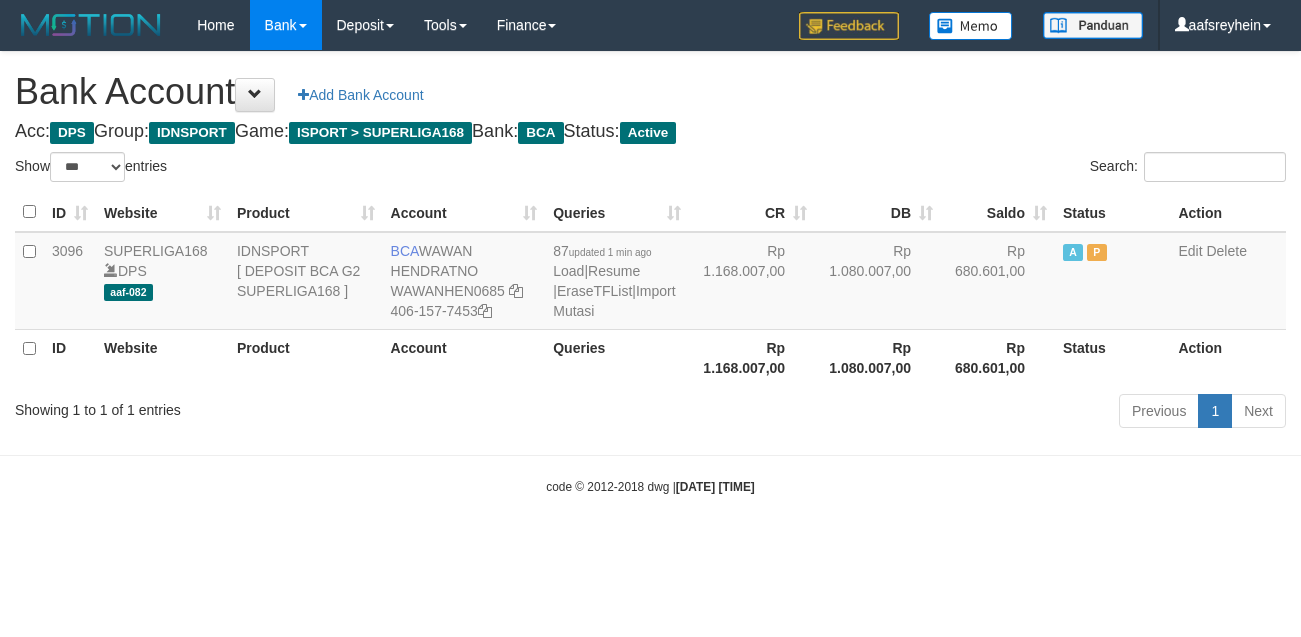 select on "***" 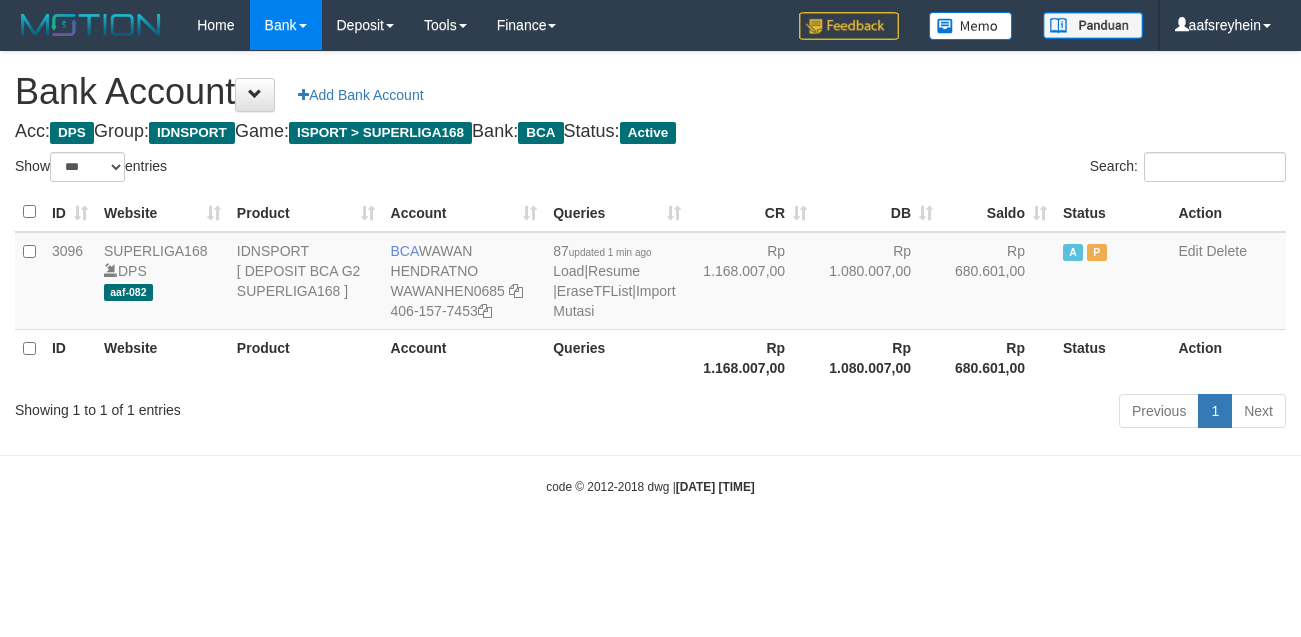 scroll, scrollTop: 0, scrollLeft: 0, axis: both 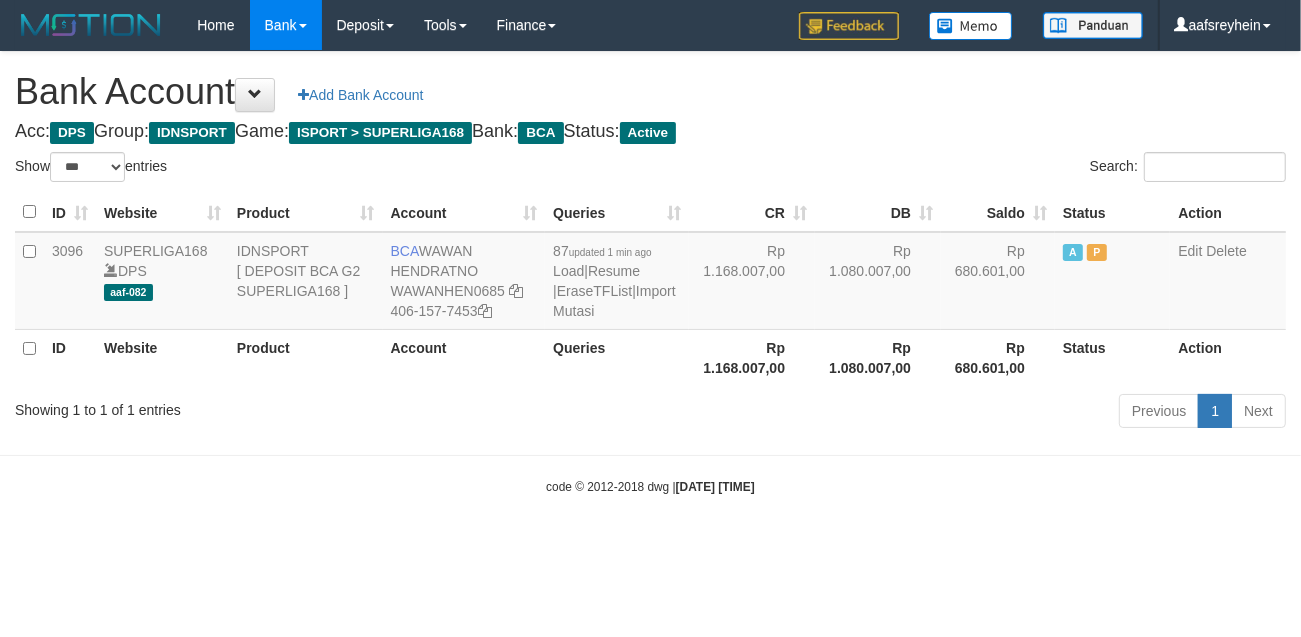 click on "Toggle navigation
Home
Bank
Account List
Load
By Website
Group
[ISPORT]													SUPERLIGA168
By Load Group (DPS)
-" at bounding box center (650, 273) 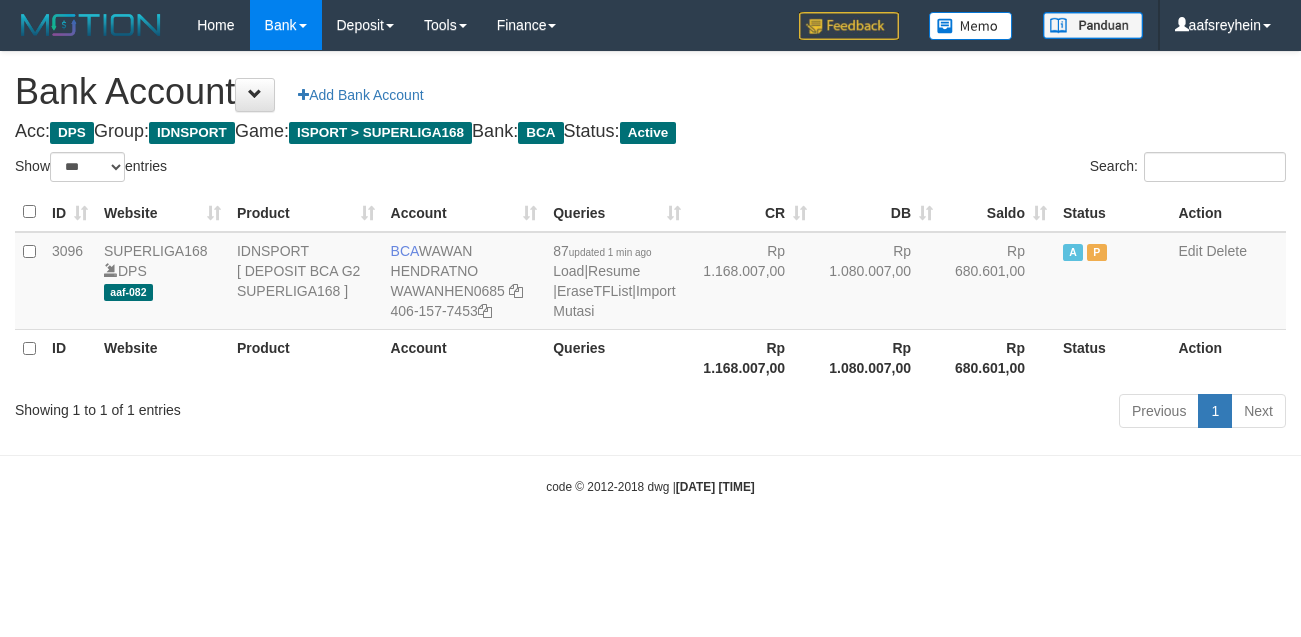 select on "***" 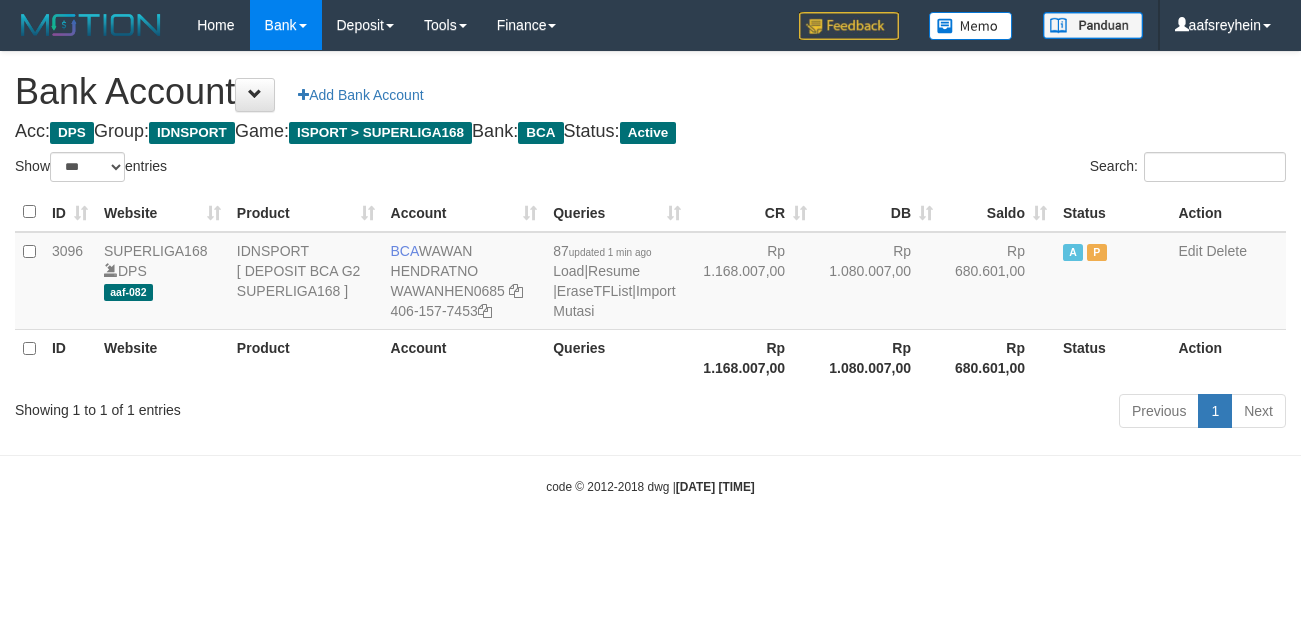 click on "Toggle navigation
Home
Bank
Account List
Load
By Website
Group
[ISPORT]													SUPERLIGA168
By Load Group (DPS)
-" at bounding box center [650, 273] 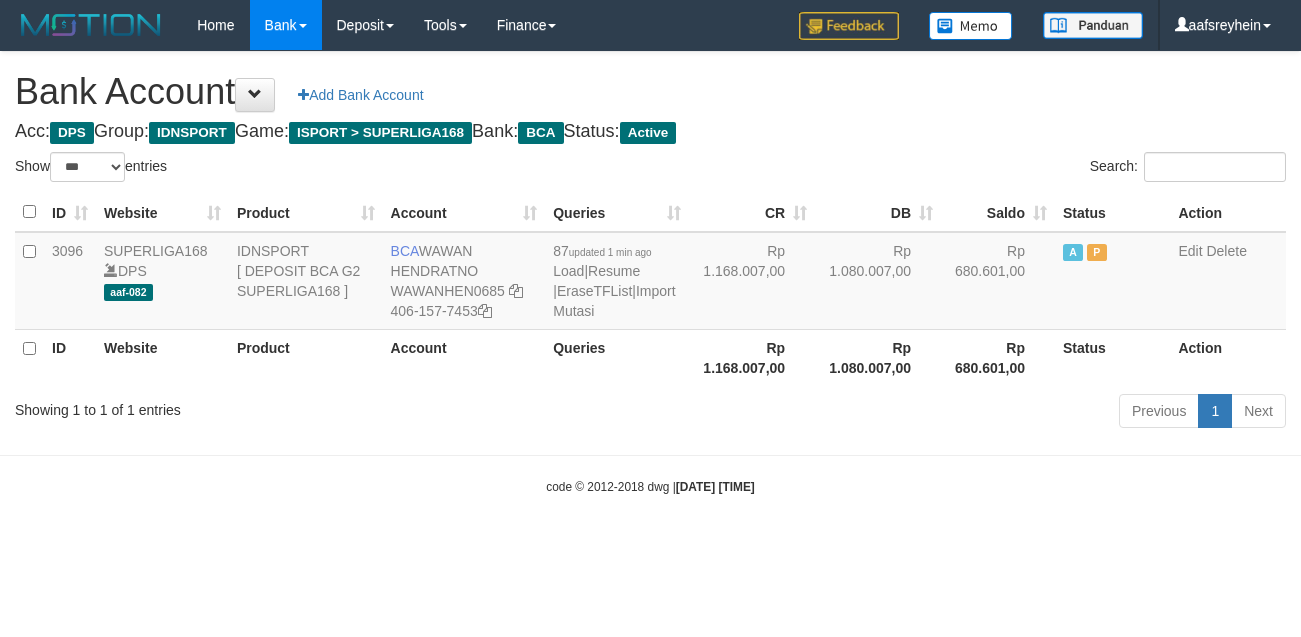 select on "***" 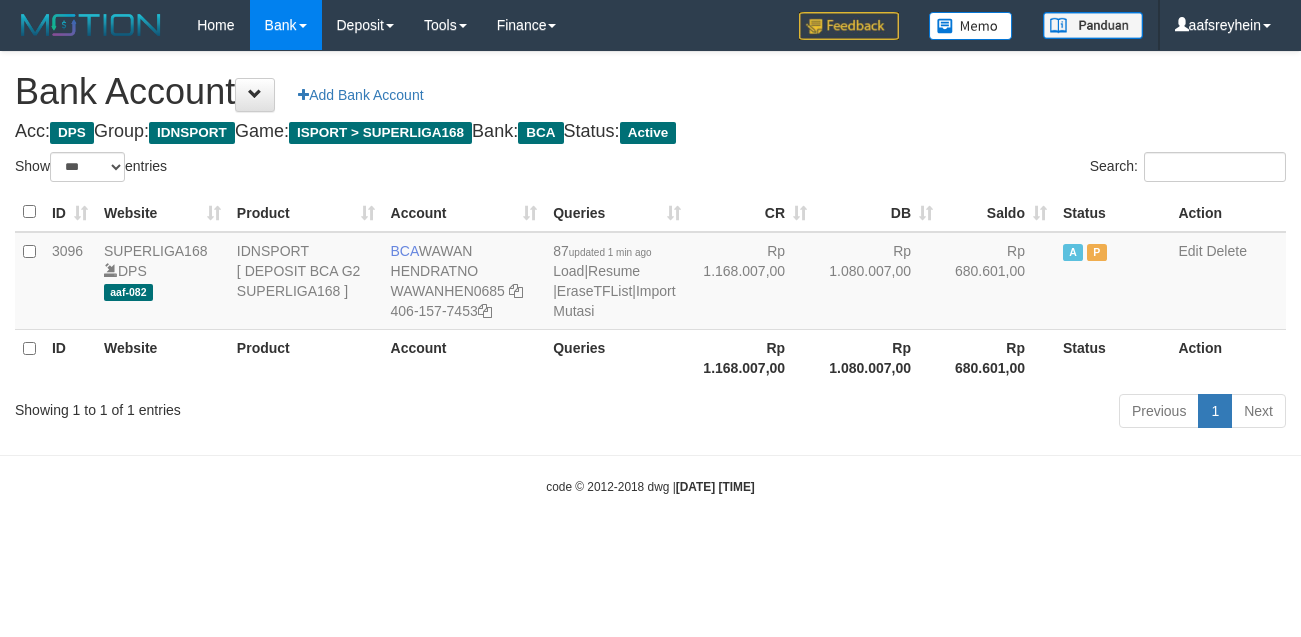 scroll, scrollTop: 0, scrollLeft: 0, axis: both 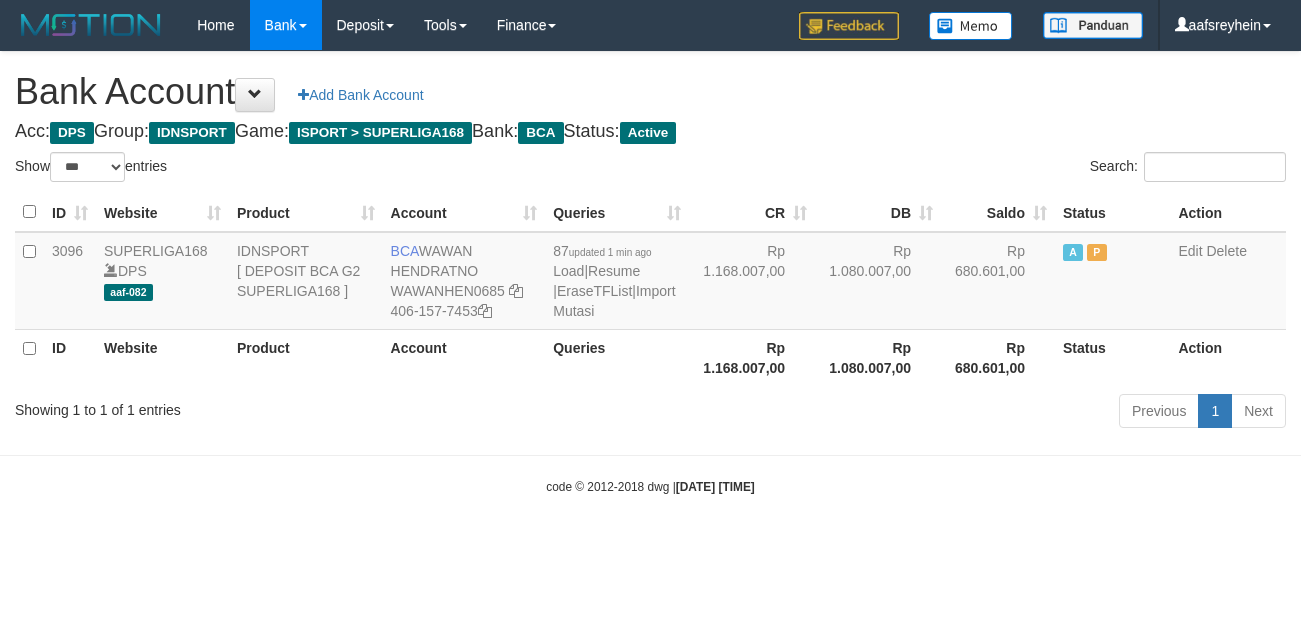 select on "***" 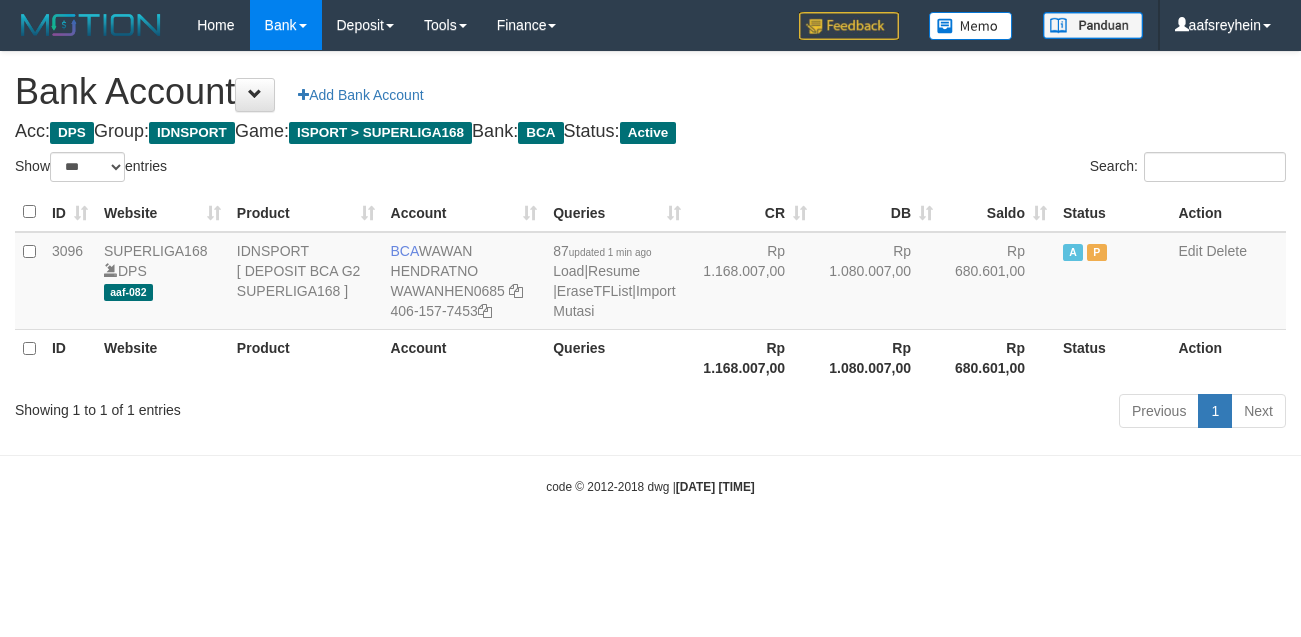 scroll, scrollTop: 0, scrollLeft: 0, axis: both 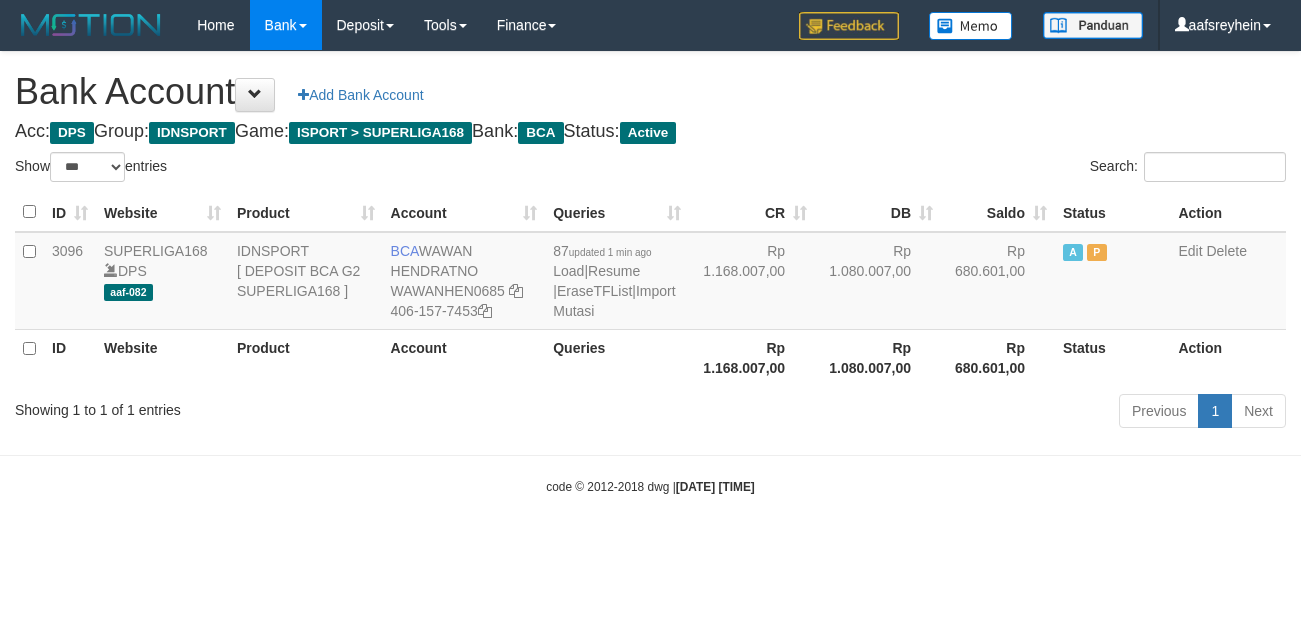 select on "***" 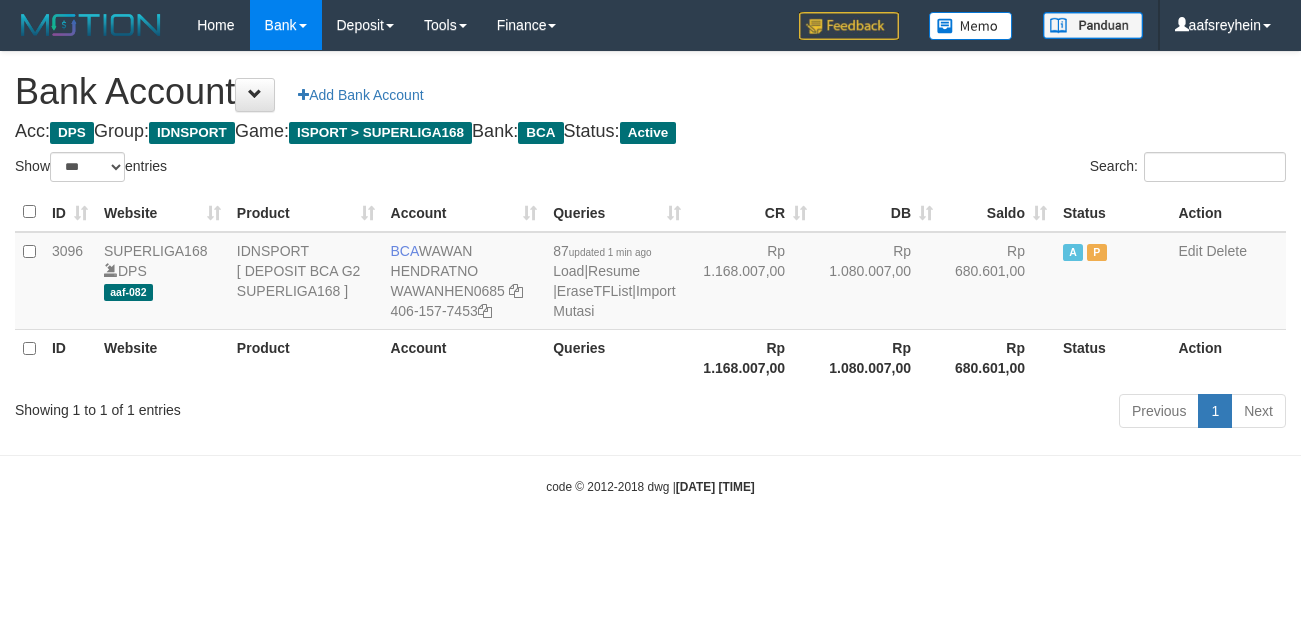 scroll, scrollTop: 0, scrollLeft: 0, axis: both 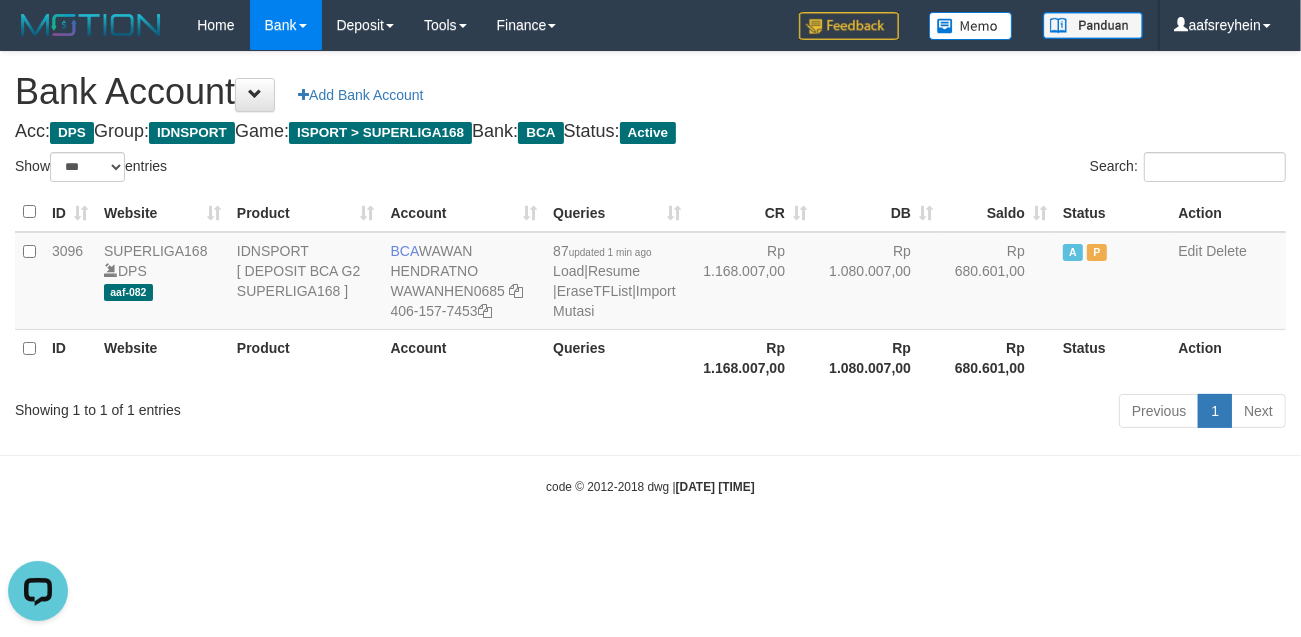 drag, startPoint x: 1028, startPoint y: 556, endPoint x: 1118, endPoint y: 526, distance: 94.86833 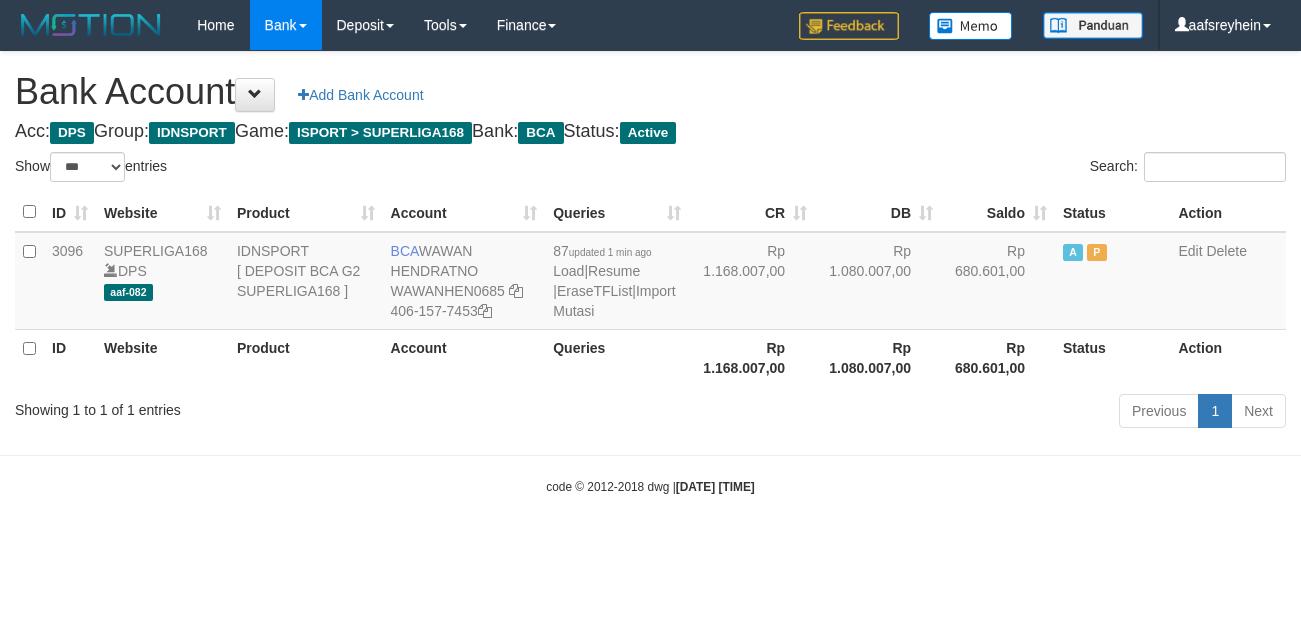 select on "***" 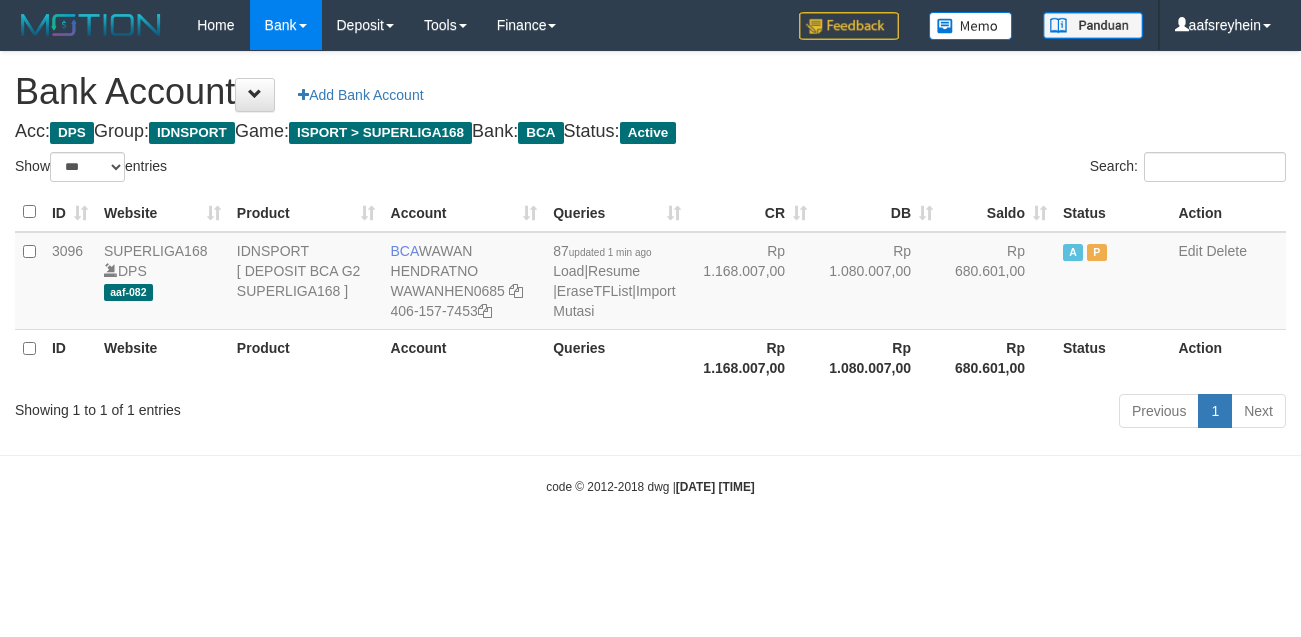 scroll, scrollTop: 0, scrollLeft: 0, axis: both 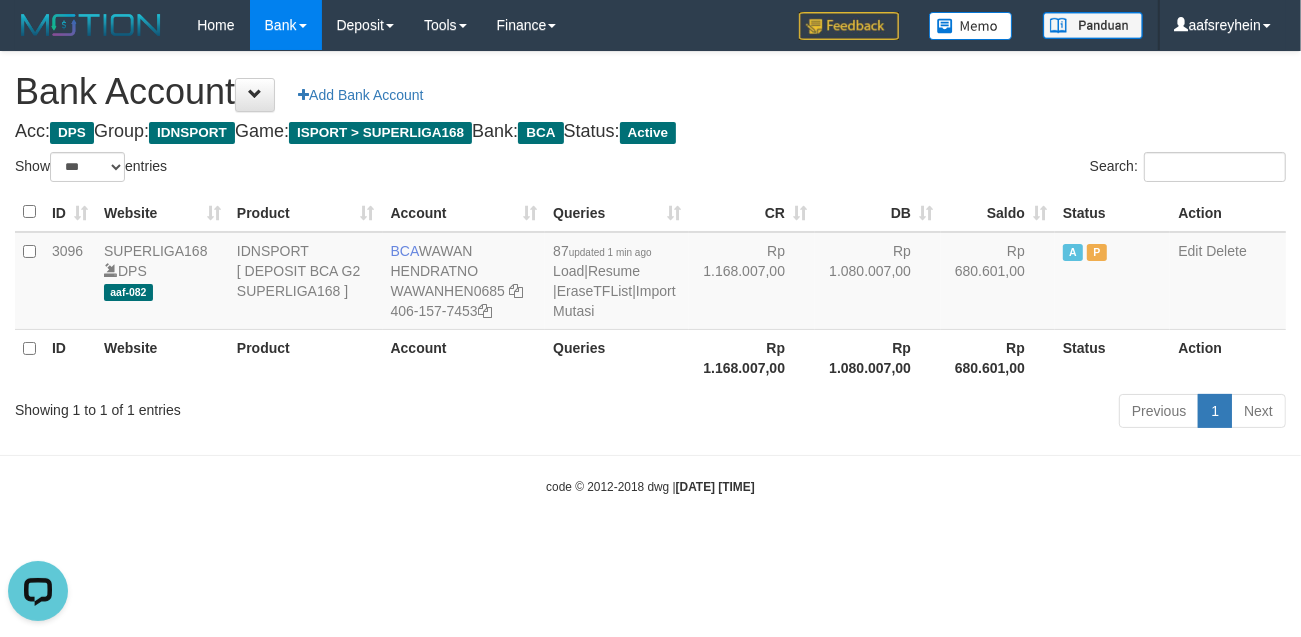 click on "Toggle navigation
Home
Bank
Account List
Load
By Website
Group
[ISPORT]													SUPERLIGA168
By Load Group (DPS)
-" at bounding box center [650, 273] 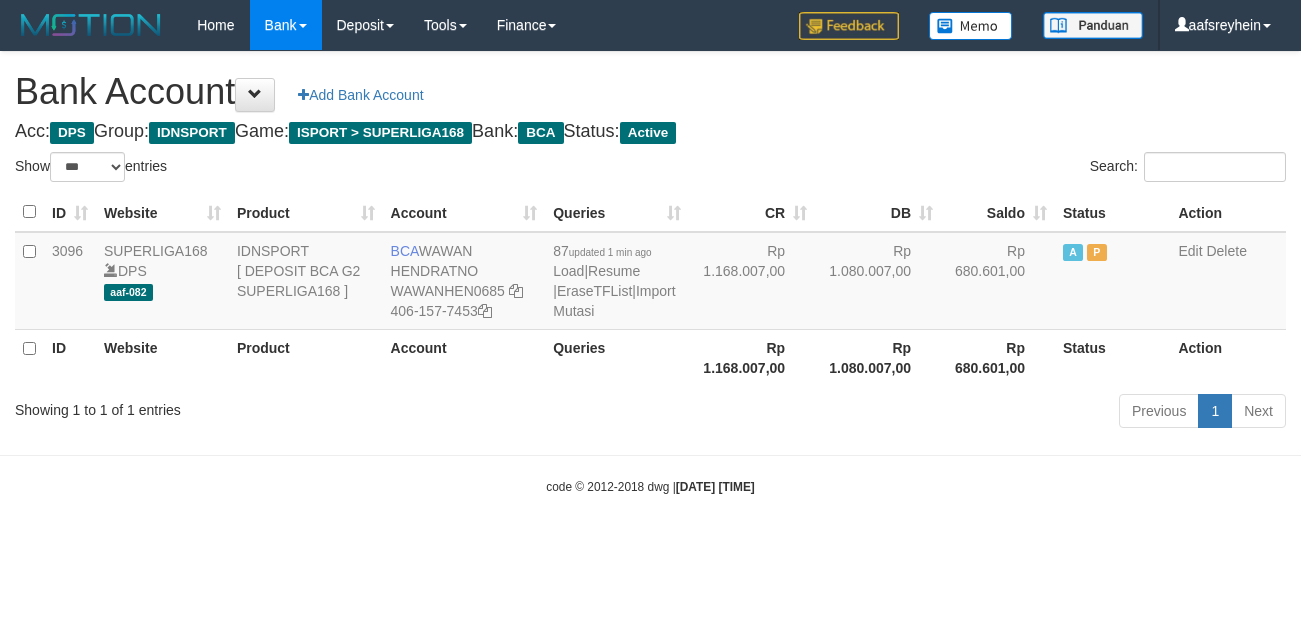 select on "***" 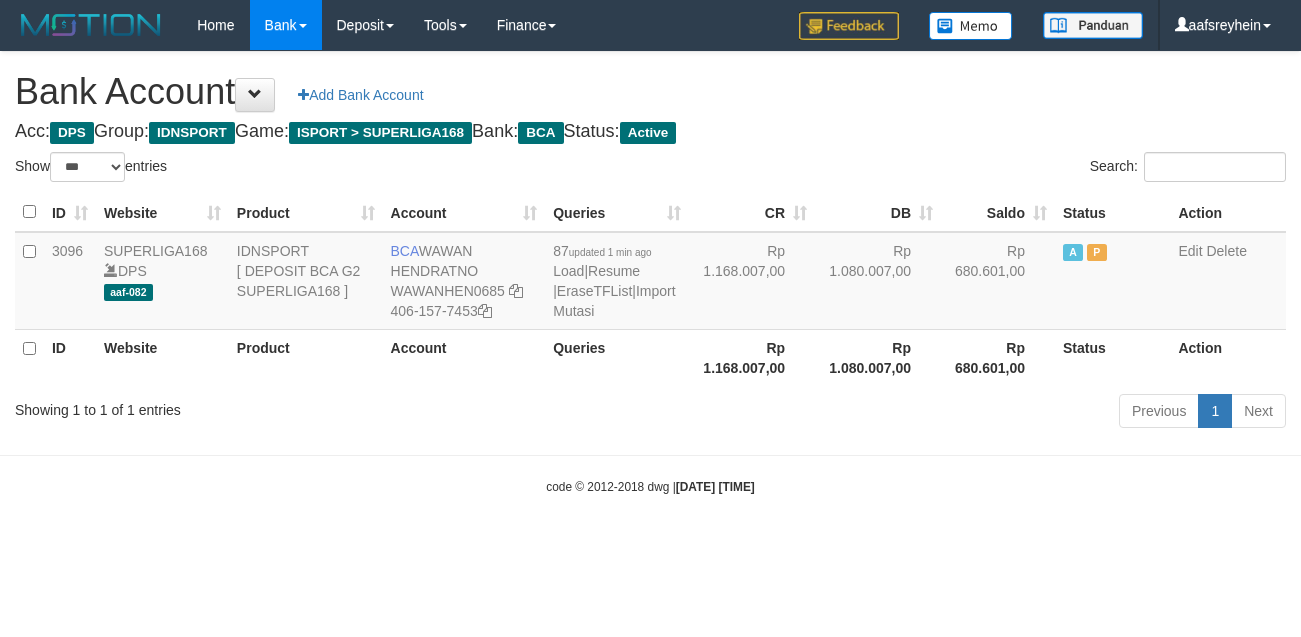 scroll, scrollTop: 0, scrollLeft: 0, axis: both 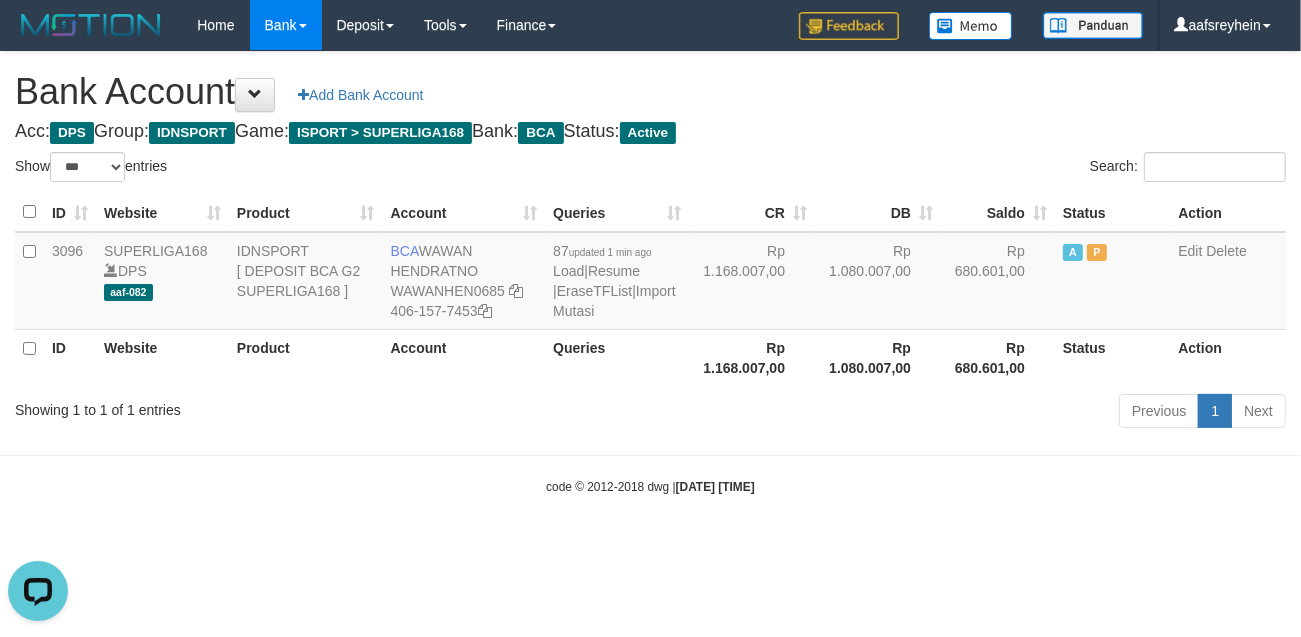 drag, startPoint x: 930, startPoint y: 521, endPoint x: 958, endPoint y: 486, distance: 44.82187 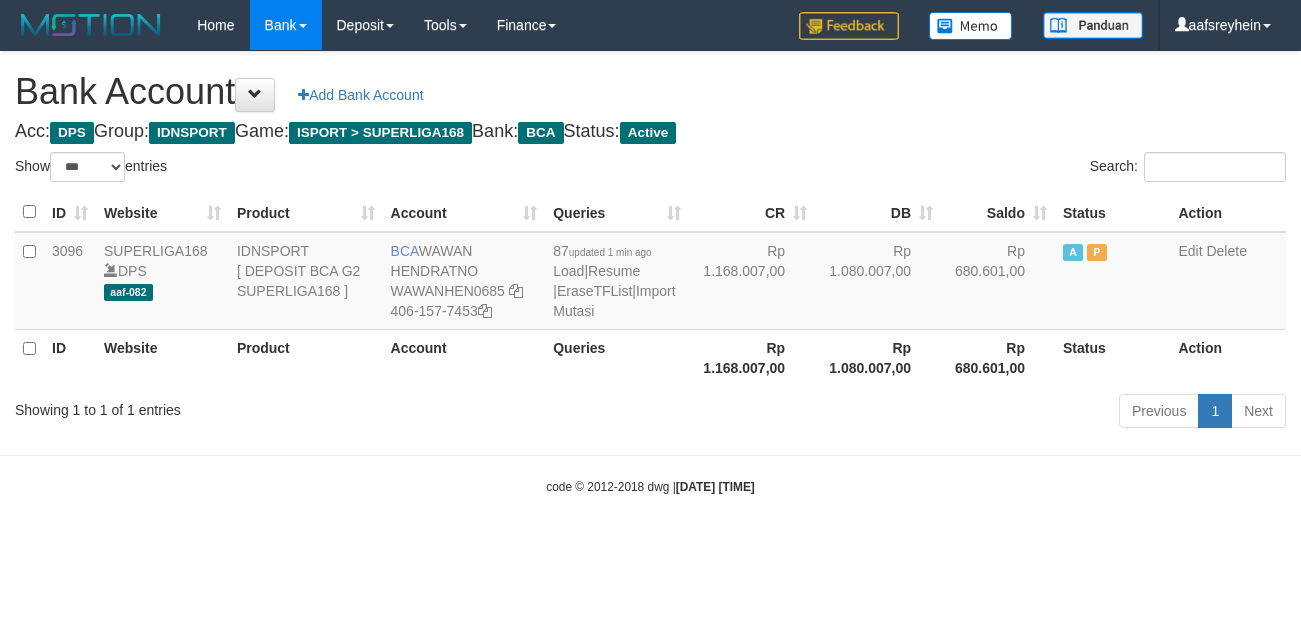select on "***" 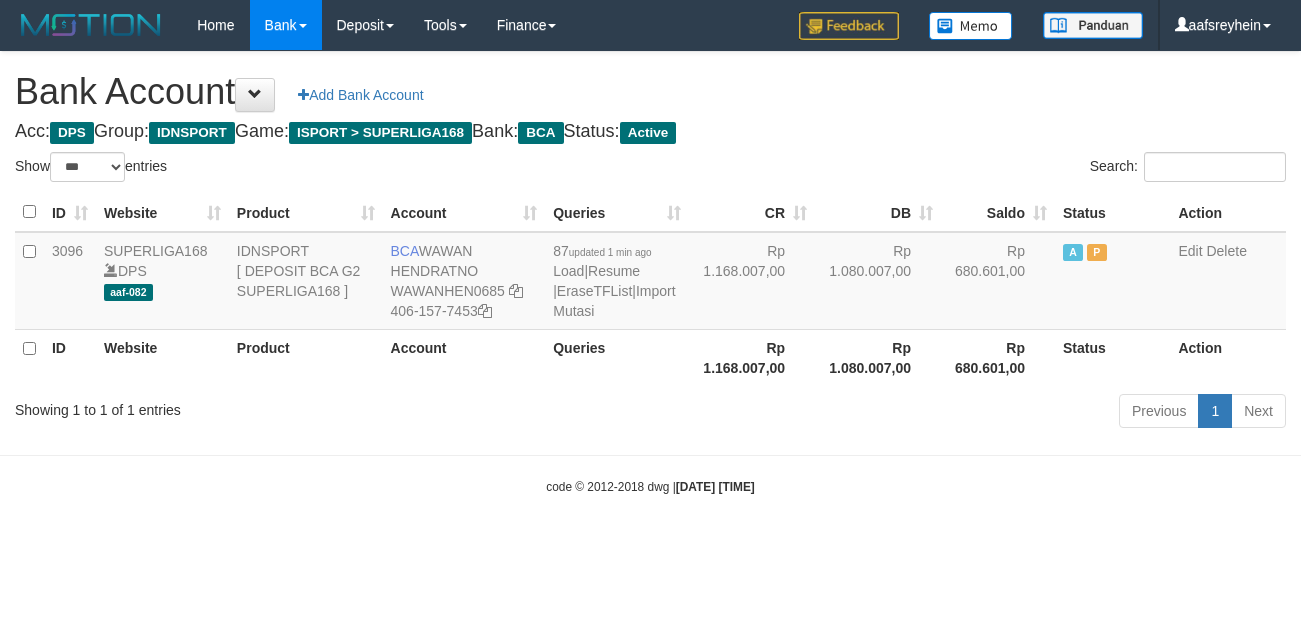 scroll, scrollTop: 0, scrollLeft: 0, axis: both 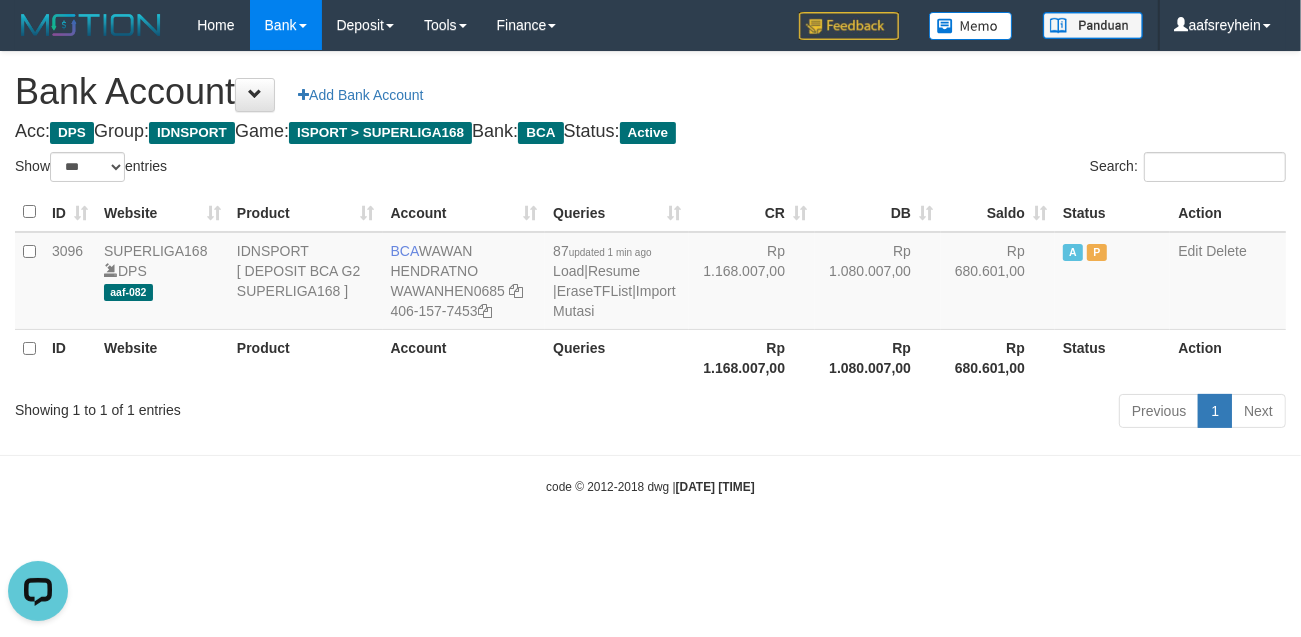 click on "Toggle navigation
Home
Bank
Account List
Load
By Website
Group
[ISPORT]													SUPERLIGA168
By Load Group (DPS)
-" at bounding box center (650, 273) 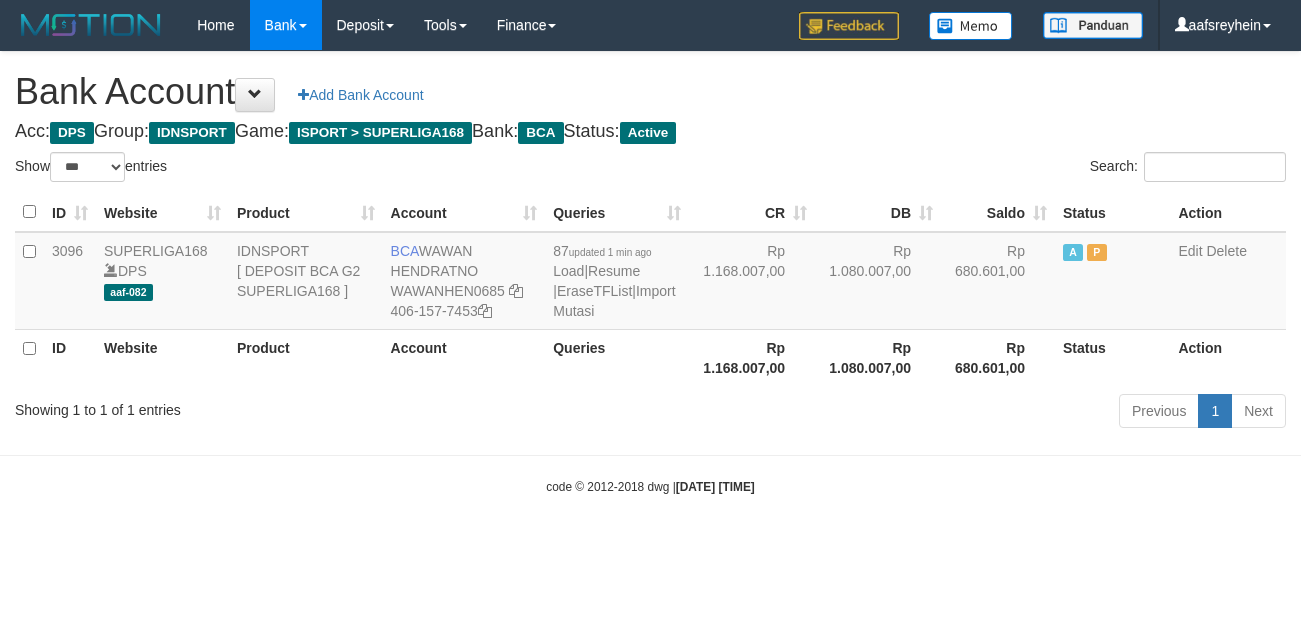 select on "***" 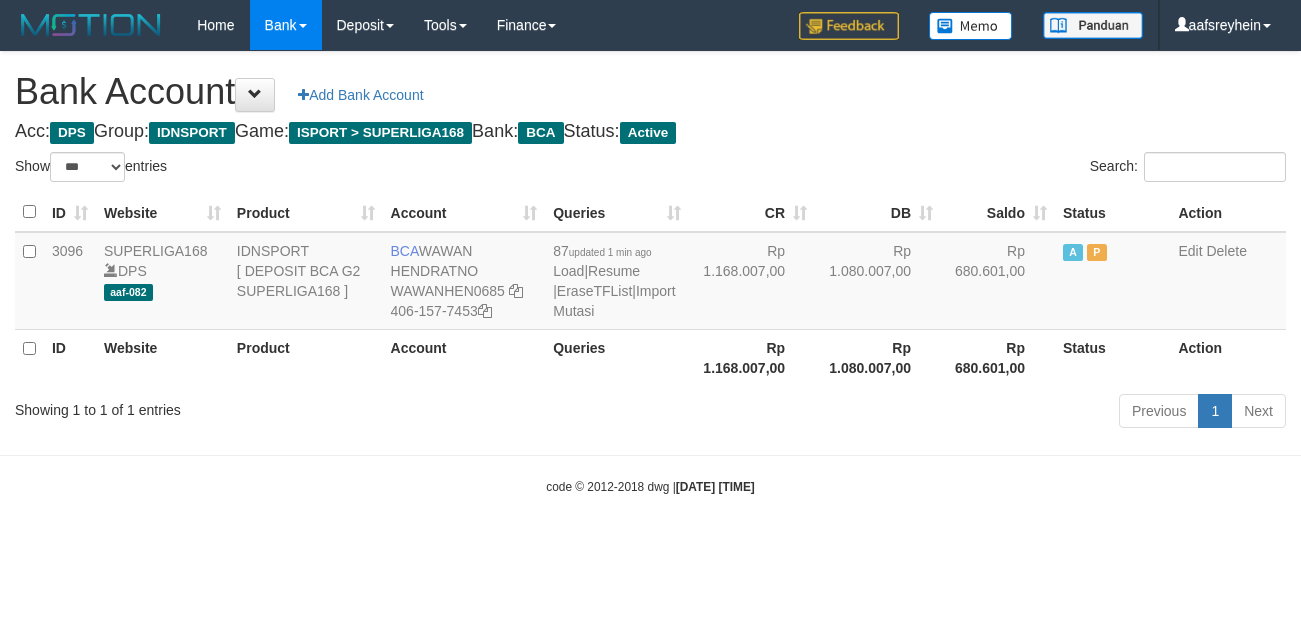 scroll, scrollTop: 0, scrollLeft: 0, axis: both 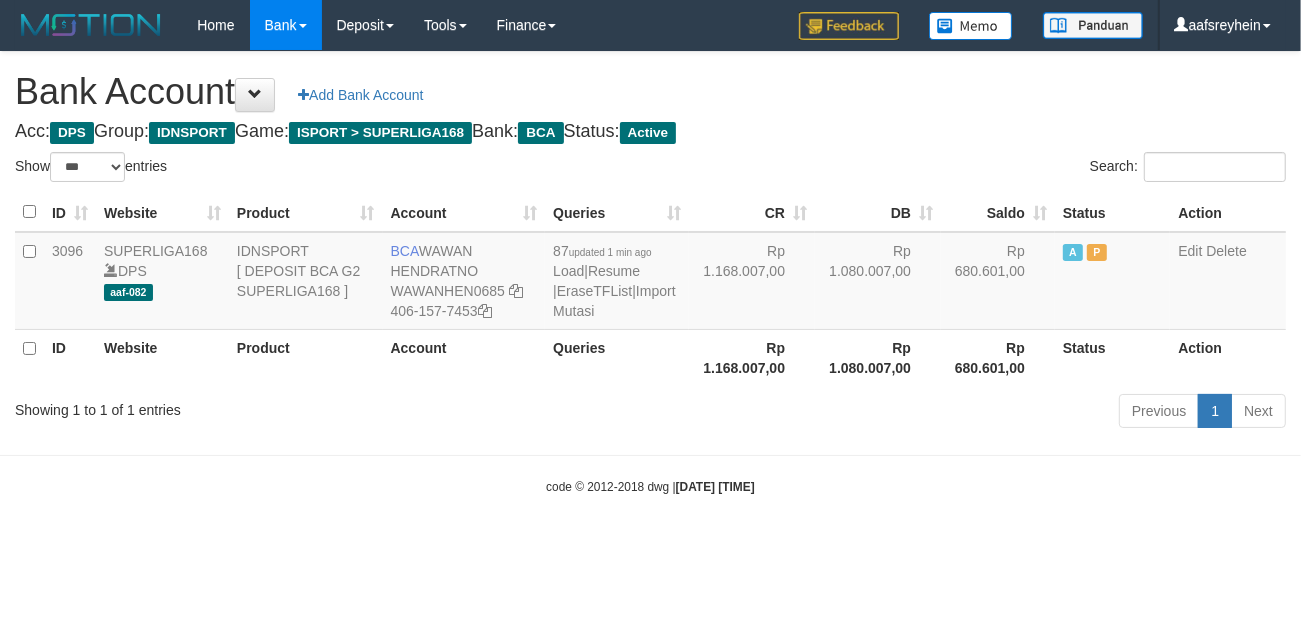 drag, startPoint x: 0, startPoint y: 0, endPoint x: 1103, endPoint y: 477, distance: 1201.7229 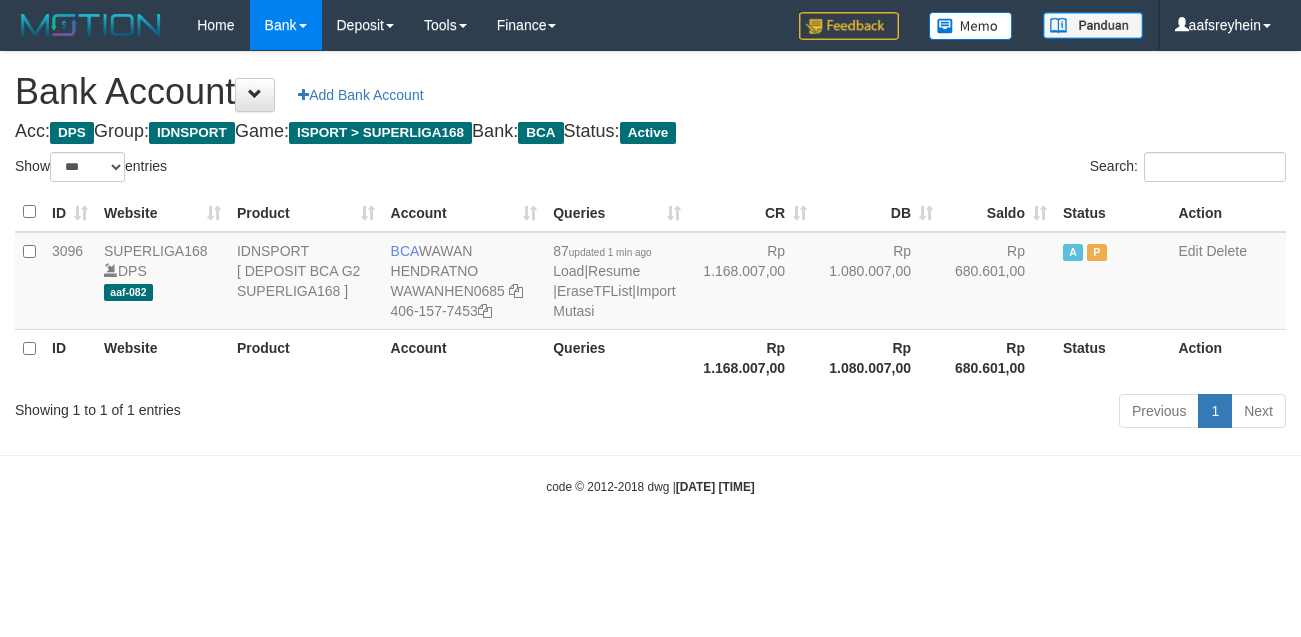 select on "***" 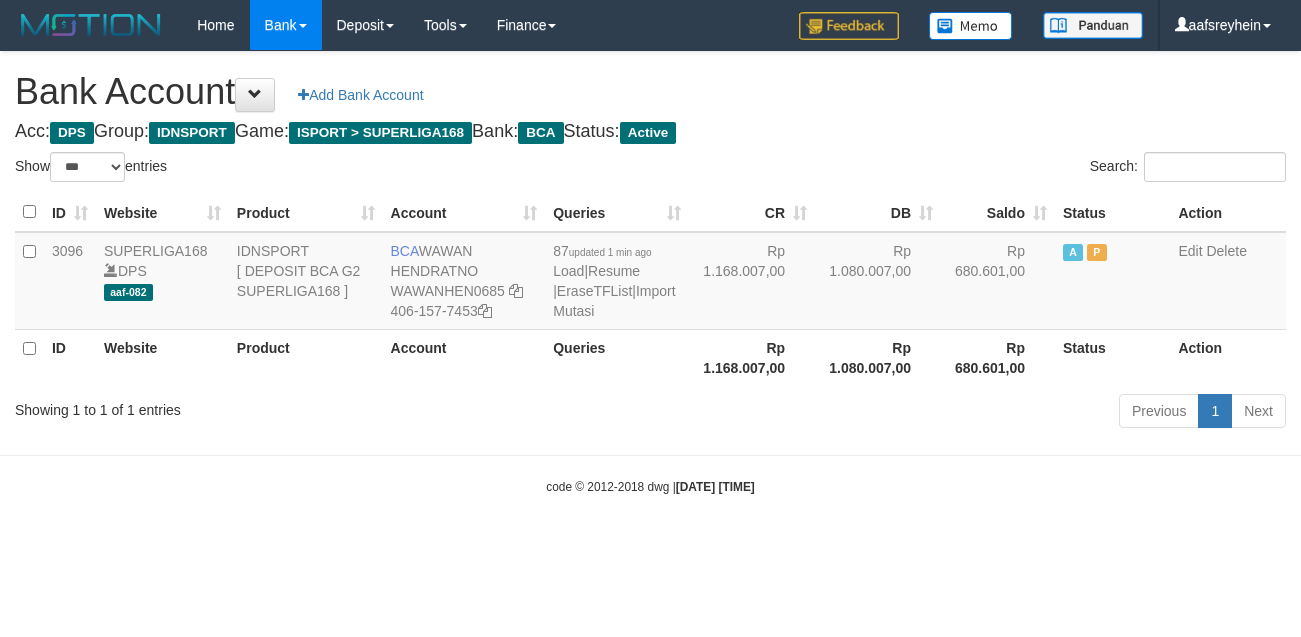 scroll, scrollTop: 0, scrollLeft: 0, axis: both 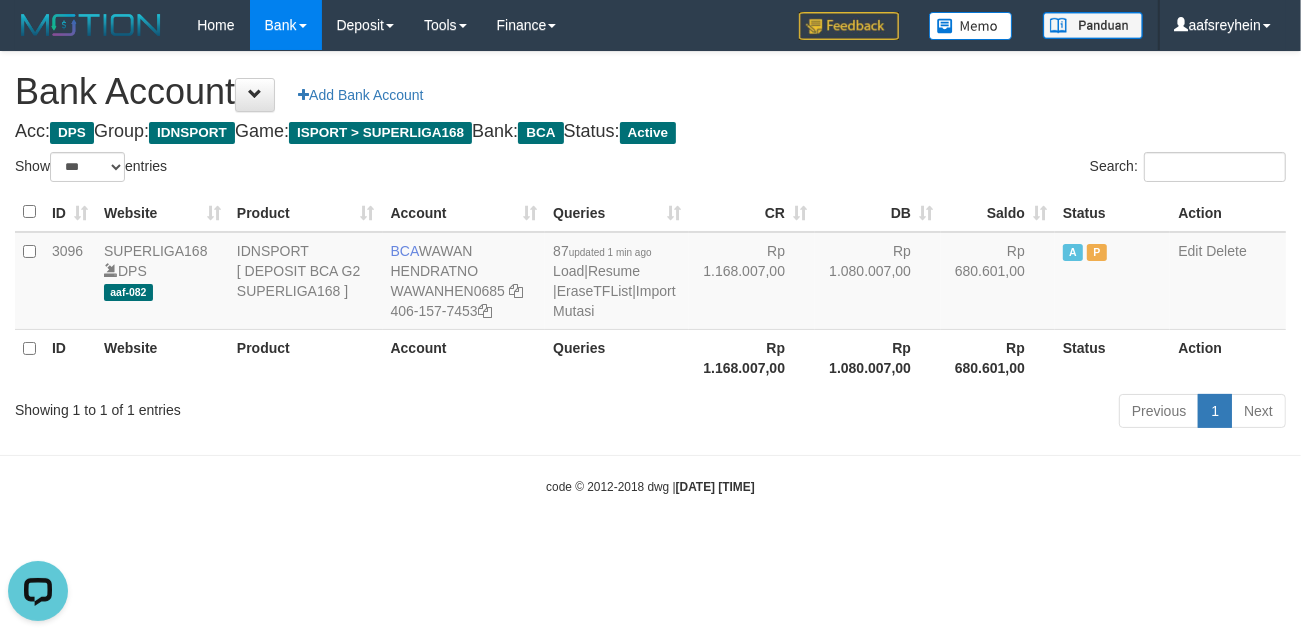 click on "code © 2012-2018 dwg |  2025/07/12 08:55:54" at bounding box center (650, 486) 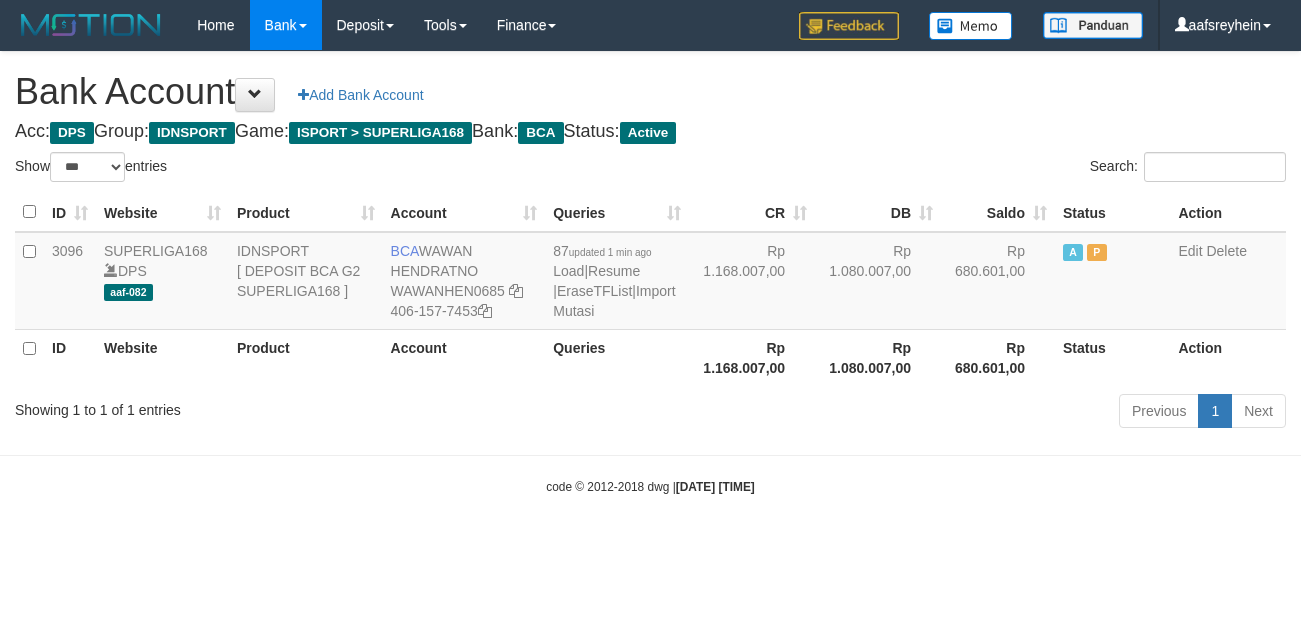 select on "***" 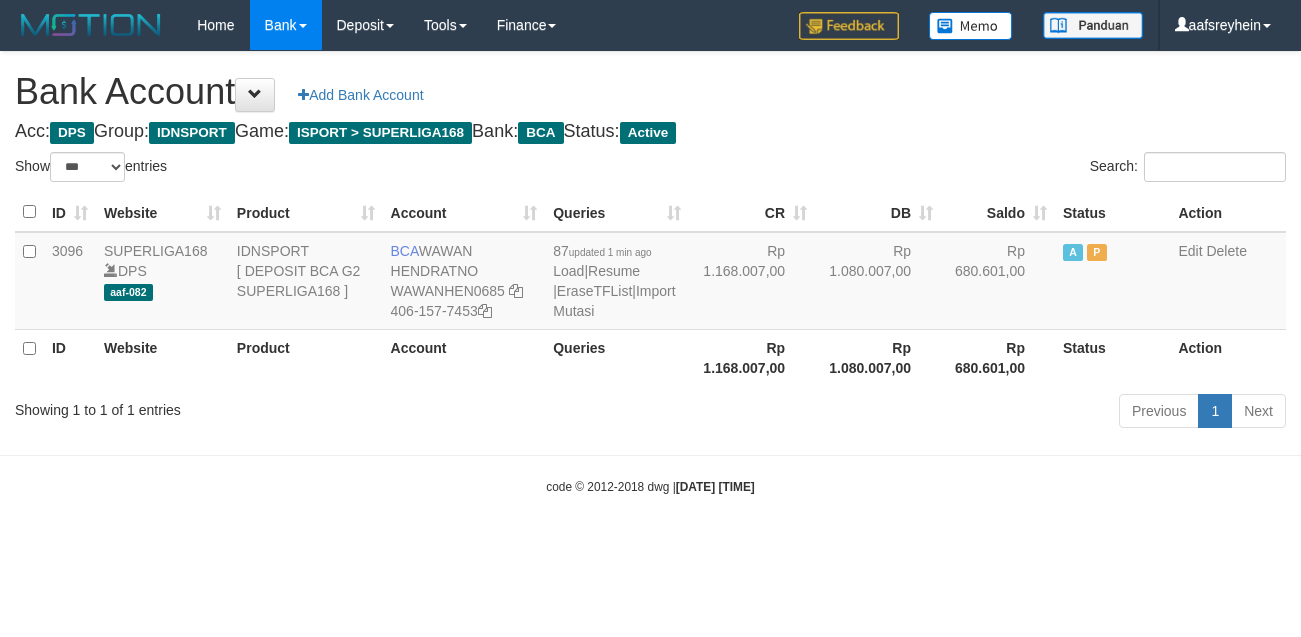 scroll, scrollTop: 0, scrollLeft: 0, axis: both 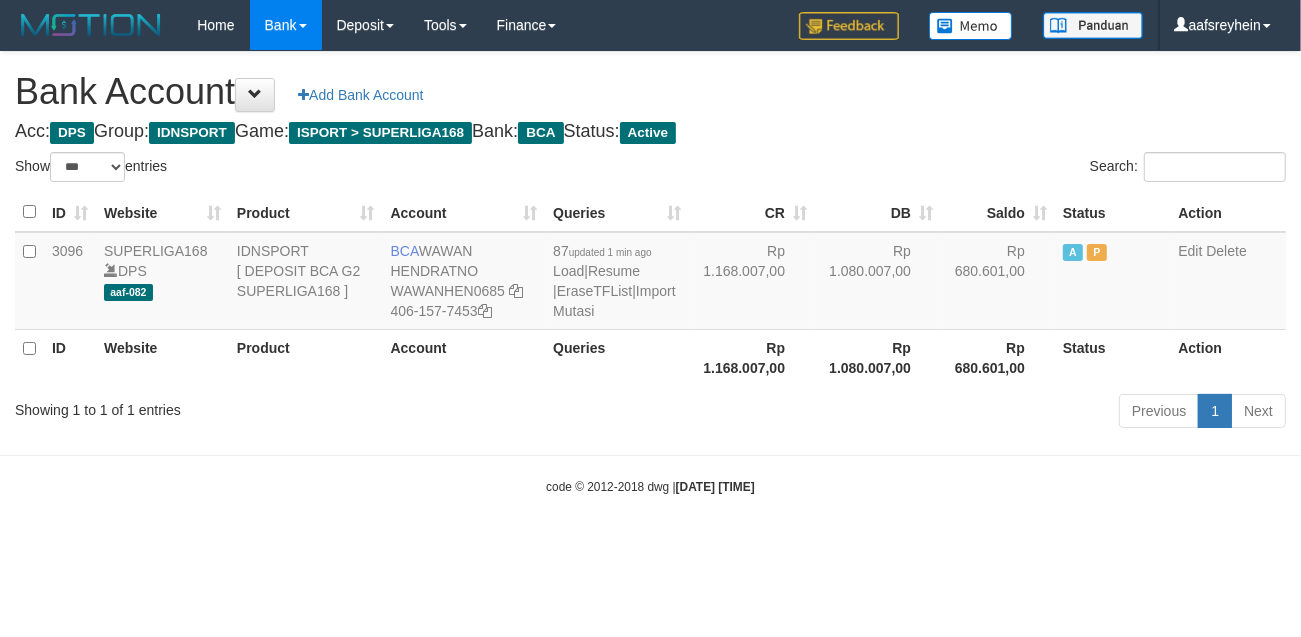 click on "Toggle navigation
Home
Bank
Account List
Load
By Website
Group
[ISPORT]													SUPERLIGA168
By Load Group (DPS)" at bounding box center (650, 273) 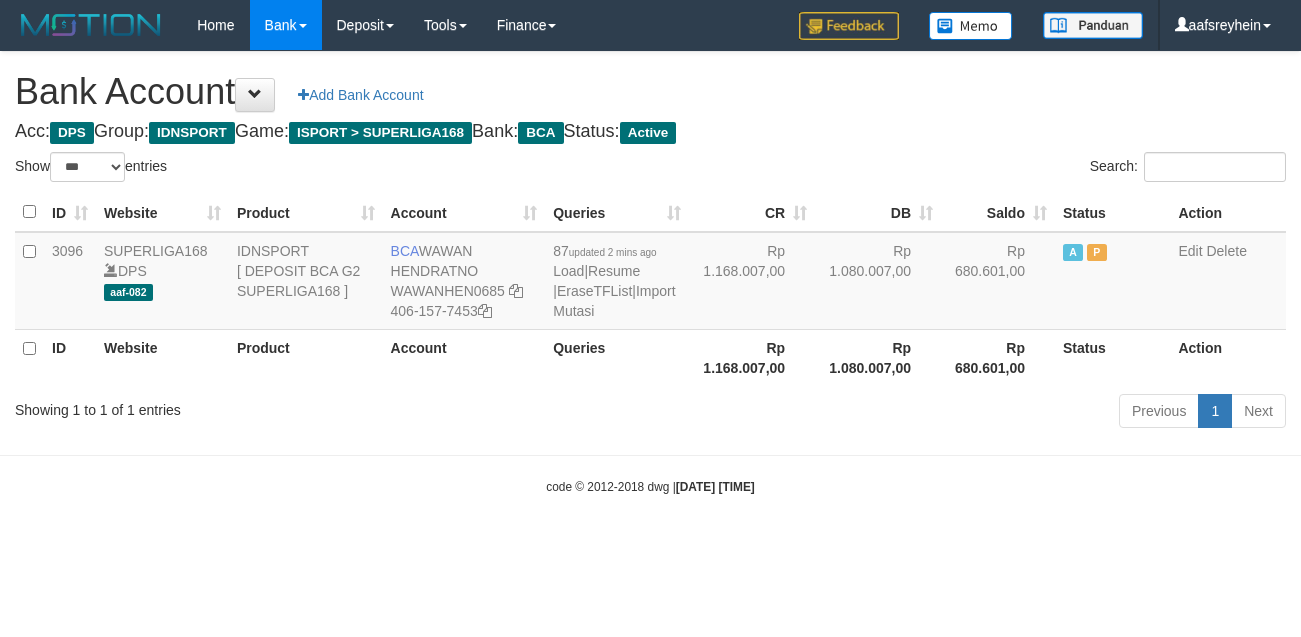 select on "***" 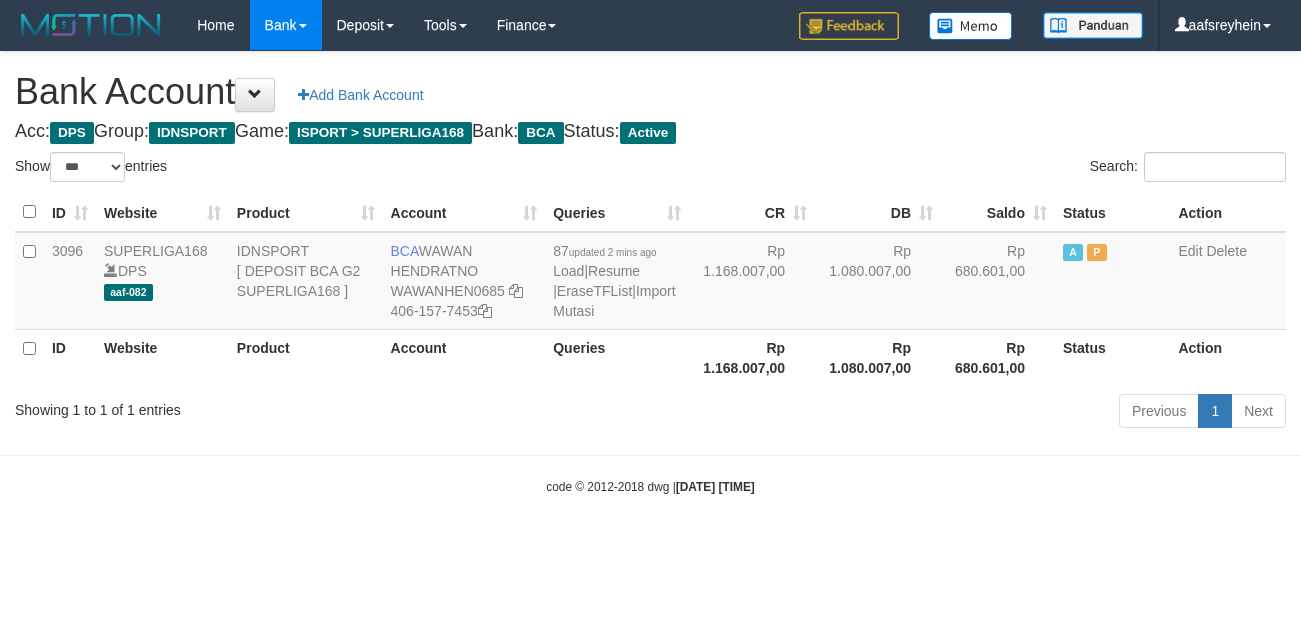 scroll, scrollTop: 0, scrollLeft: 0, axis: both 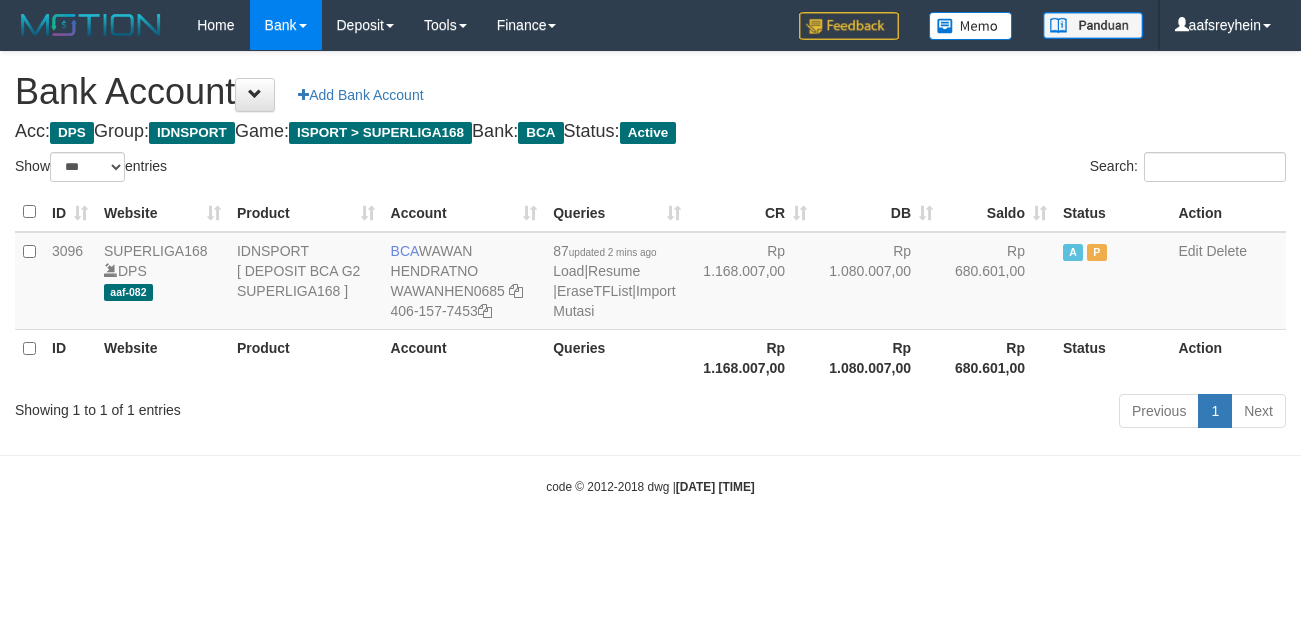 select on "***" 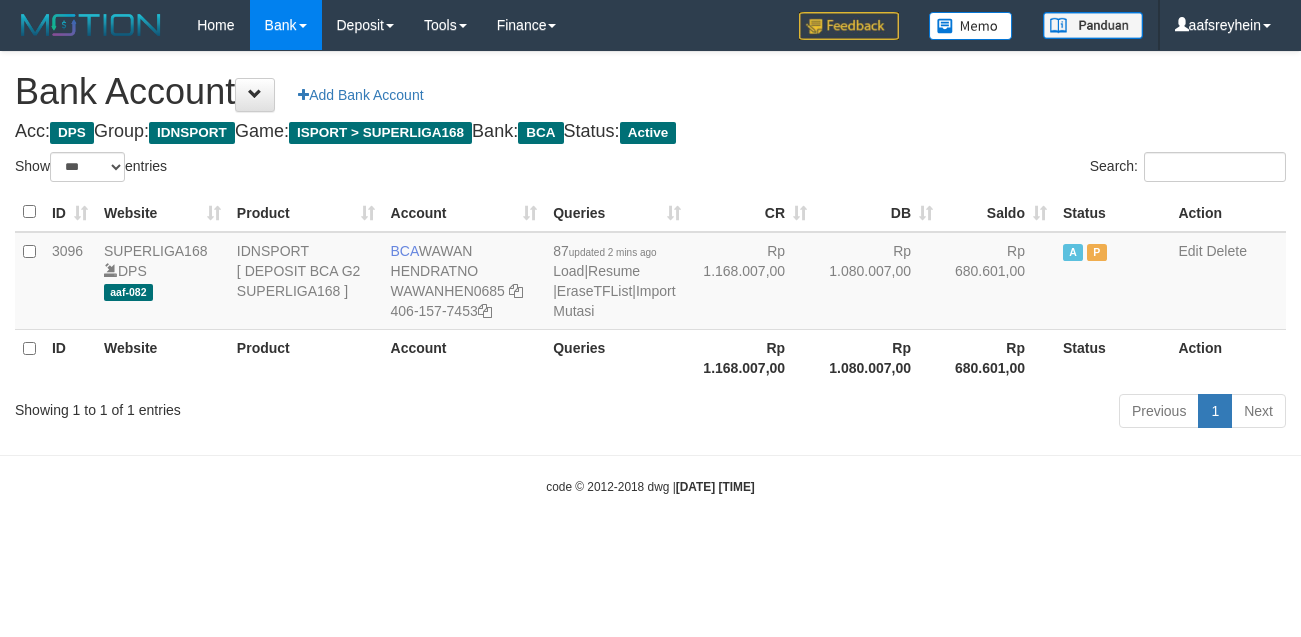 scroll, scrollTop: 0, scrollLeft: 0, axis: both 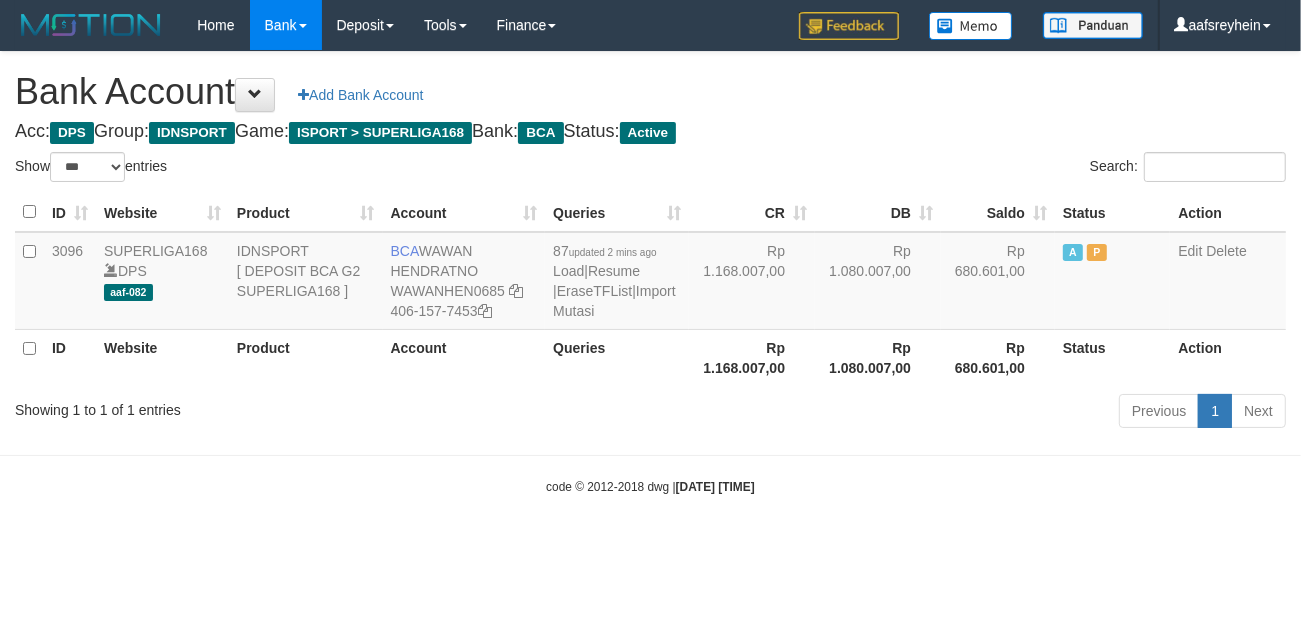 drag, startPoint x: 1067, startPoint y: 452, endPoint x: 1296, endPoint y: 266, distance: 295.02032 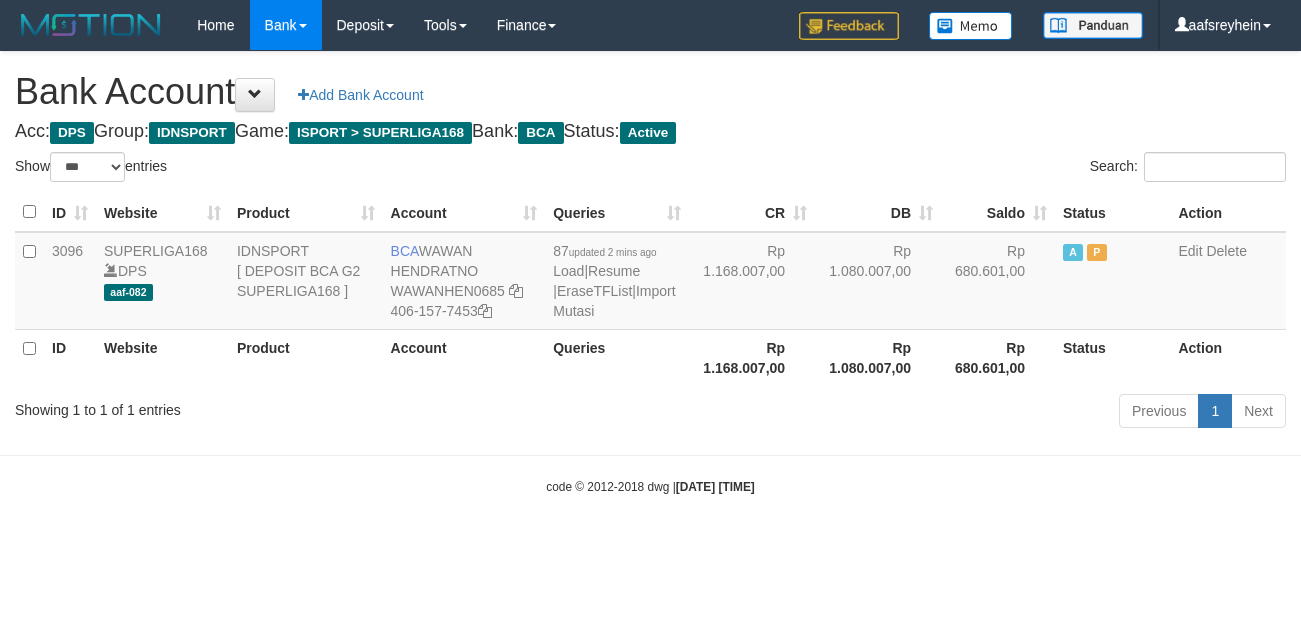 select on "***" 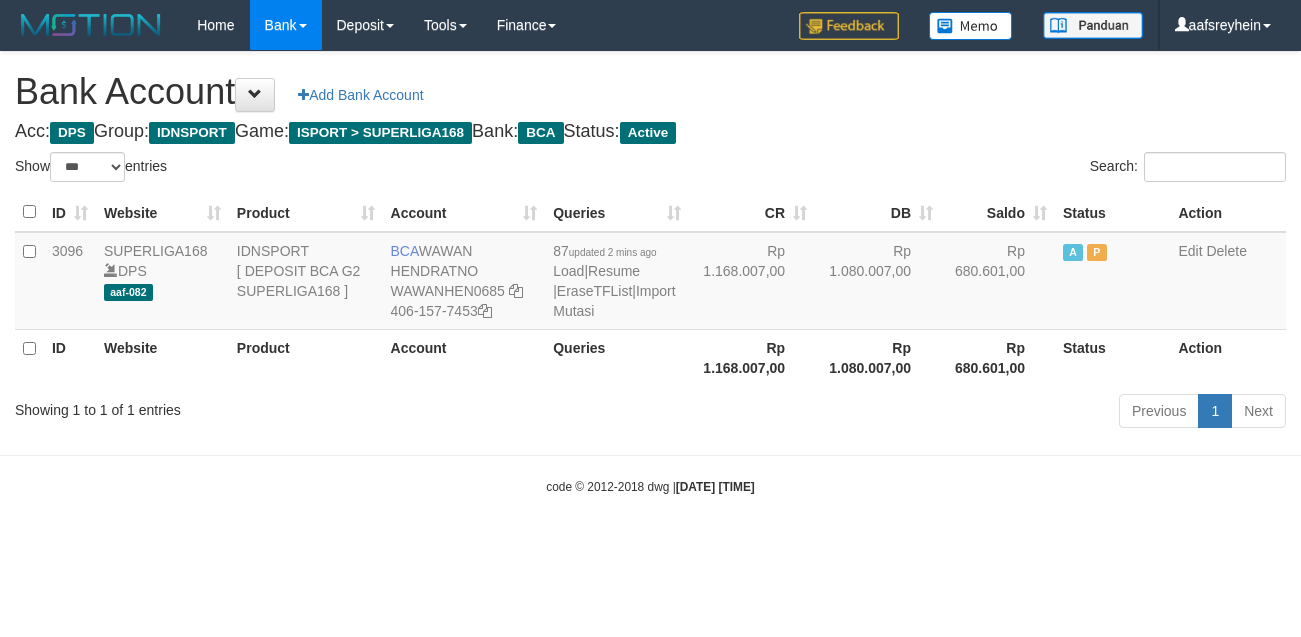 scroll, scrollTop: 0, scrollLeft: 0, axis: both 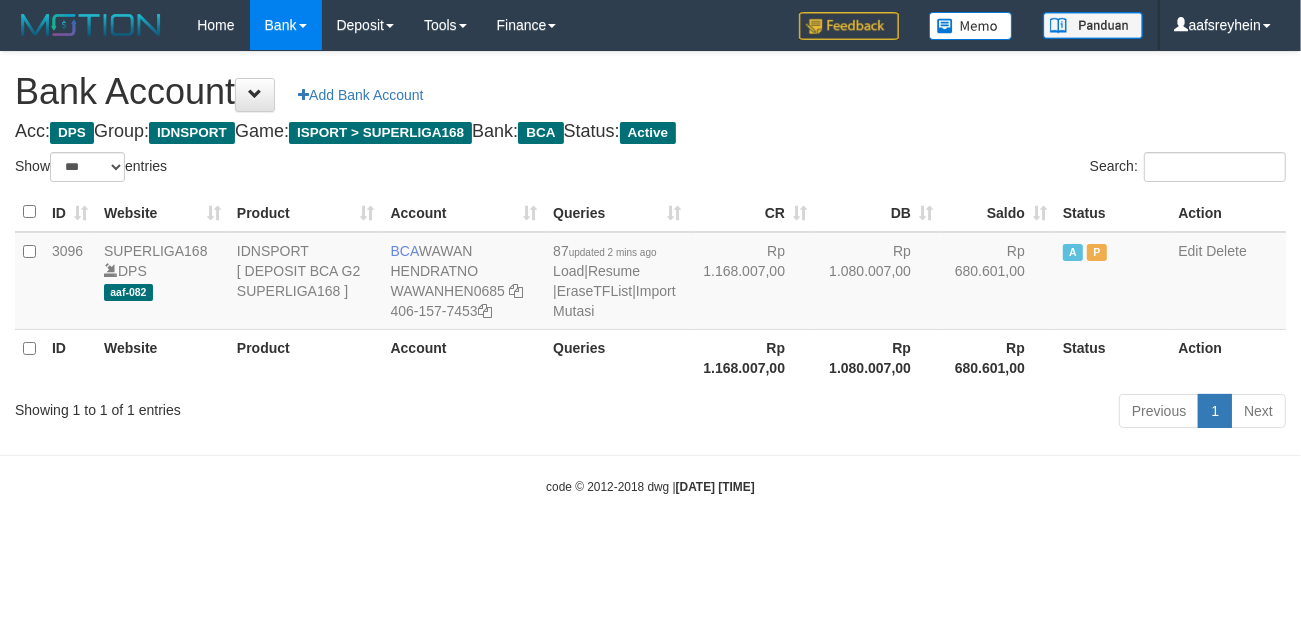 click on "Toggle navigation
Home
Bank
Account List
Load
By Website
Group
[ISPORT]													SUPERLIGA168
By Load Group (DPS)" at bounding box center [650, 273] 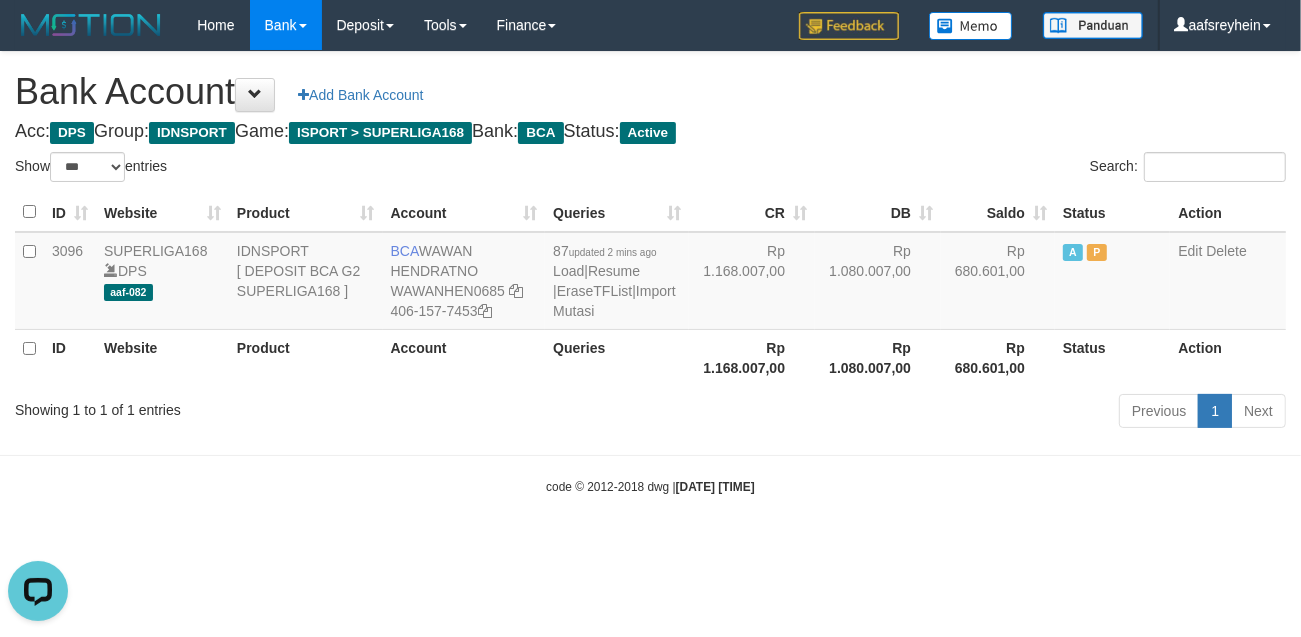 scroll, scrollTop: 0, scrollLeft: 0, axis: both 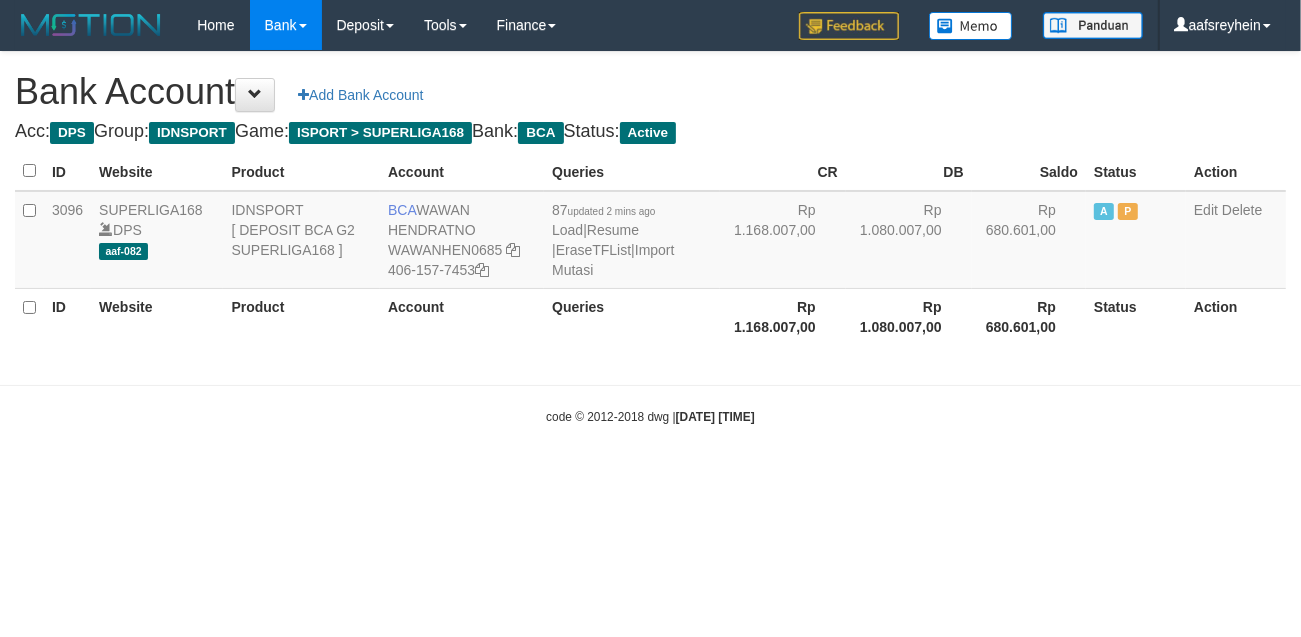 select on "***" 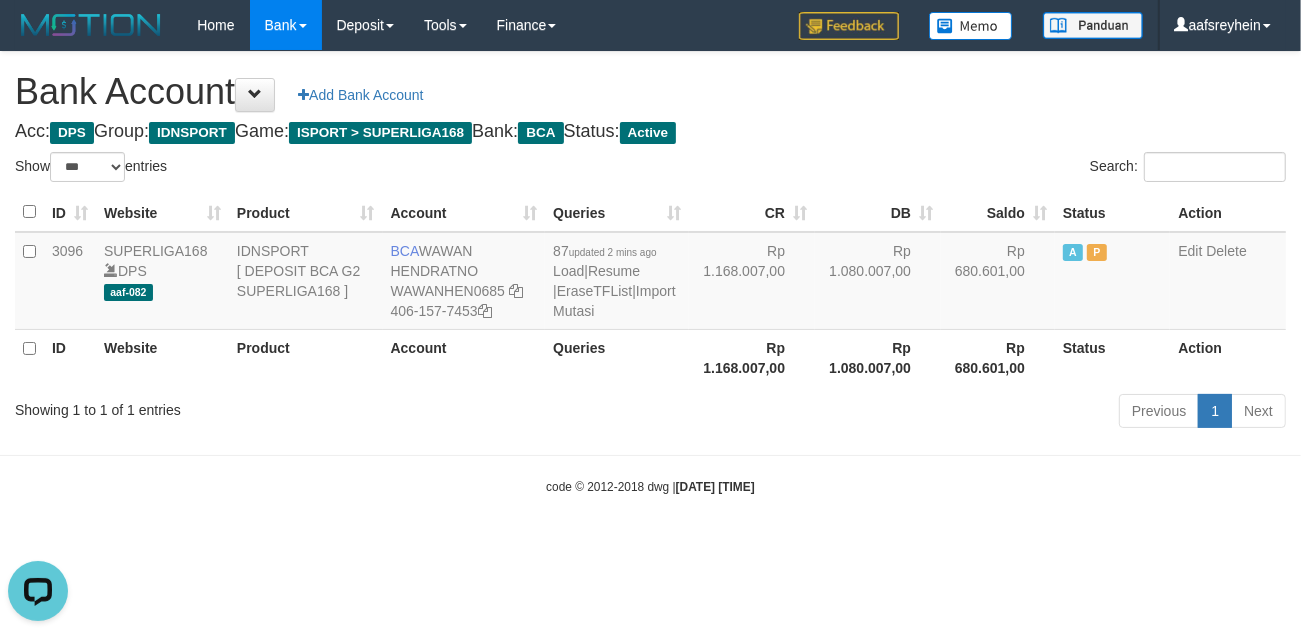 scroll, scrollTop: 0, scrollLeft: 0, axis: both 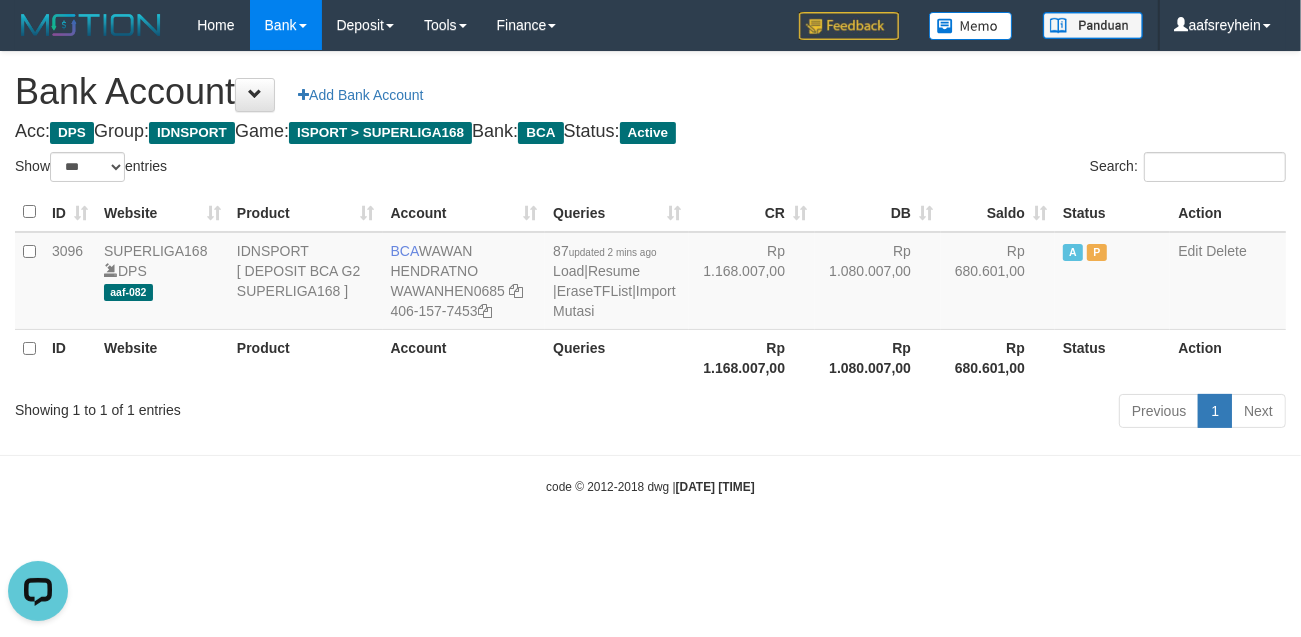 click on "Toggle navigation
Home
Bank
Account List
Load
By Website
Group
[ISPORT]													SUPERLIGA168
By Load Group (DPS)
-" at bounding box center (650, 273) 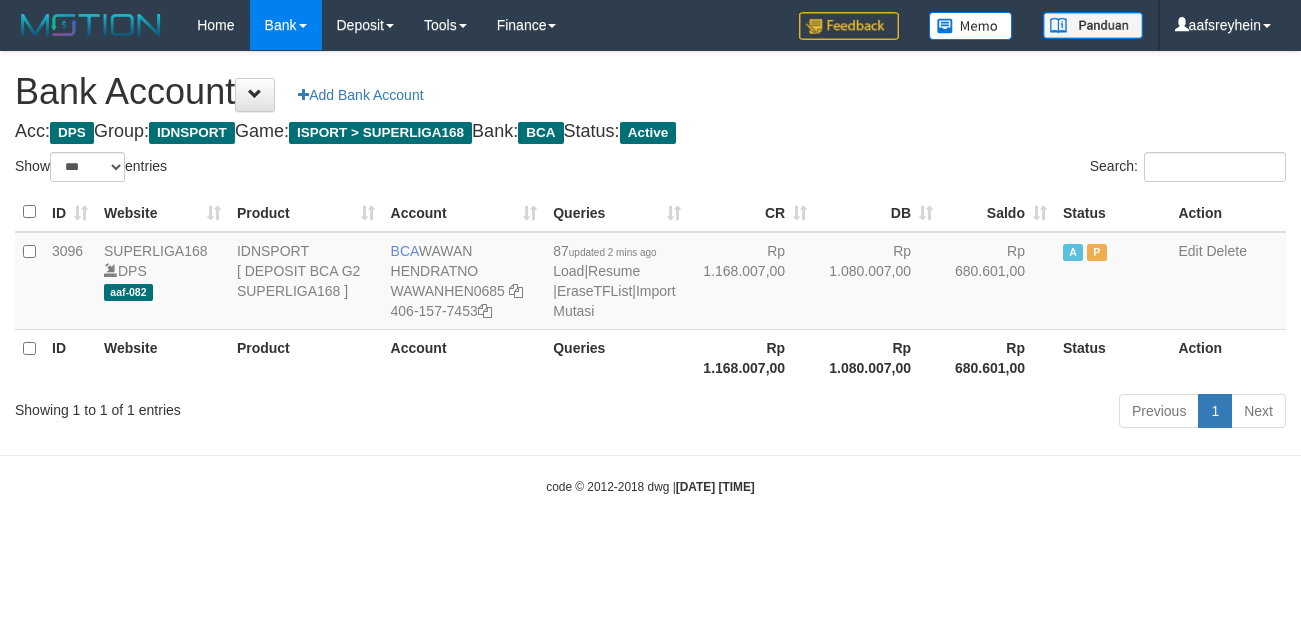 select on "***" 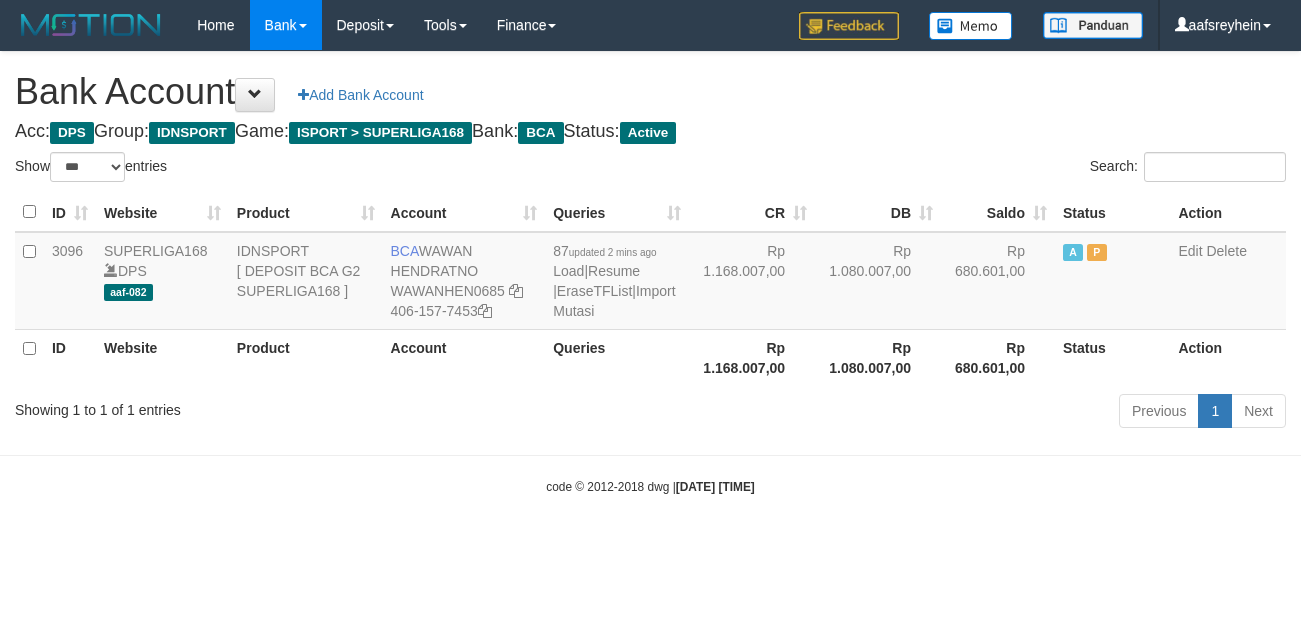 scroll, scrollTop: 0, scrollLeft: 0, axis: both 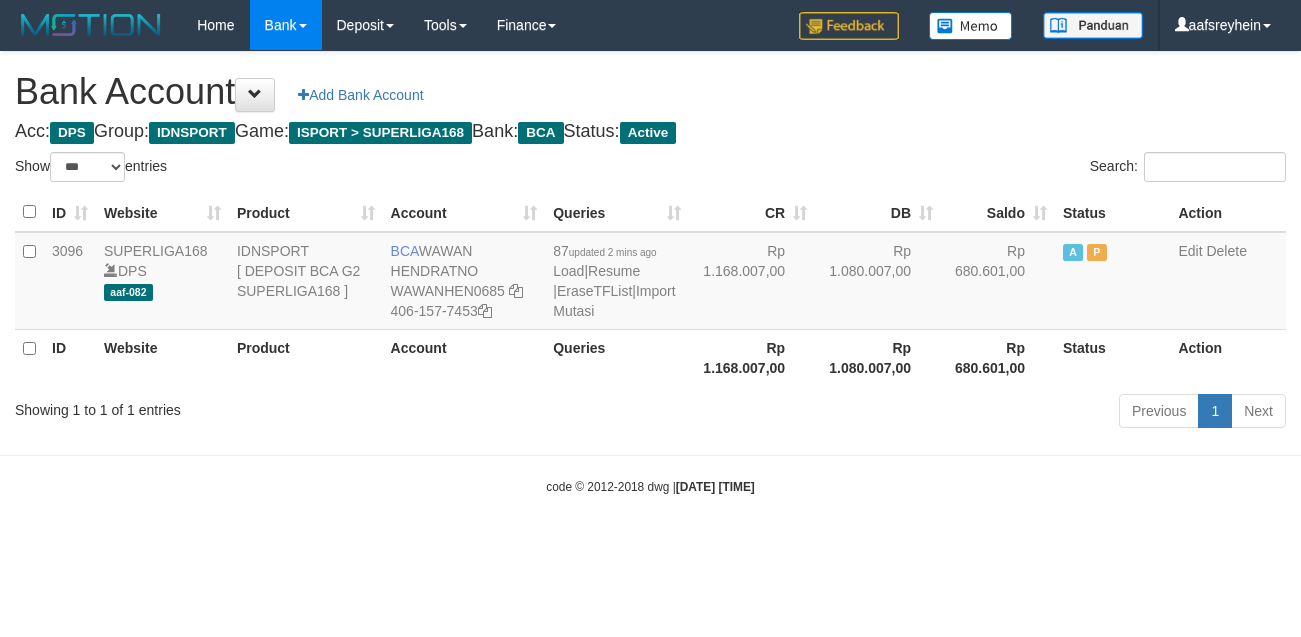 select on "***" 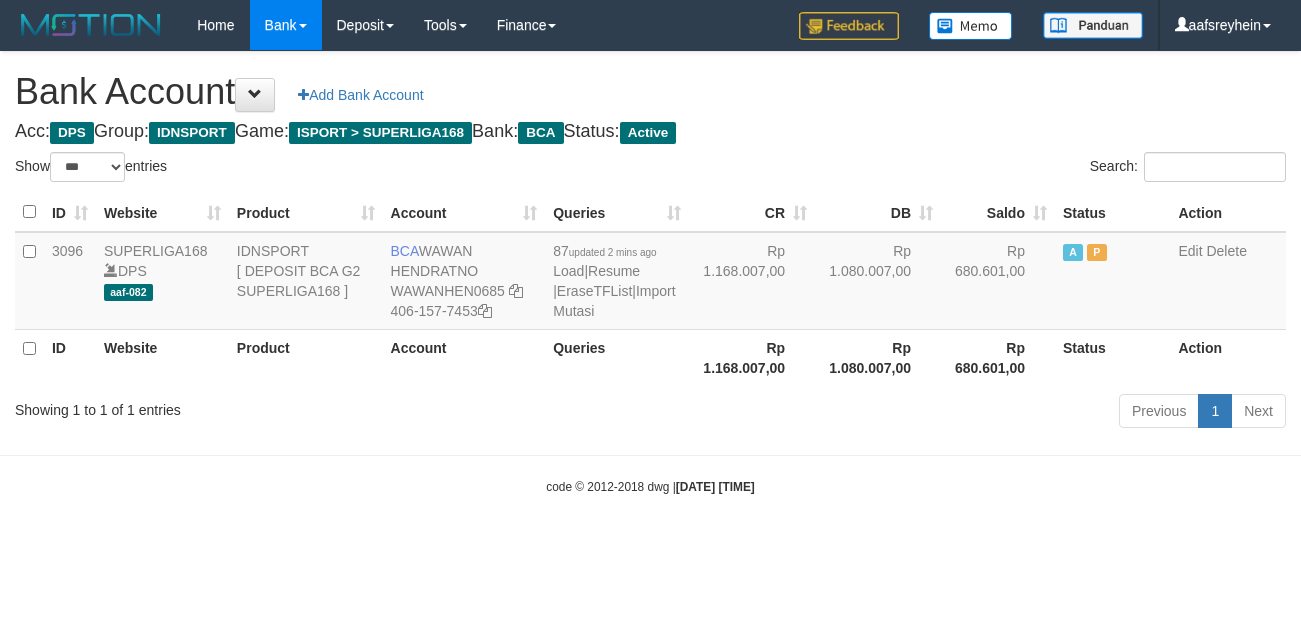 scroll, scrollTop: 0, scrollLeft: 0, axis: both 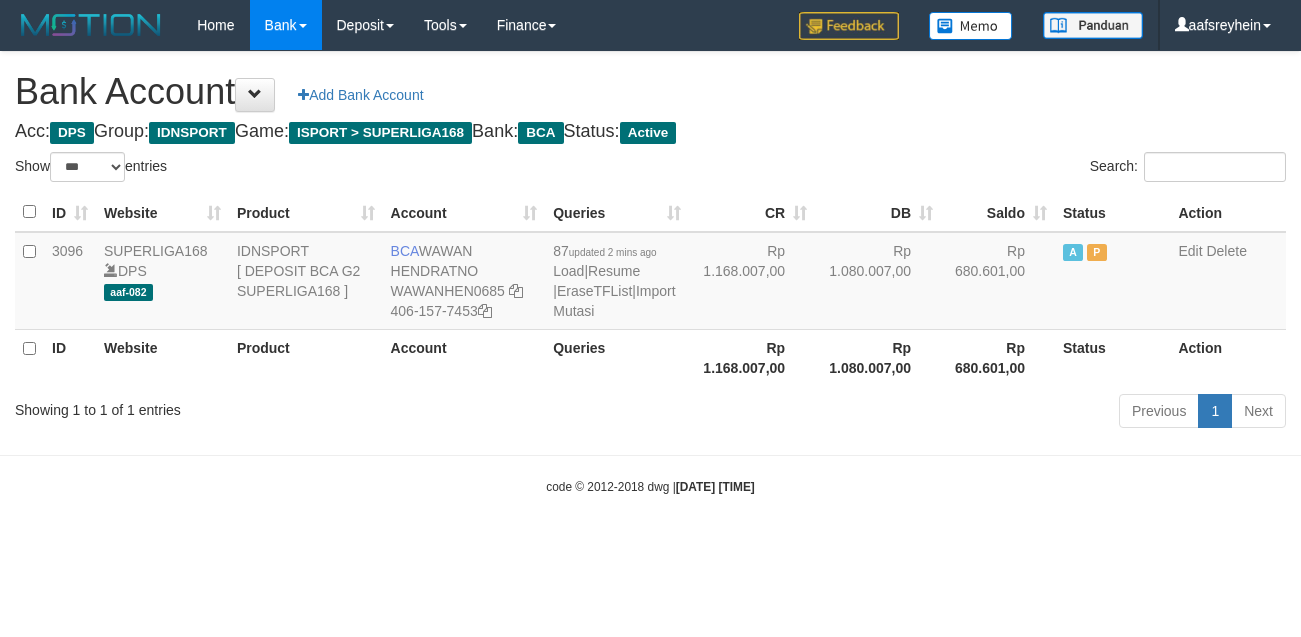select on "***" 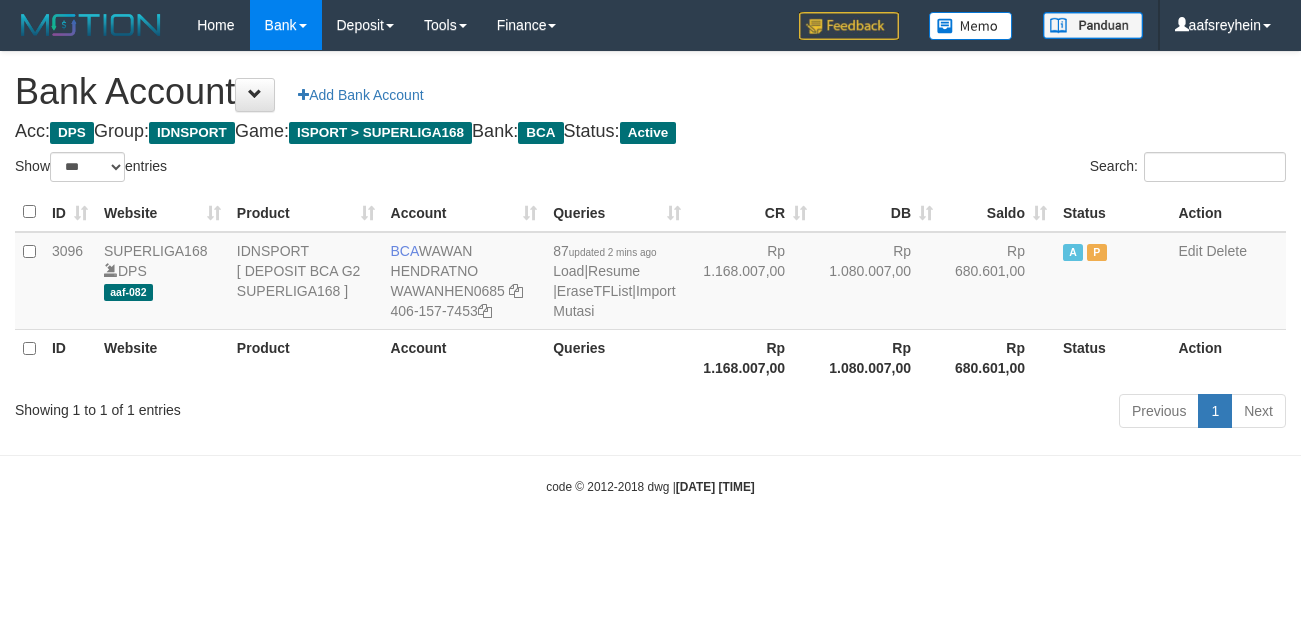 scroll, scrollTop: 0, scrollLeft: 0, axis: both 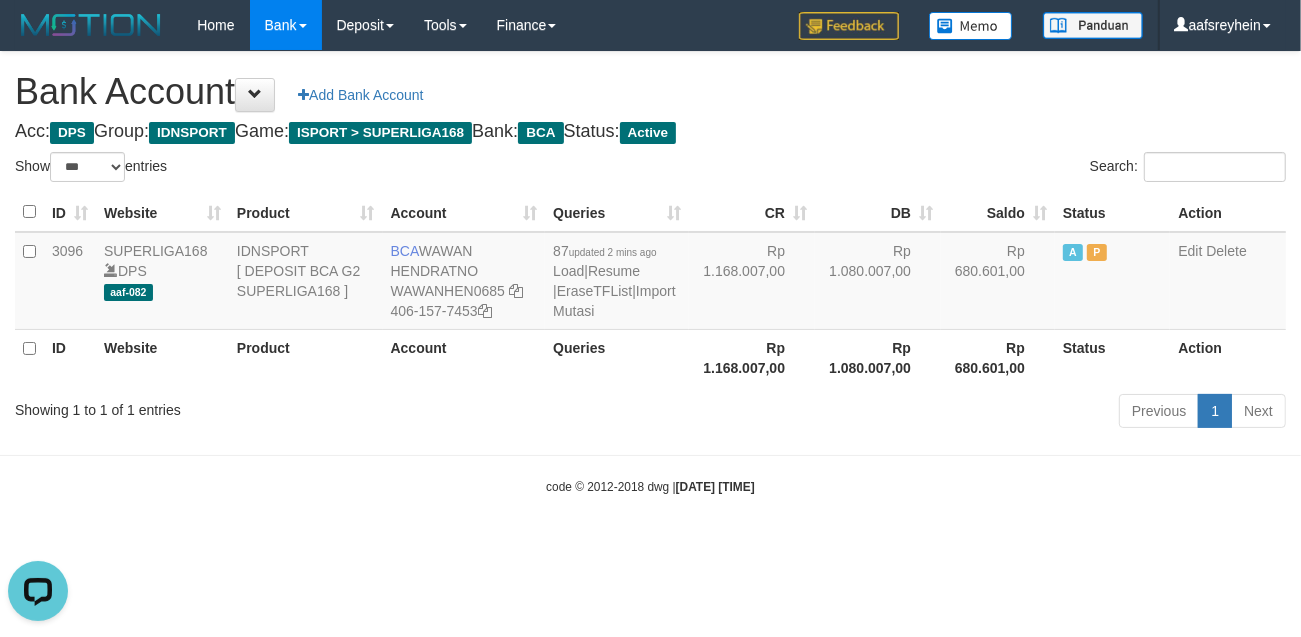 click on "Toggle navigation
Home
Bank
Account List
Load
By Website
Group
[ISPORT]													SUPERLIGA168
By Load Group (DPS)
-" at bounding box center (650, 273) 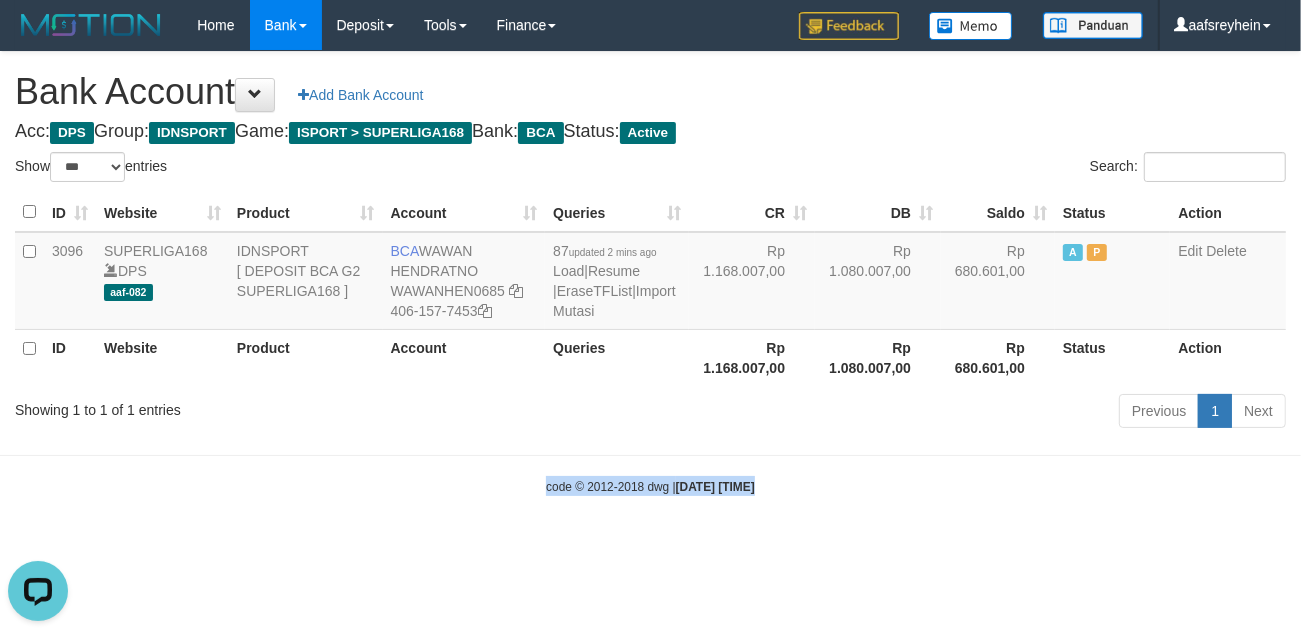 click on "Toggle navigation
Home
Bank
Account List
Load
By Website
Group
[ISPORT]													SUPERLIGA168
By Load Group (DPS)
-" at bounding box center [650, 273] 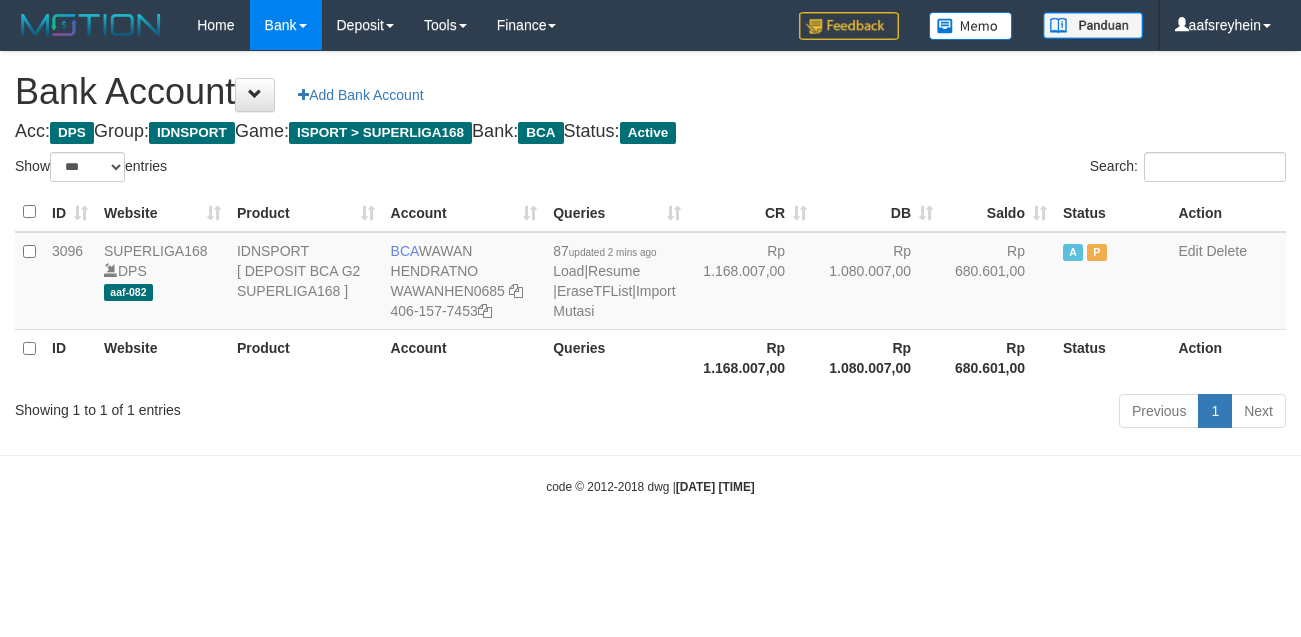select on "***" 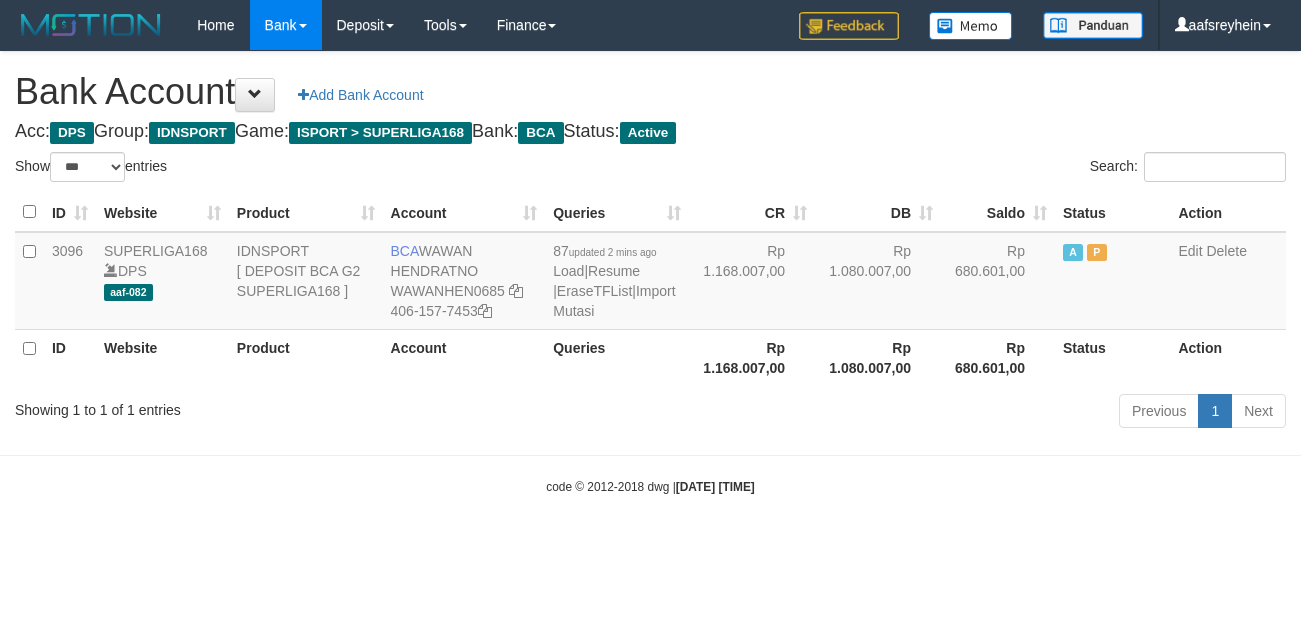 scroll, scrollTop: 0, scrollLeft: 0, axis: both 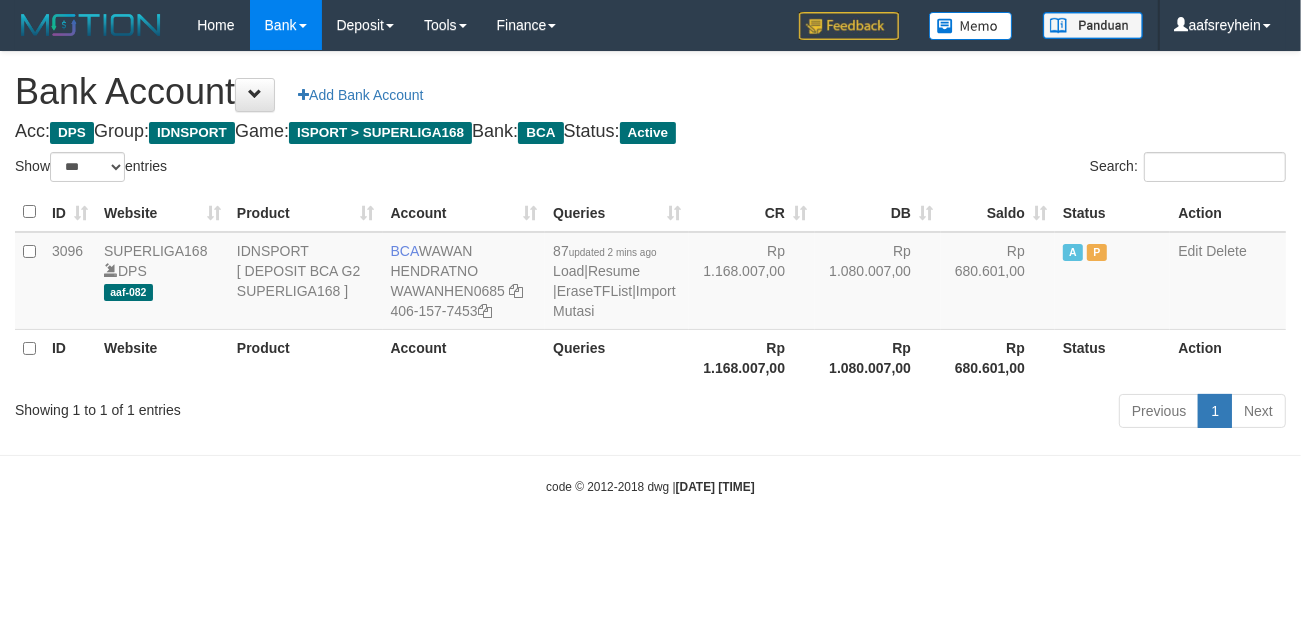 click on "Toggle navigation
Home
Bank
Account List
Load
By Website
Group
[ISPORT]													SUPERLIGA168
By Load Group (DPS)
-" at bounding box center (650, 273) 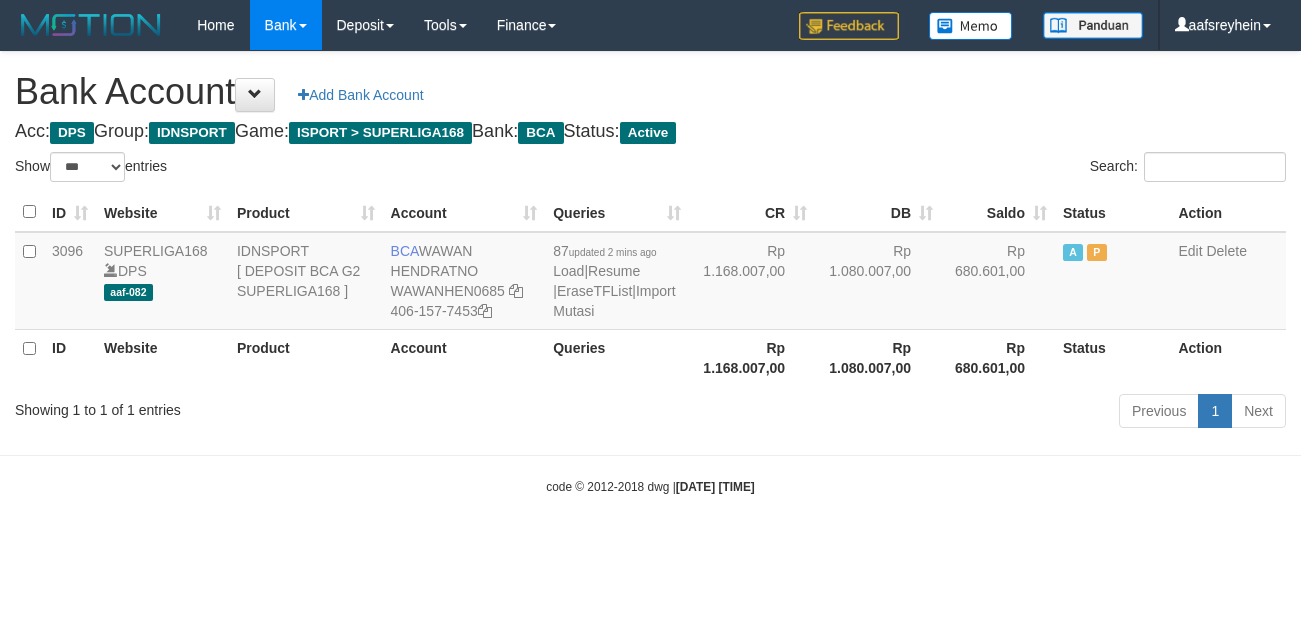 select on "***" 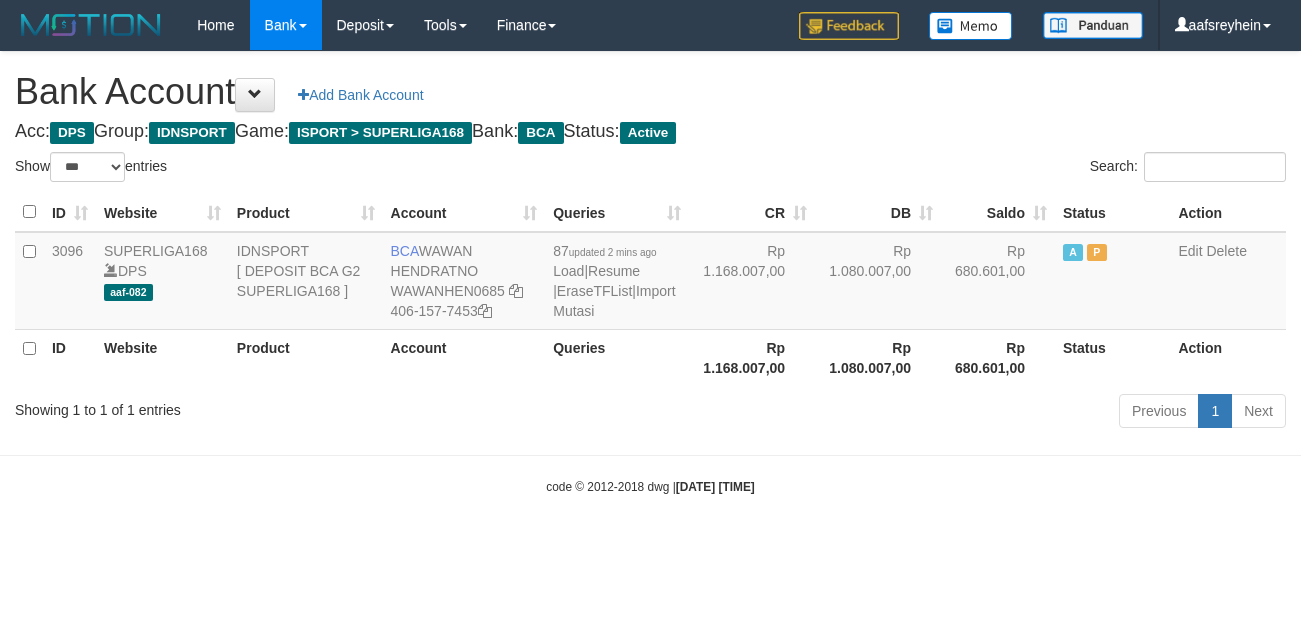 scroll, scrollTop: 0, scrollLeft: 0, axis: both 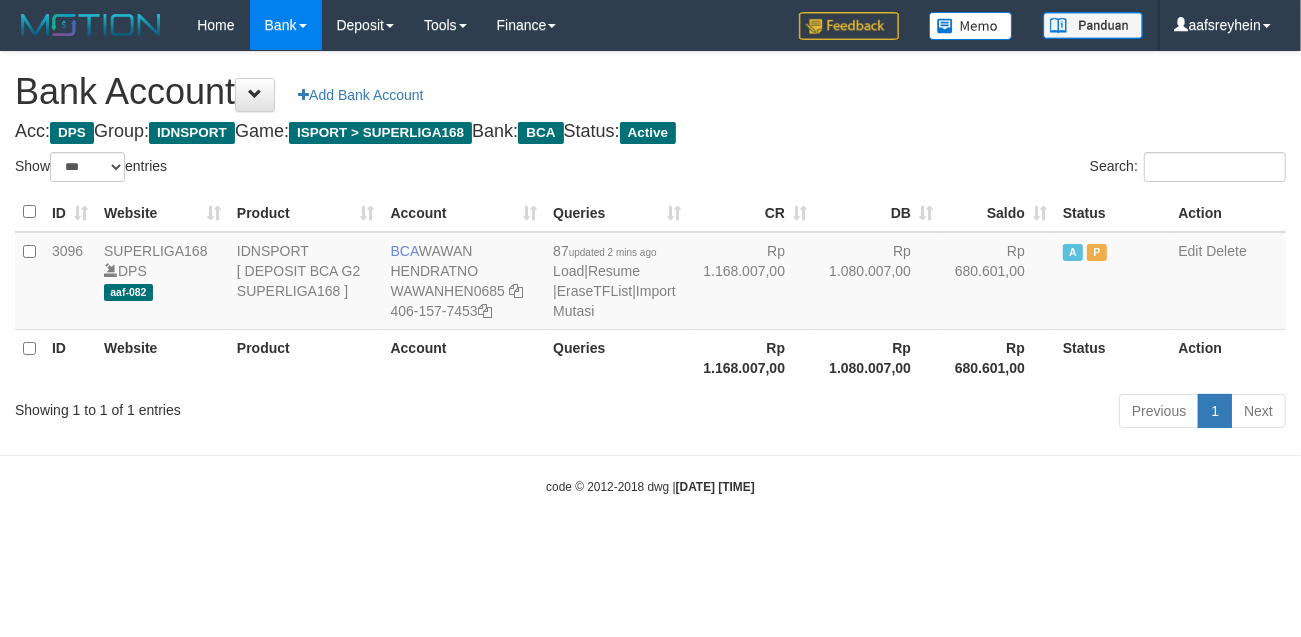 click on "Toggle navigation
Home
Bank
Account List
Load
By Website
Group
[ISPORT]													SUPERLIGA168
By Load Group (DPS)
-" at bounding box center (650, 273) 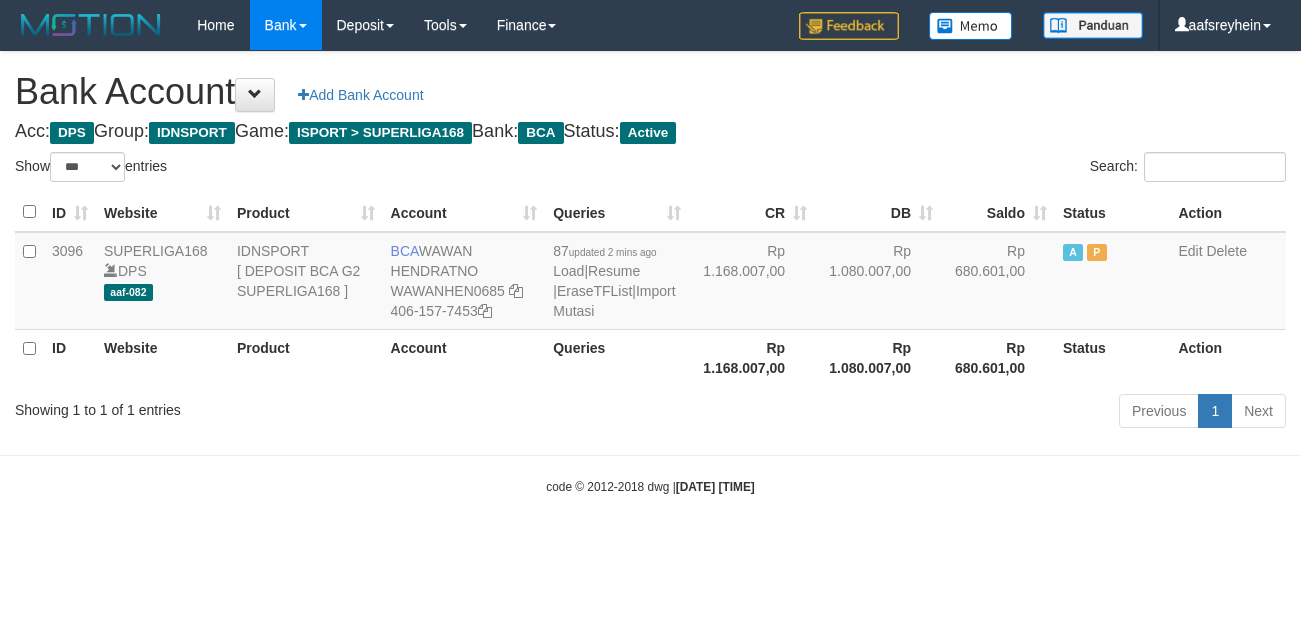 select on "***" 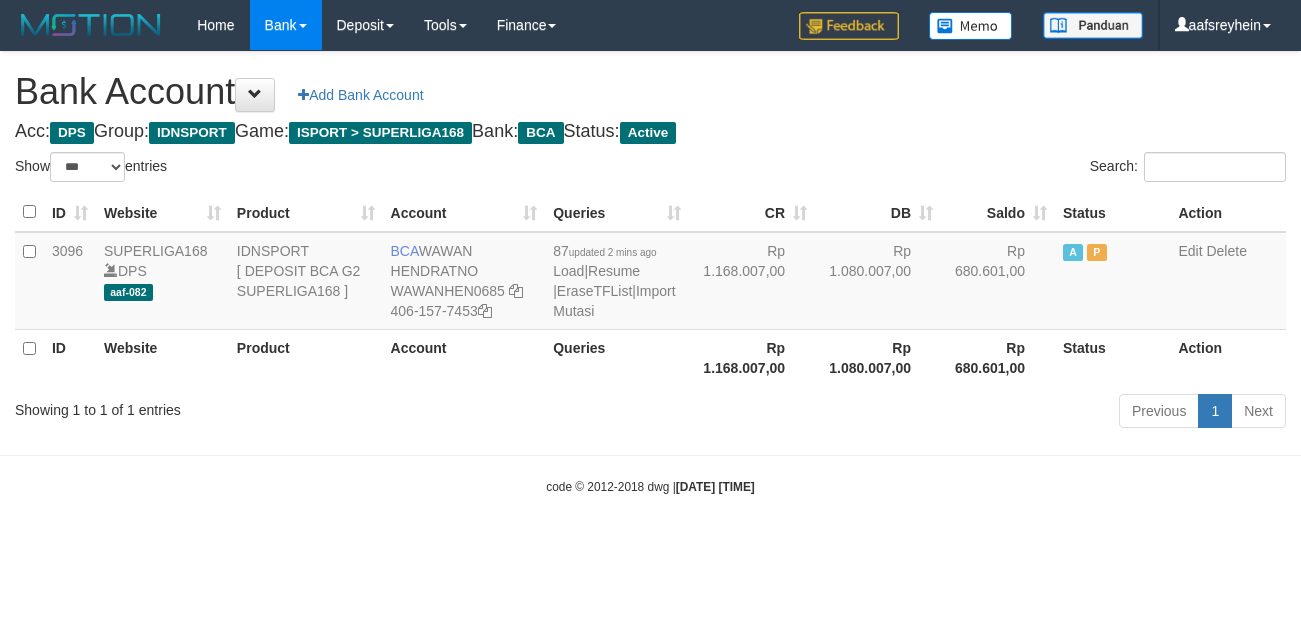 scroll, scrollTop: 0, scrollLeft: 0, axis: both 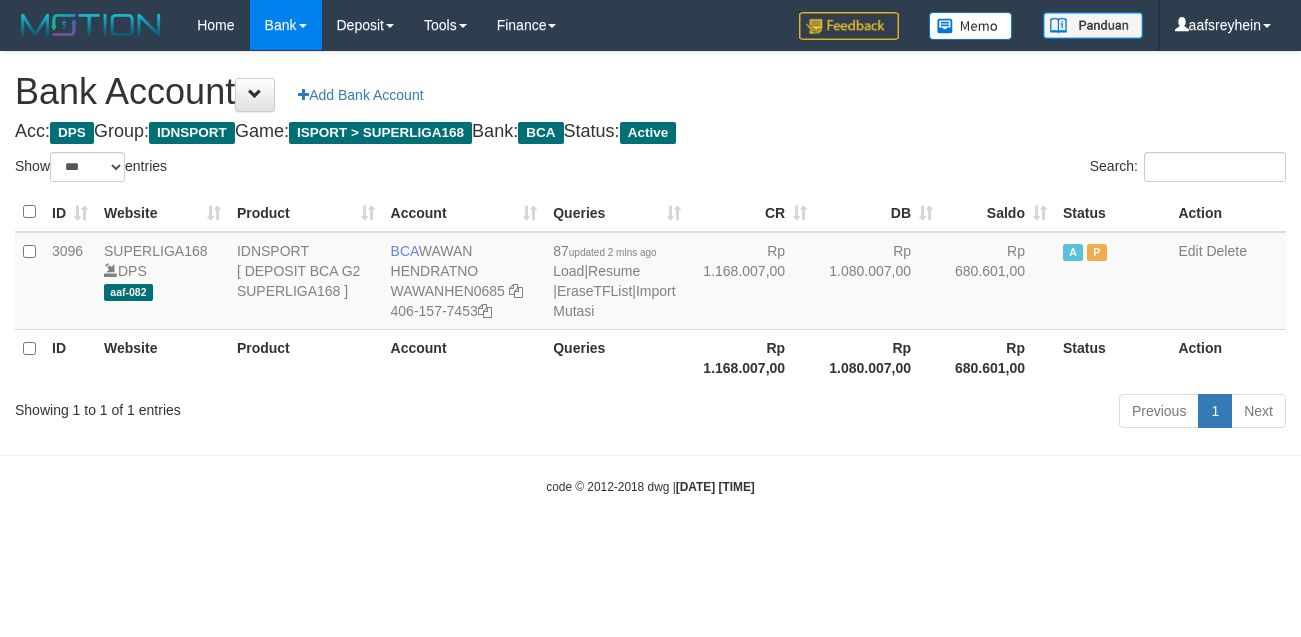 select on "***" 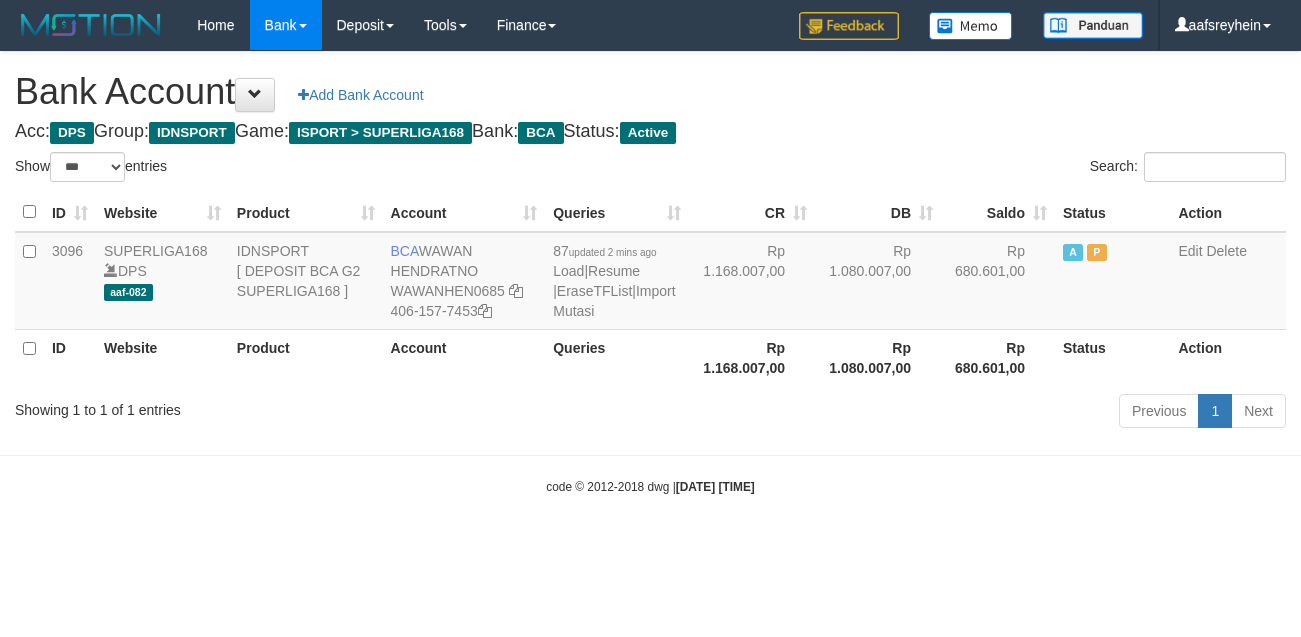 scroll, scrollTop: 0, scrollLeft: 0, axis: both 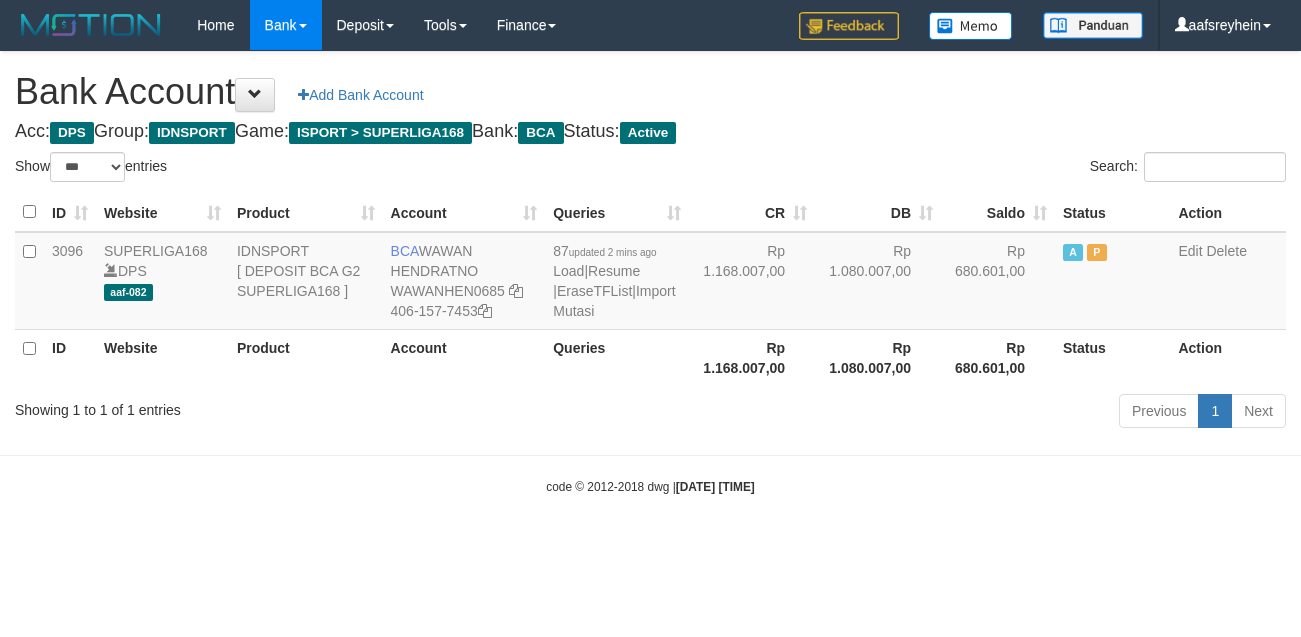 select on "***" 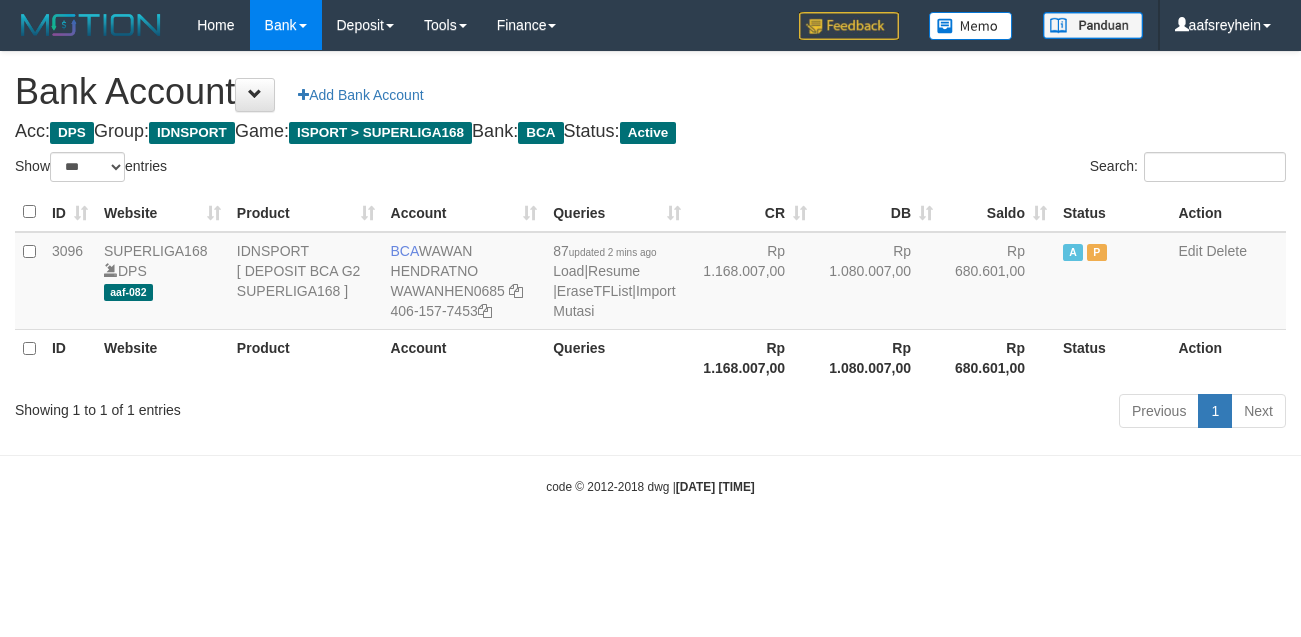 scroll, scrollTop: 0, scrollLeft: 0, axis: both 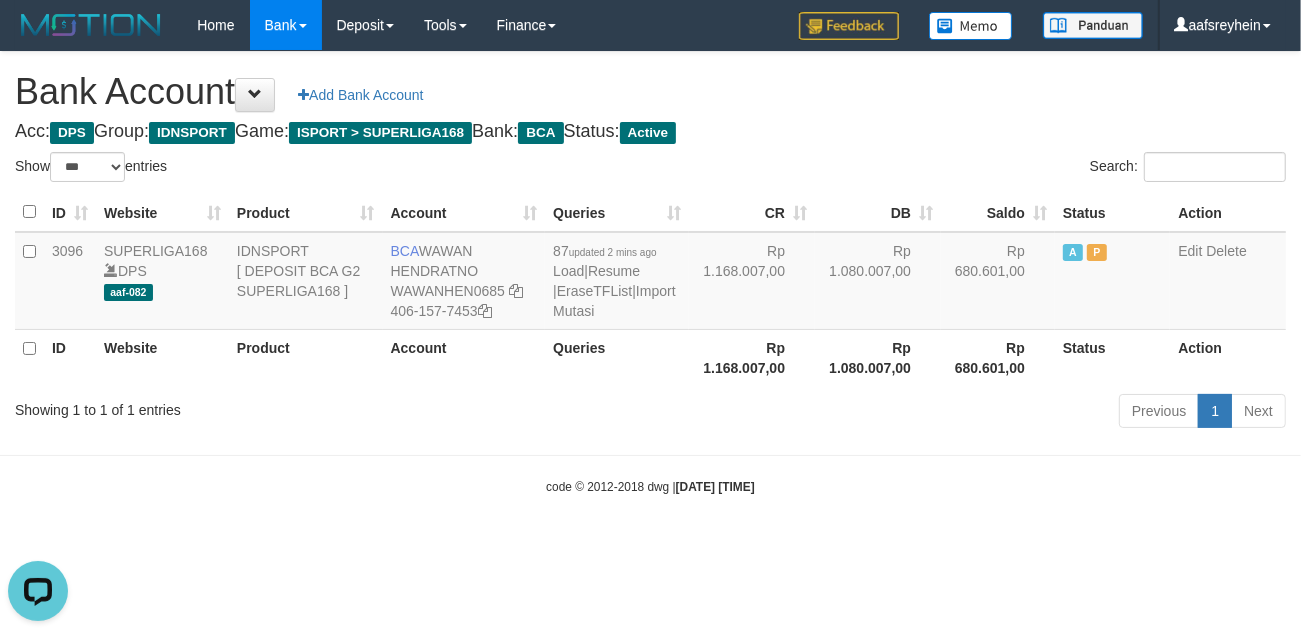 click on "Toggle navigation
Home
Bank
Account List
Load
By Website
Group
[ISPORT]													SUPERLIGA168
By Load Group (DPS)
-" at bounding box center (650, 273) 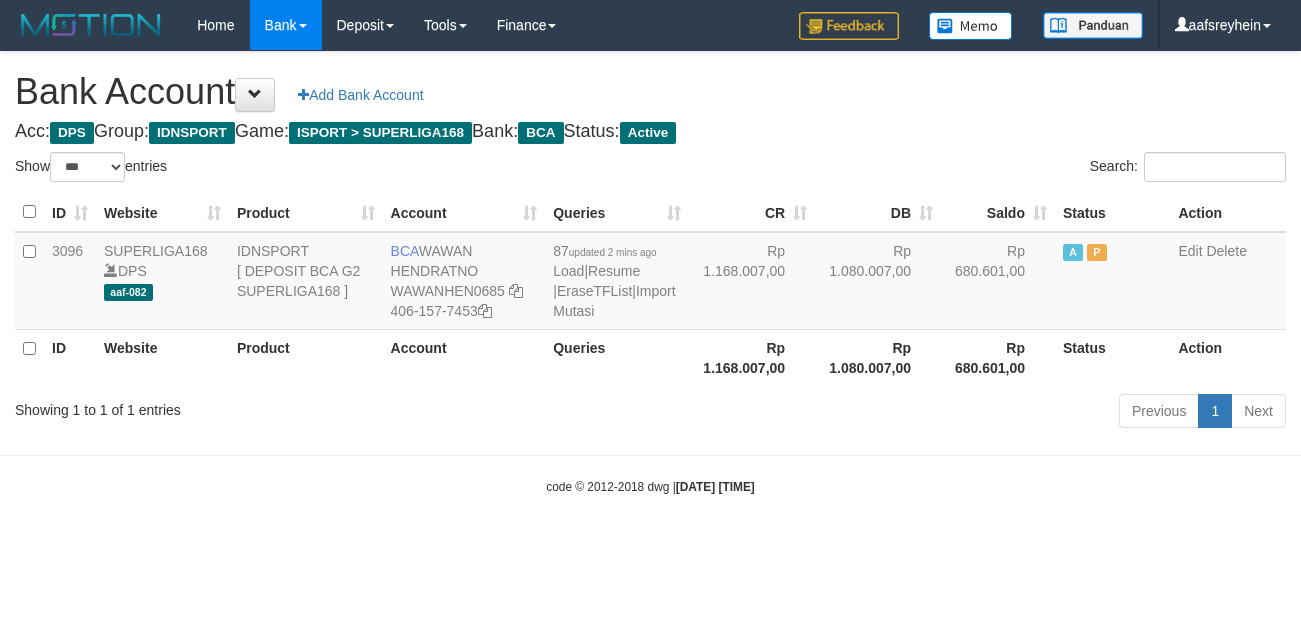select on "***" 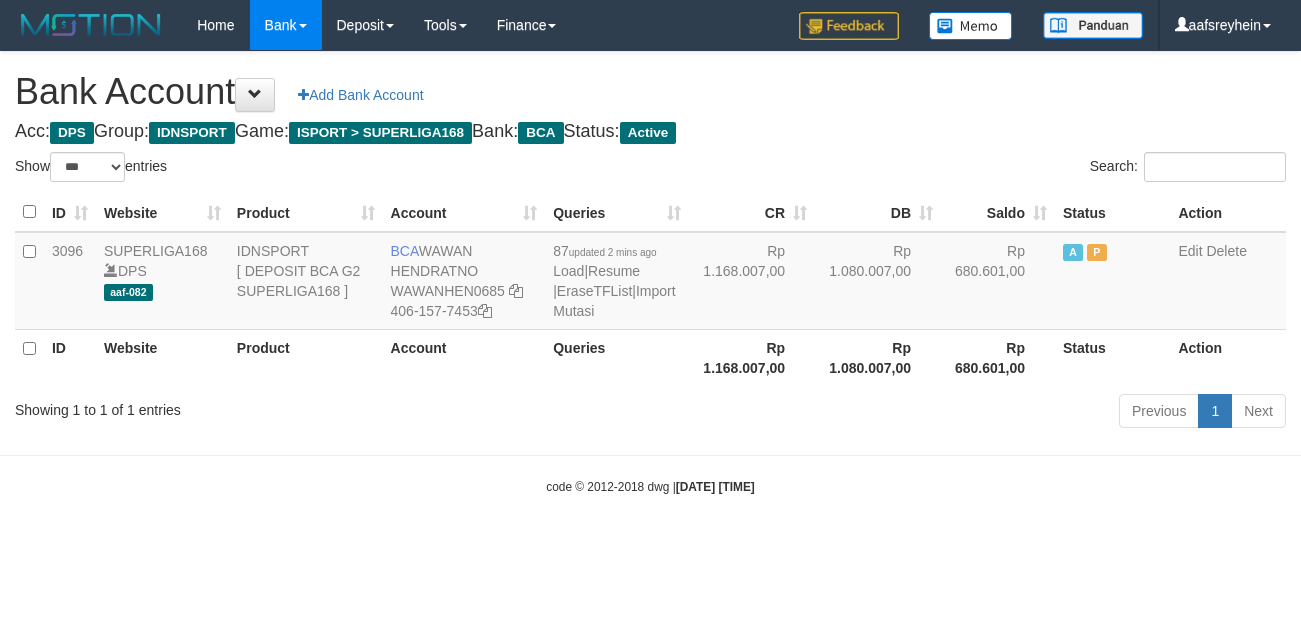 scroll, scrollTop: 0, scrollLeft: 0, axis: both 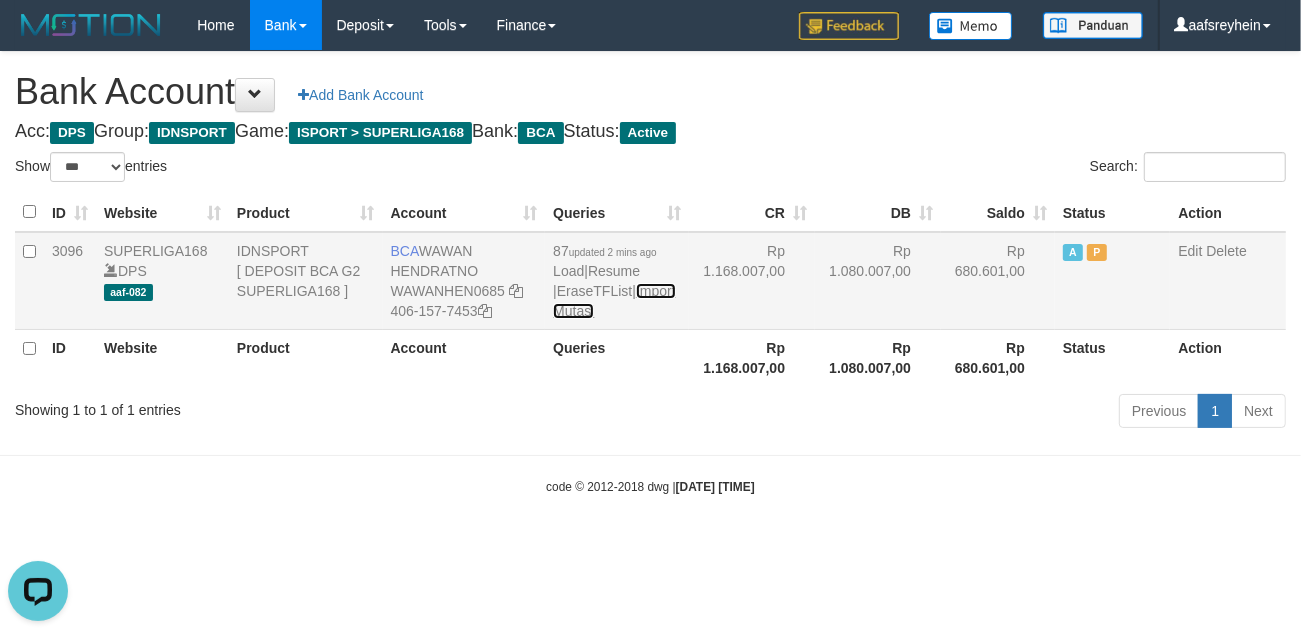 click on "Import Mutasi" at bounding box center (614, 301) 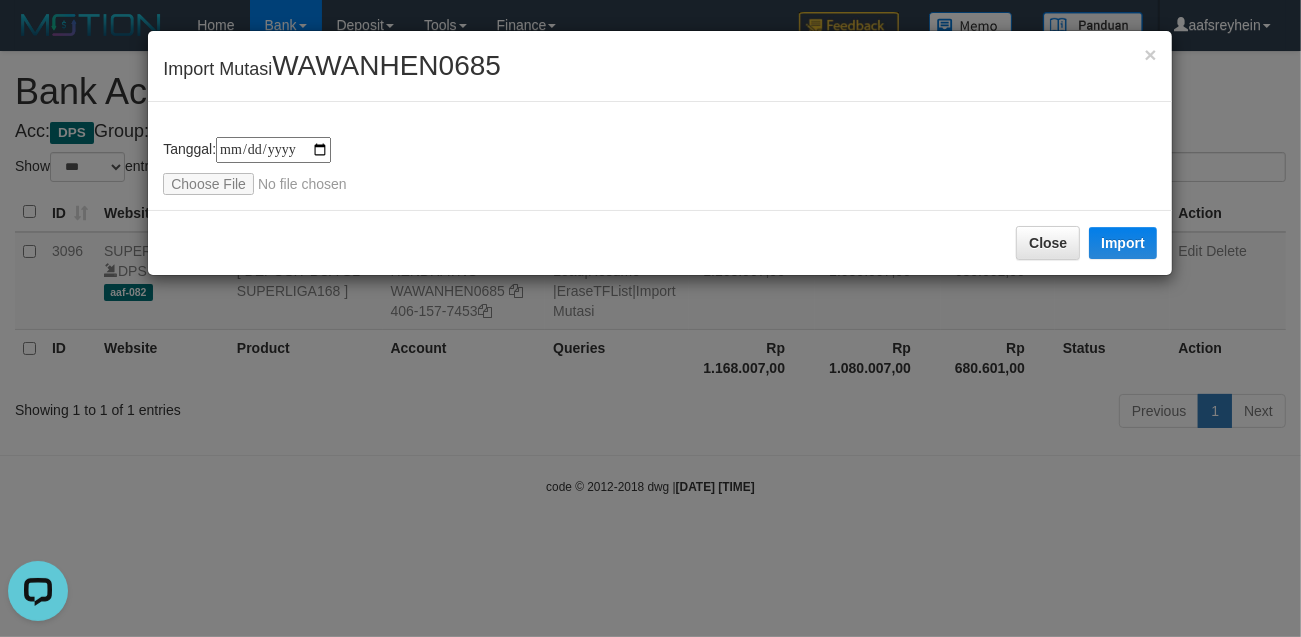 type on "**********" 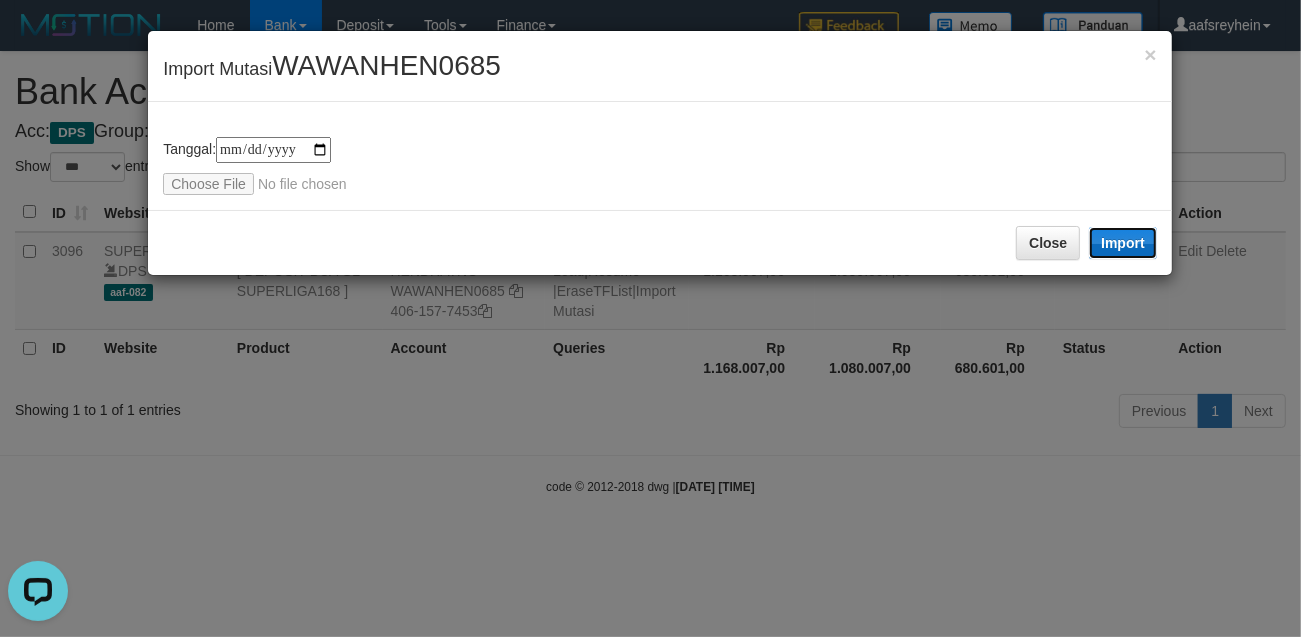 click on "Import" at bounding box center (1123, 243) 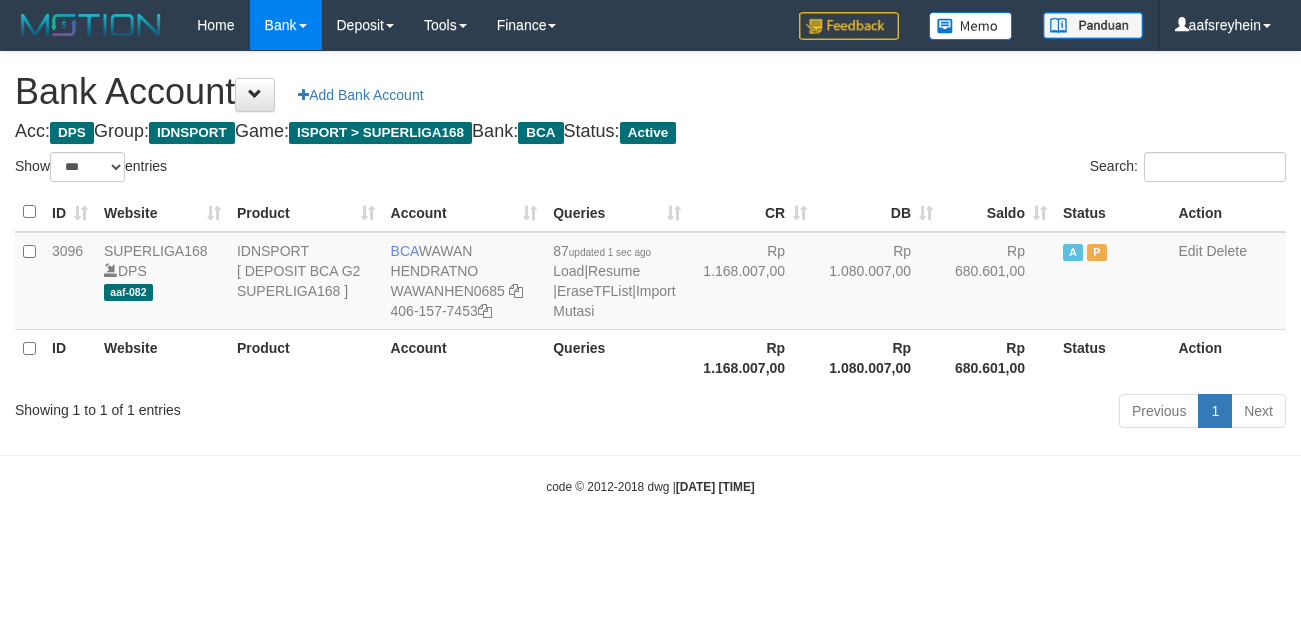 select on "***" 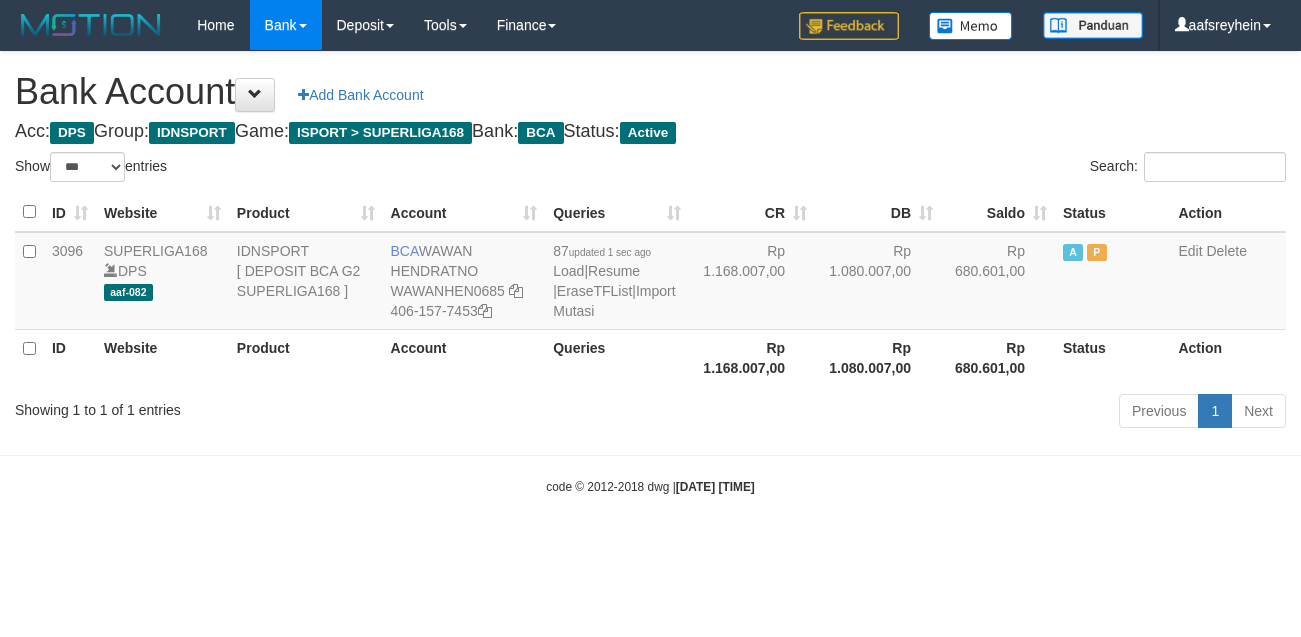 scroll, scrollTop: 0, scrollLeft: 0, axis: both 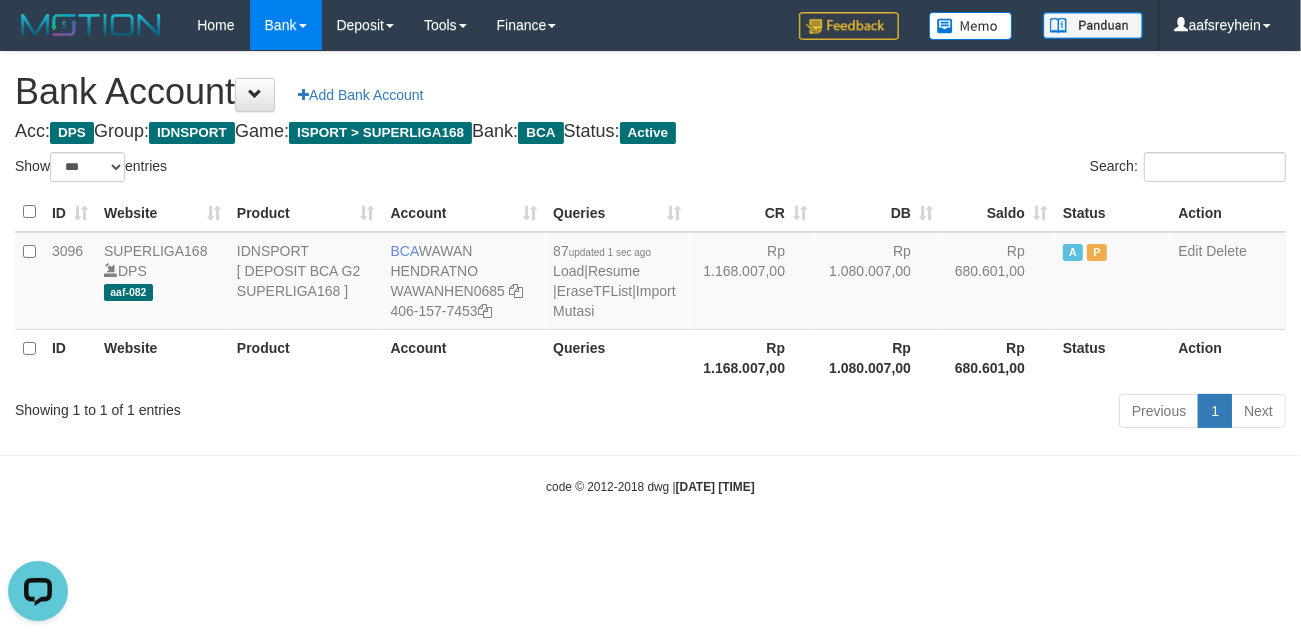 click on "Toggle navigation
Home
Bank
Account List
Load
By Website
Group
[ISPORT]													SUPERLIGA168
By Load Group (DPS)
-" at bounding box center [650, 273] 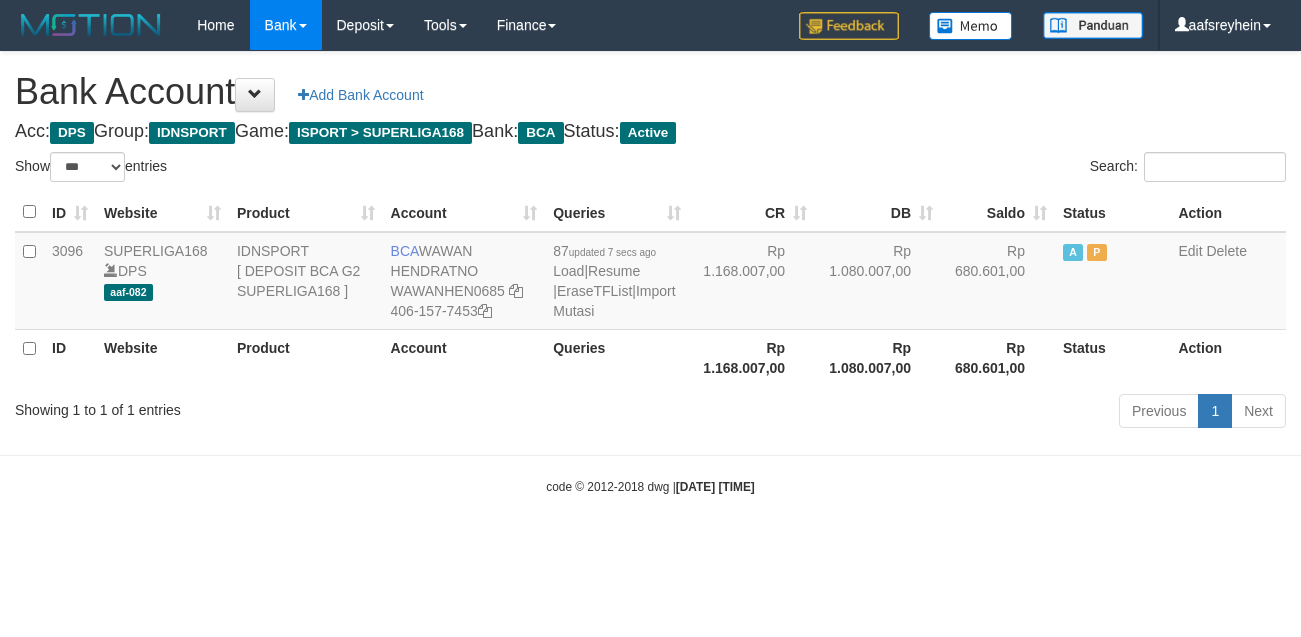 select on "***" 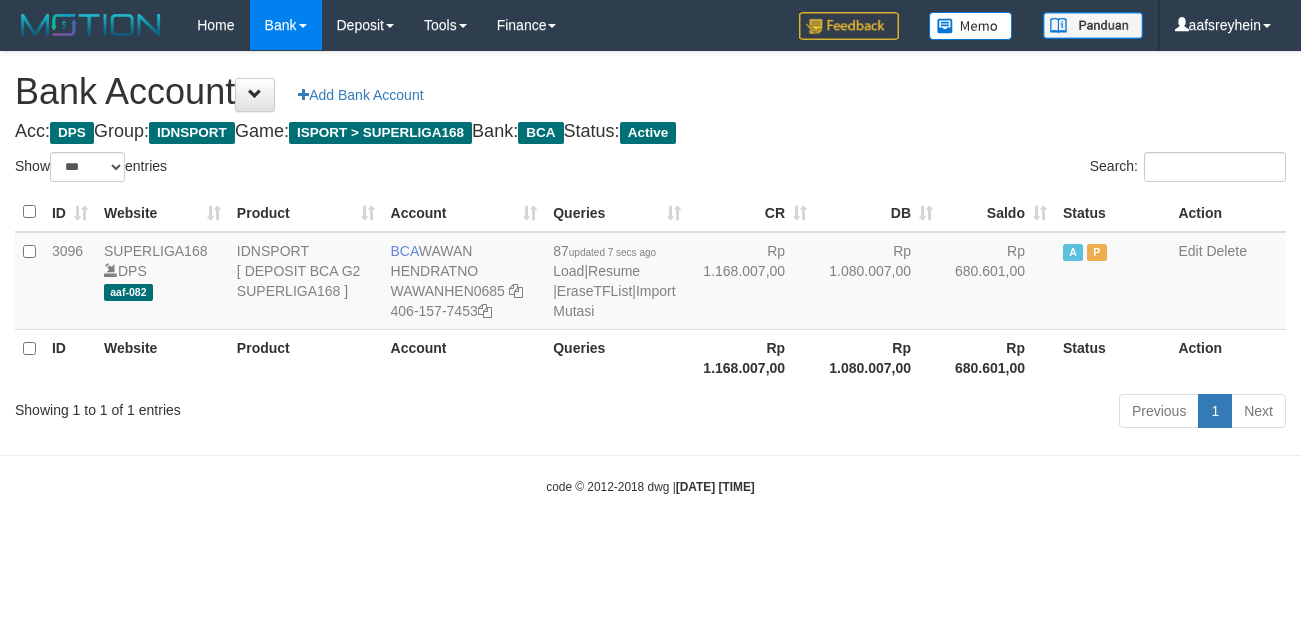click on "Toggle navigation
Home
Bank
Account List
Load
By Website
Group
[ISPORT]													SUPERLIGA168
By Load Group (DPS)
-" at bounding box center (650, 273) 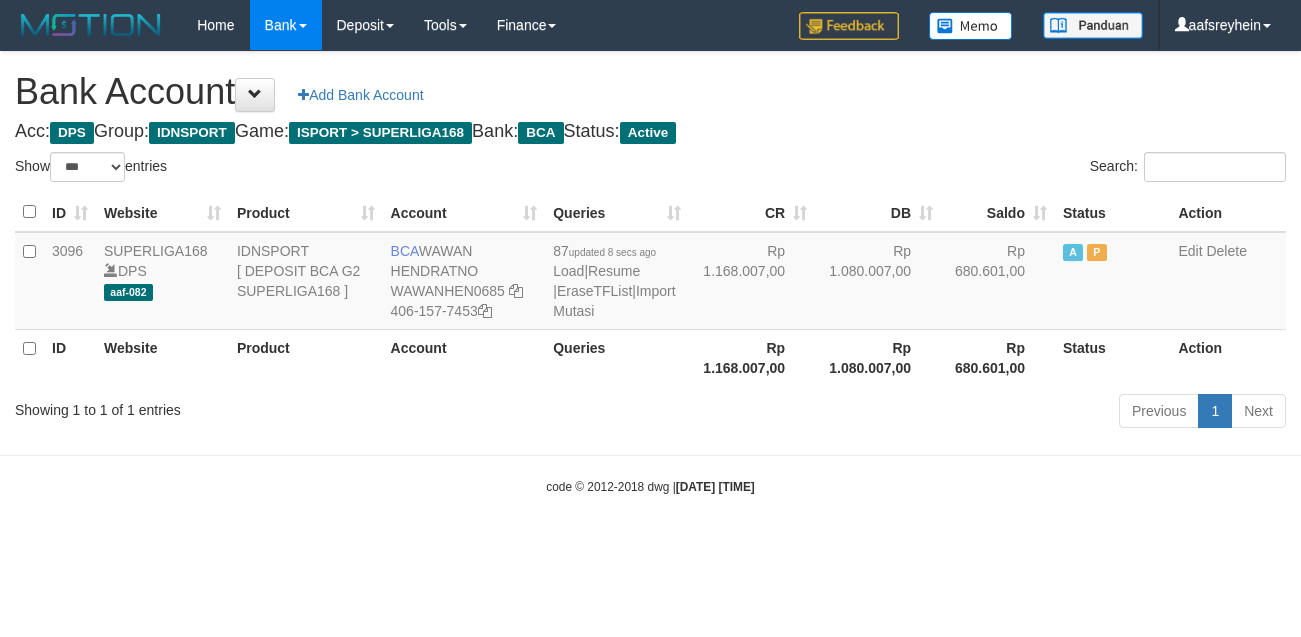 select on "***" 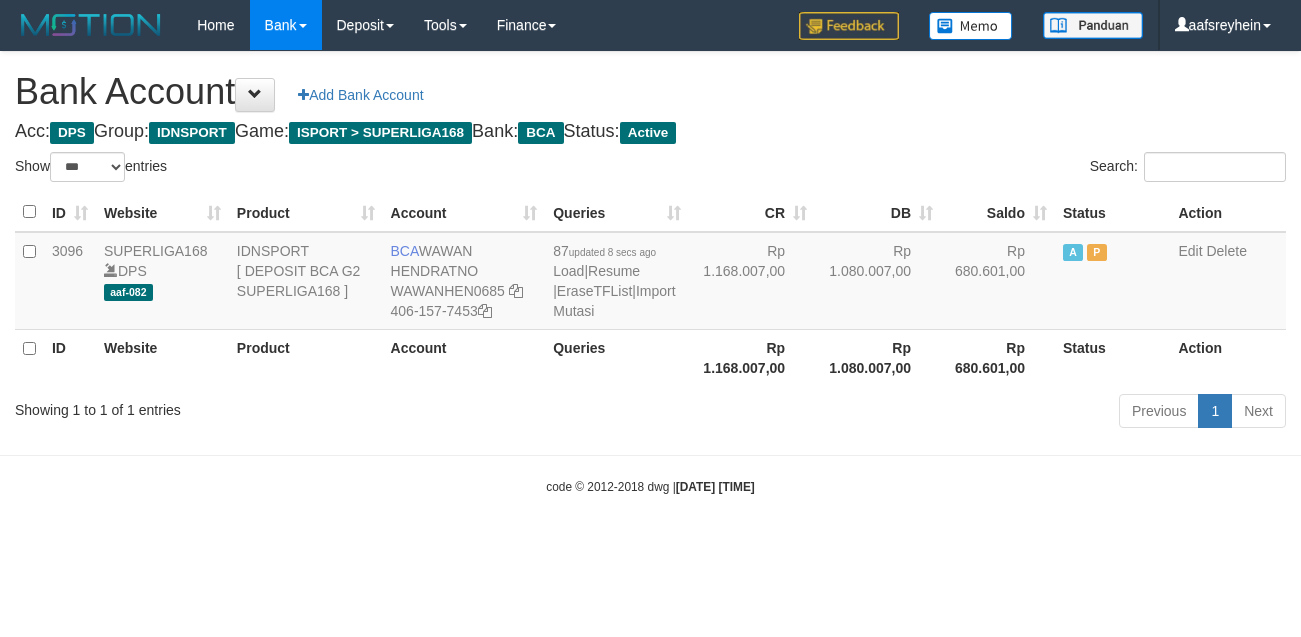 scroll, scrollTop: 0, scrollLeft: 0, axis: both 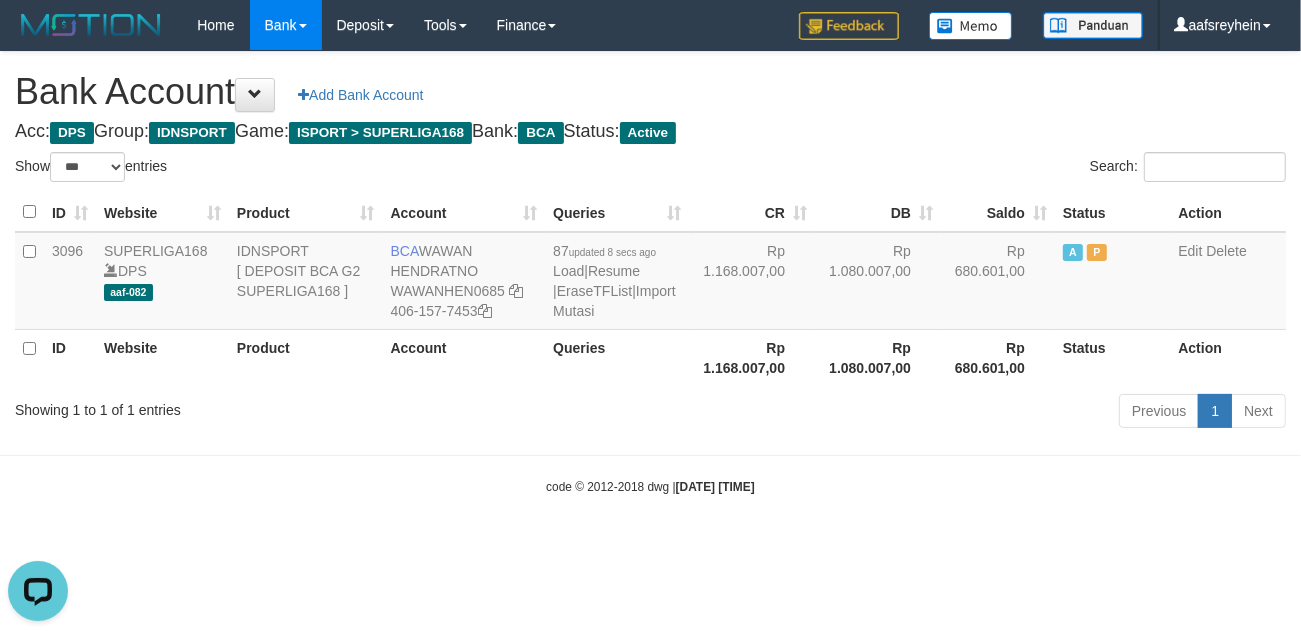 click on "code © 2012-2018 dwg |  2025/07/12 08:56:42" at bounding box center [650, 486] 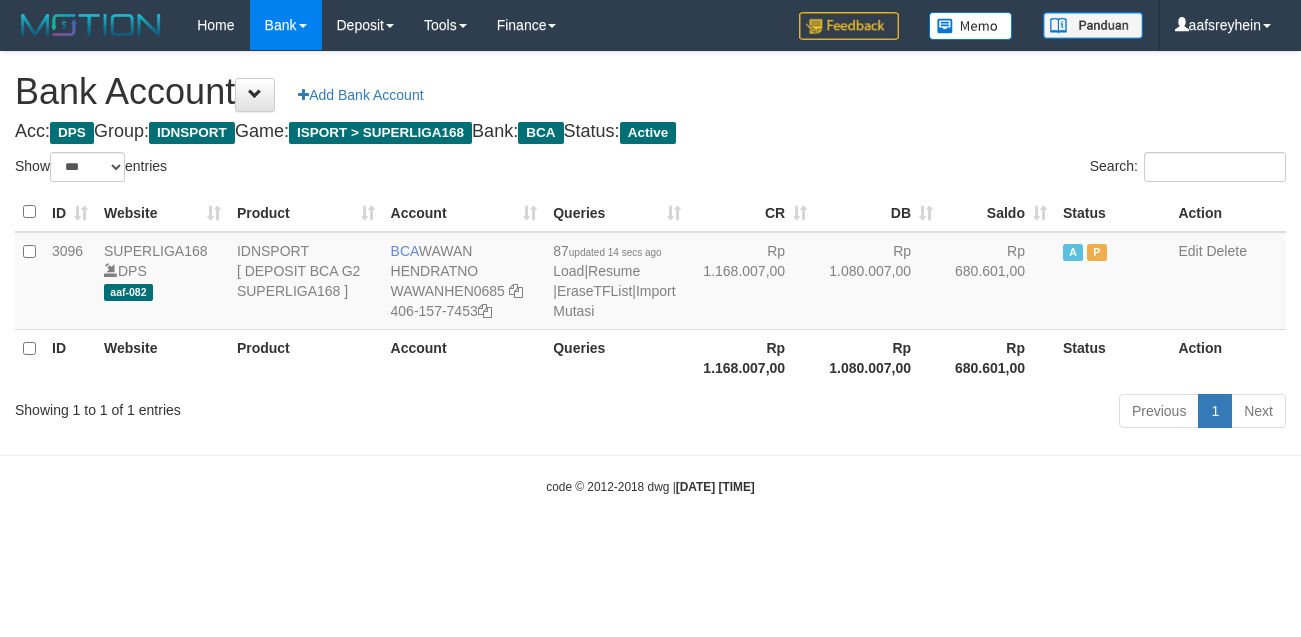 select on "***" 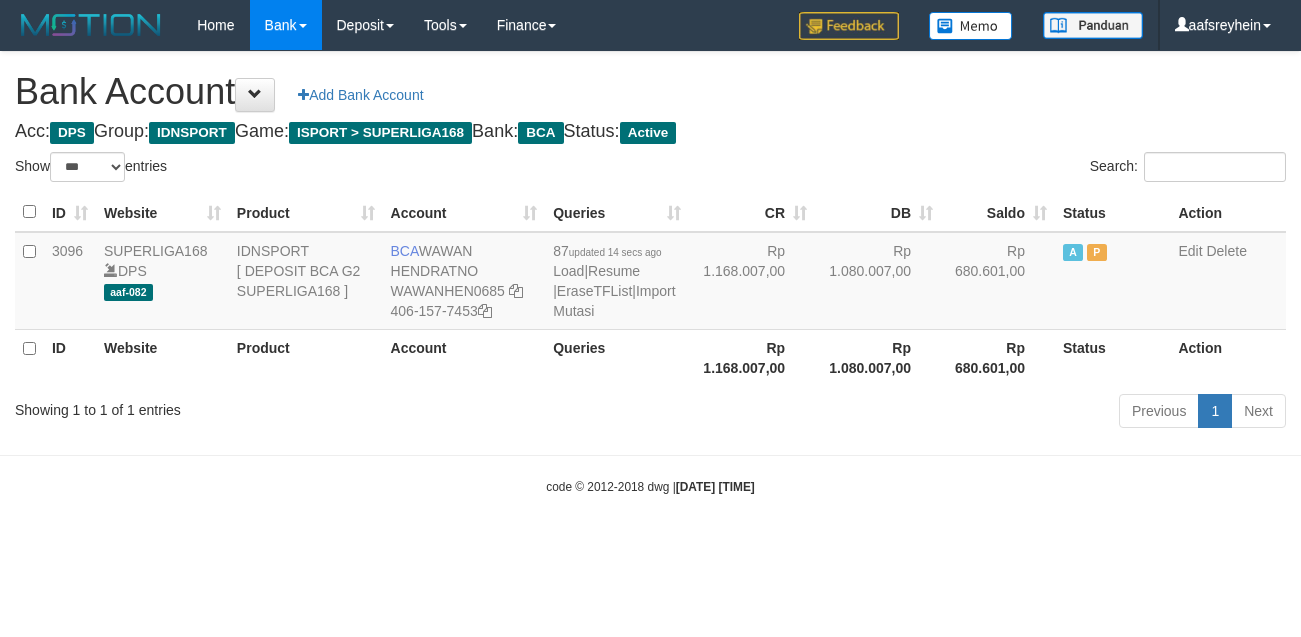 scroll, scrollTop: 0, scrollLeft: 0, axis: both 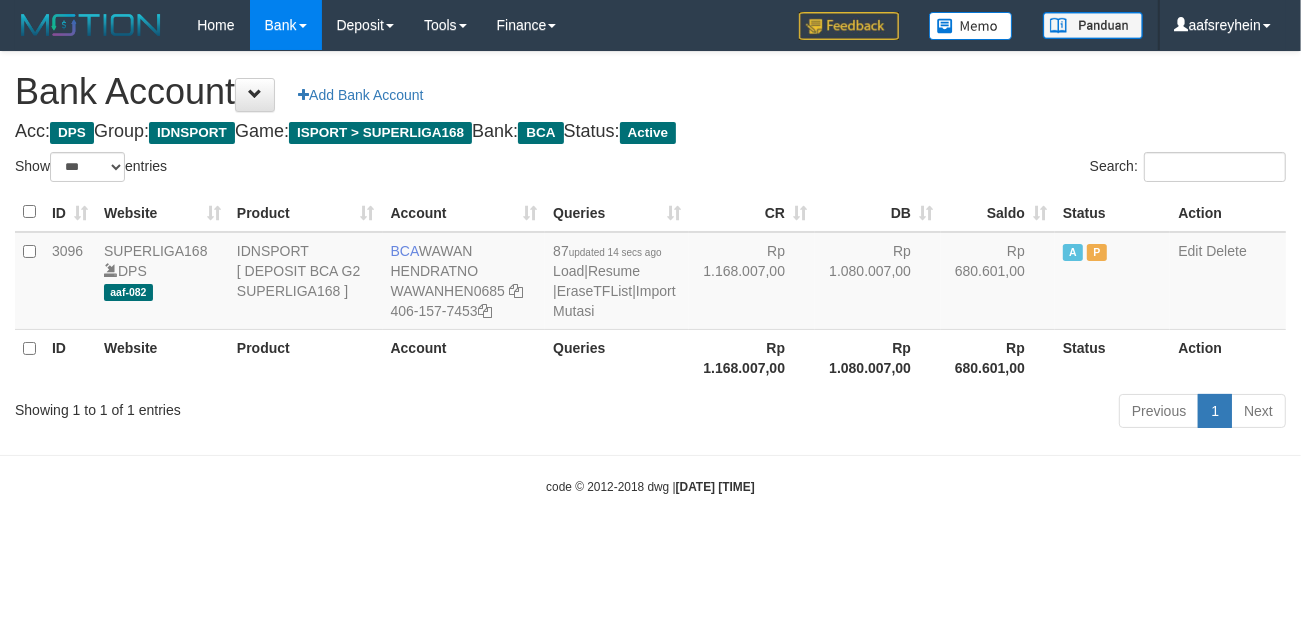drag, startPoint x: 823, startPoint y: 82, endPoint x: 883, endPoint y: 180, distance: 114.90866 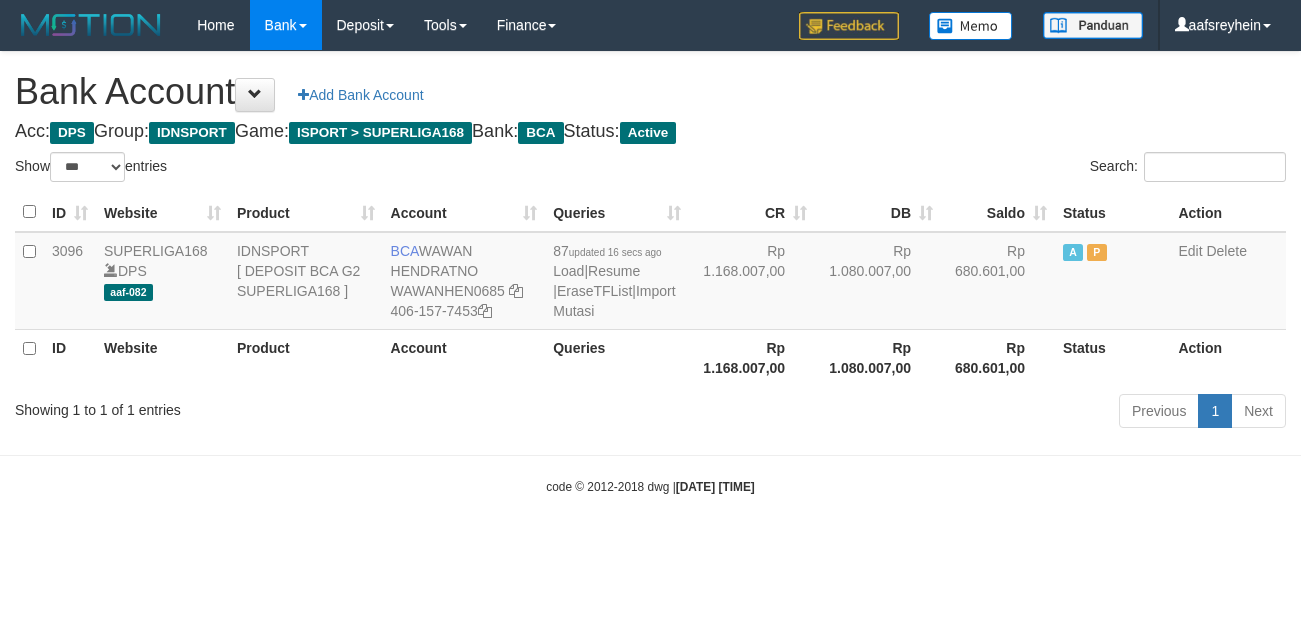 select on "***" 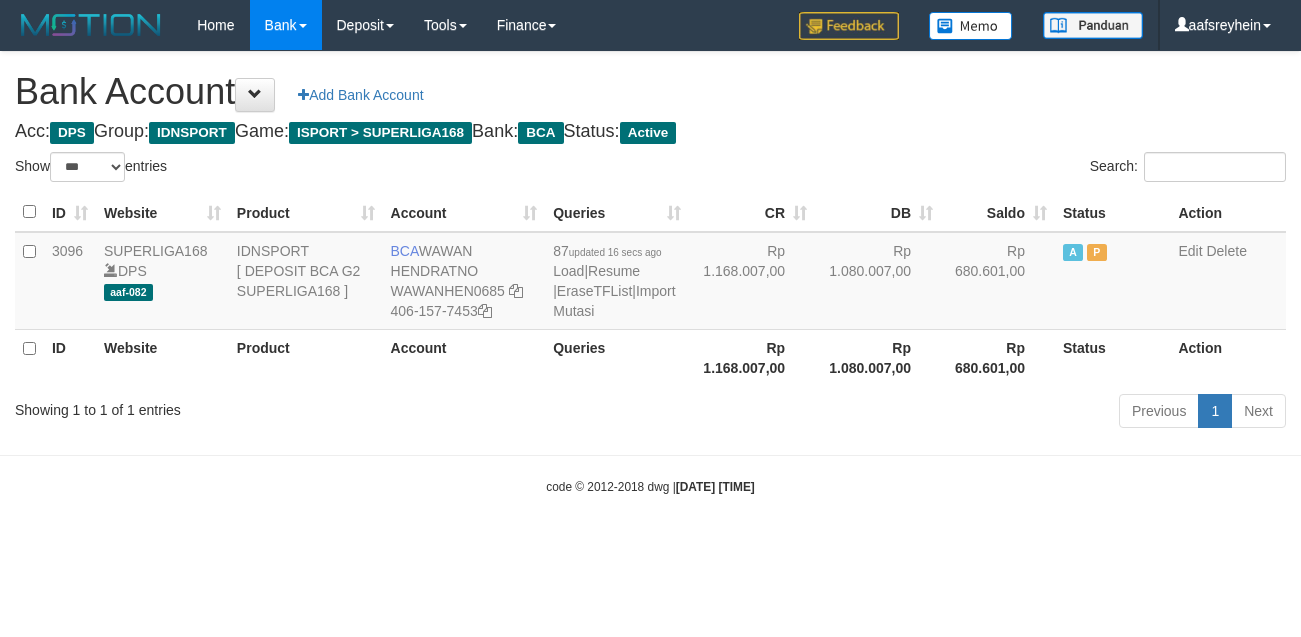 scroll, scrollTop: 0, scrollLeft: 0, axis: both 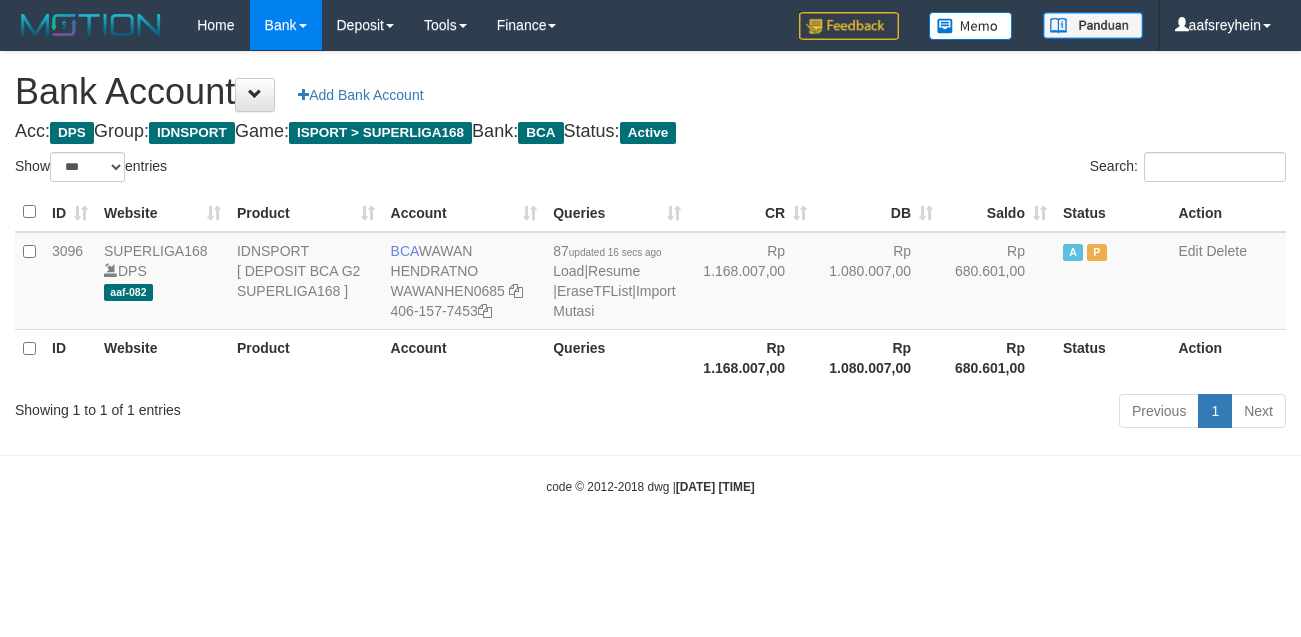 select on "***" 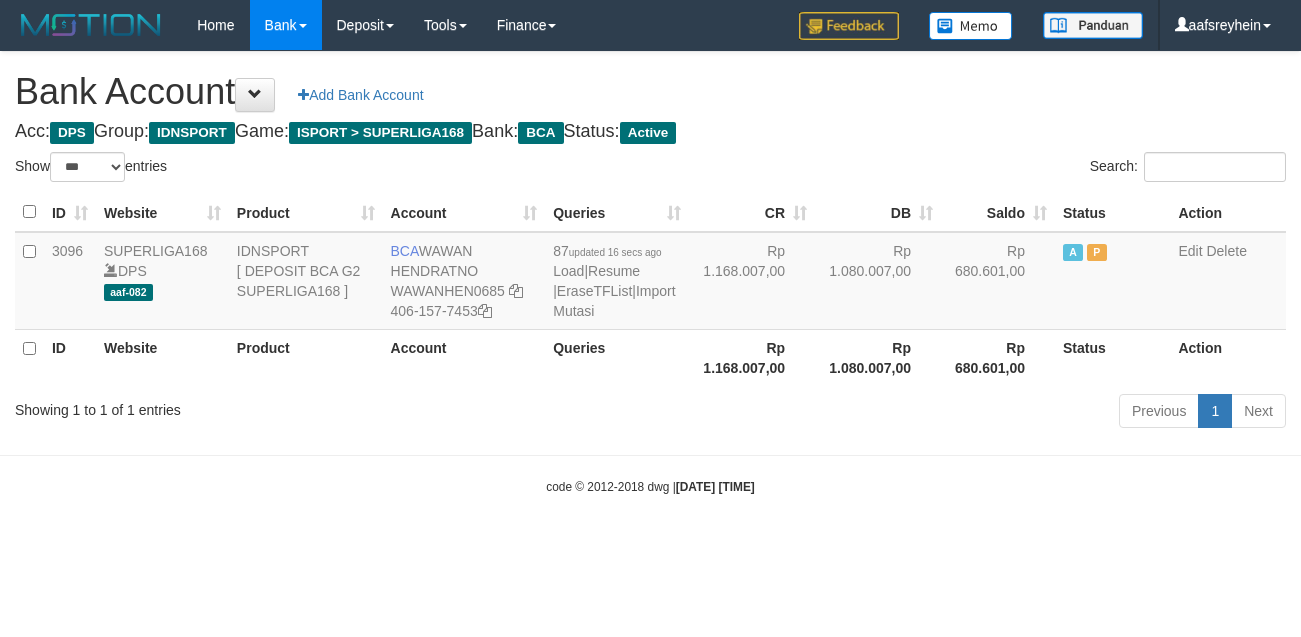 scroll, scrollTop: 0, scrollLeft: 0, axis: both 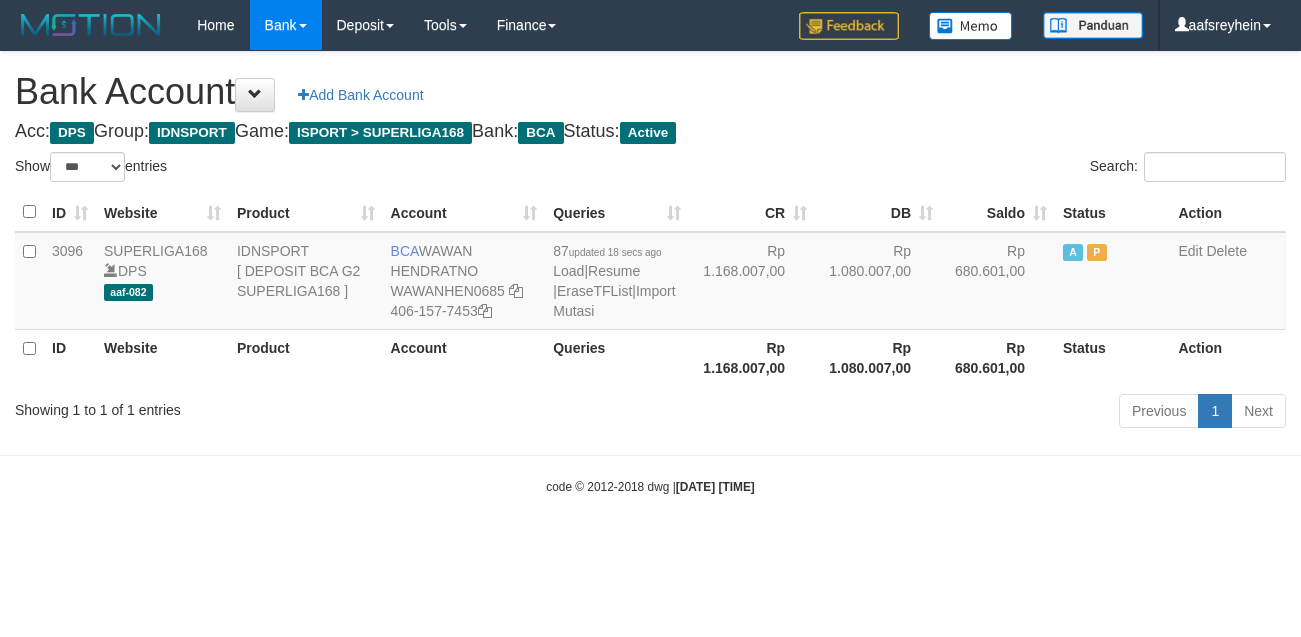 select on "***" 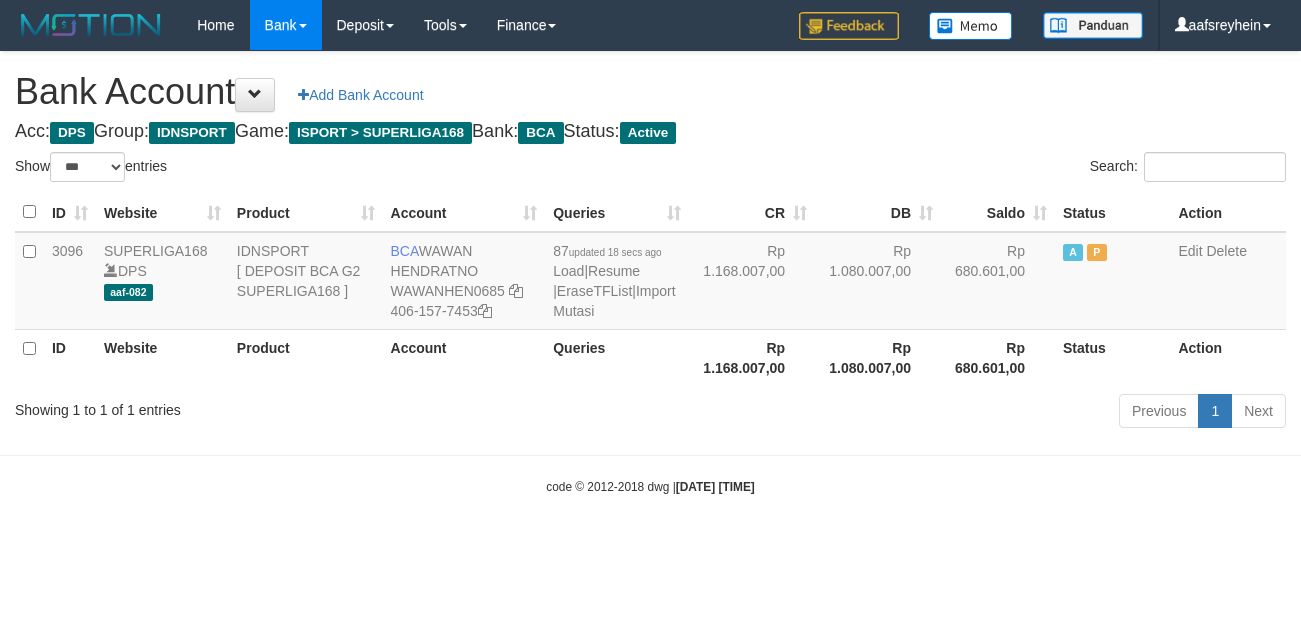 scroll, scrollTop: 0, scrollLeft: 0, axis: both 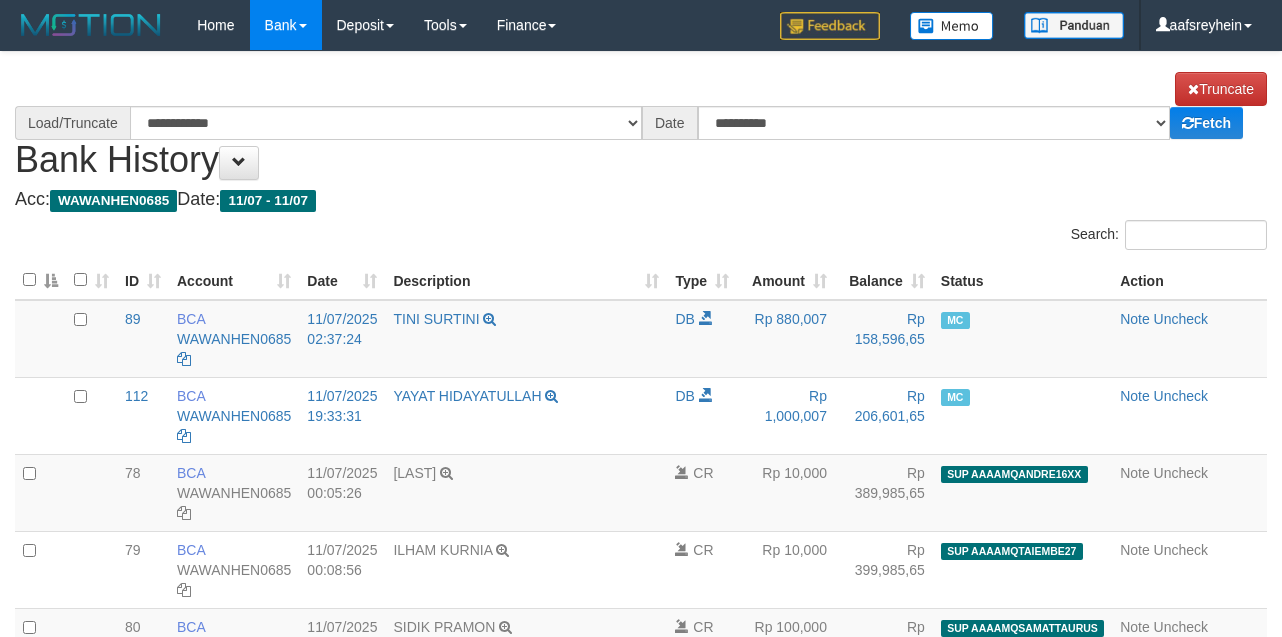 select on "****" 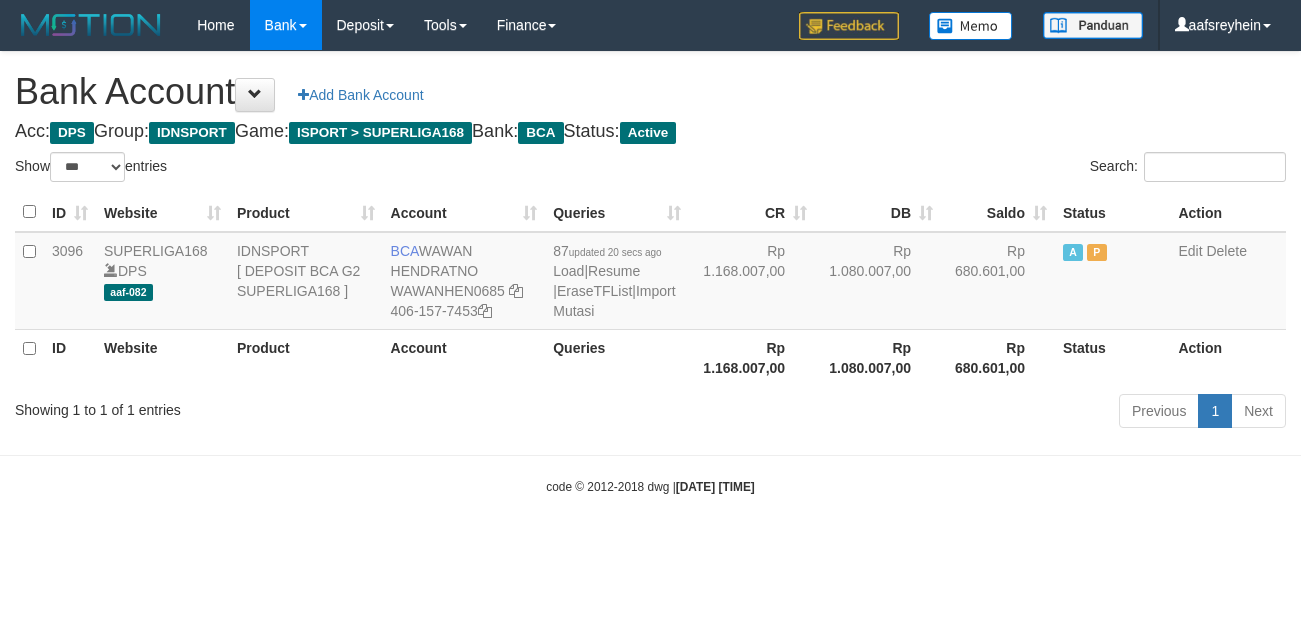 select on "***" 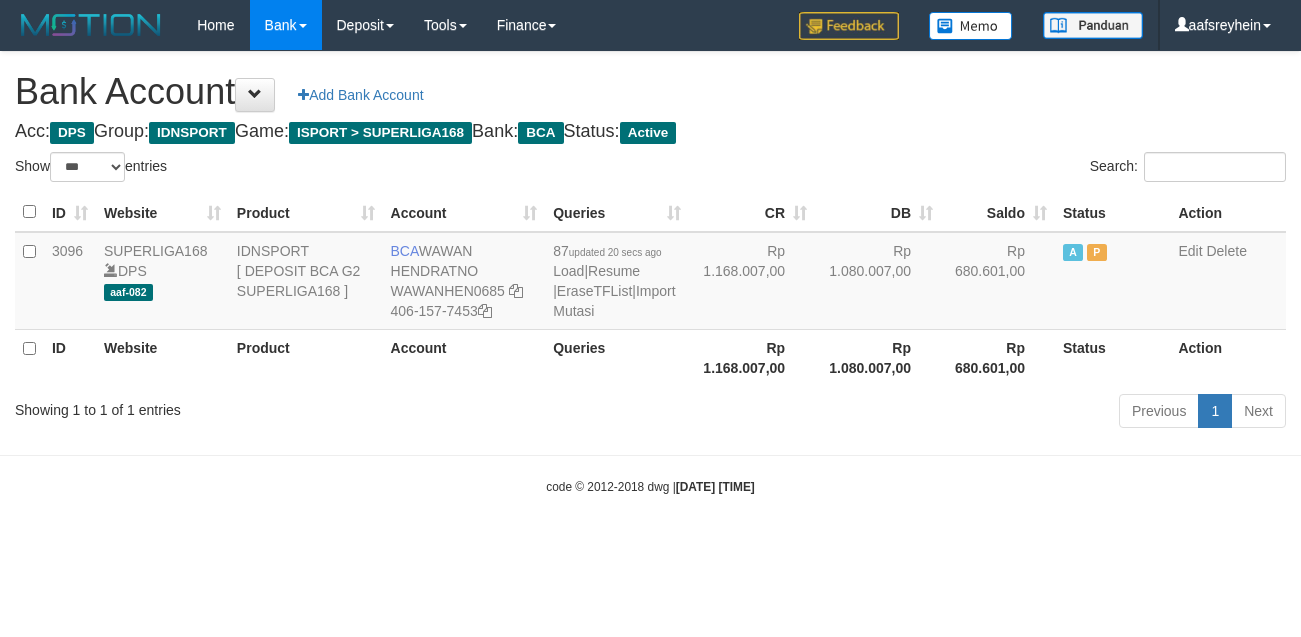 scroll, scrollTop: 0, scrollLeft: 0, axis: both 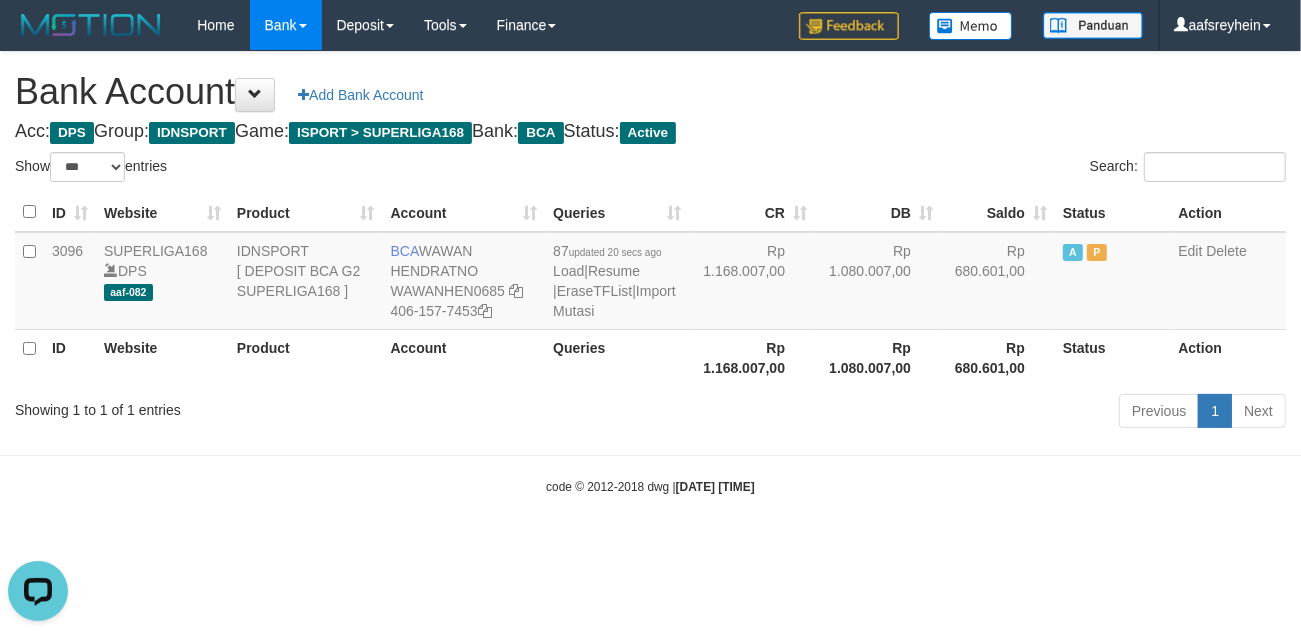click on "Search:" at bounding box center [976, 169] 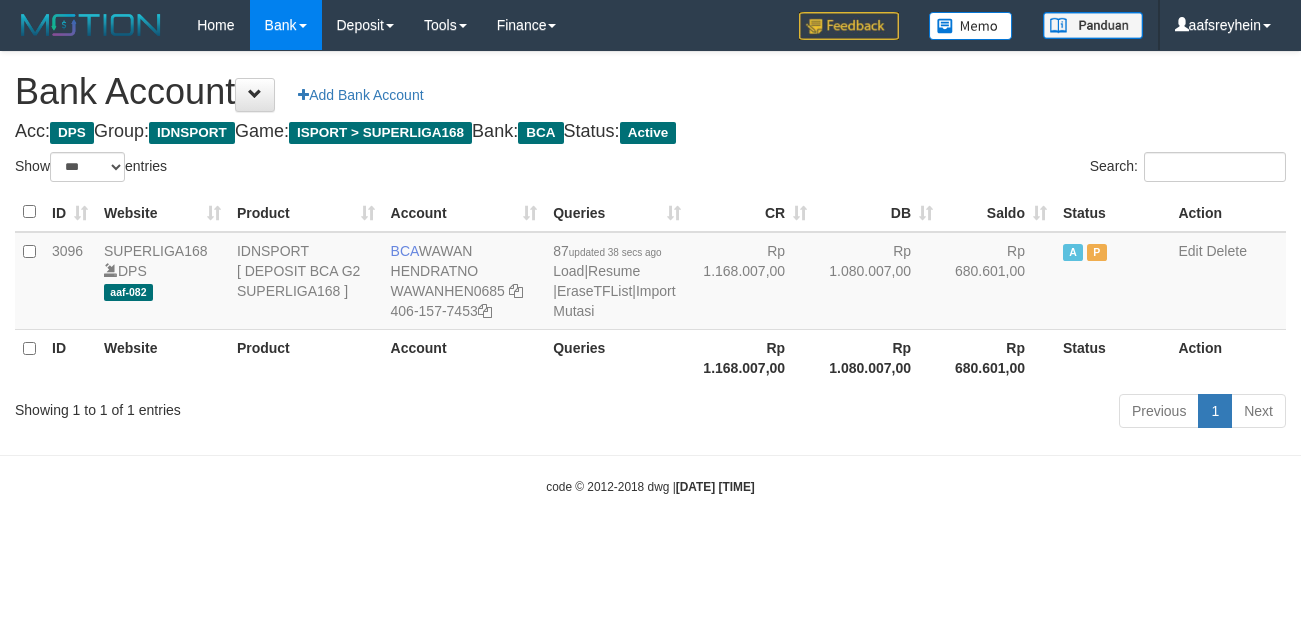 select on "***" 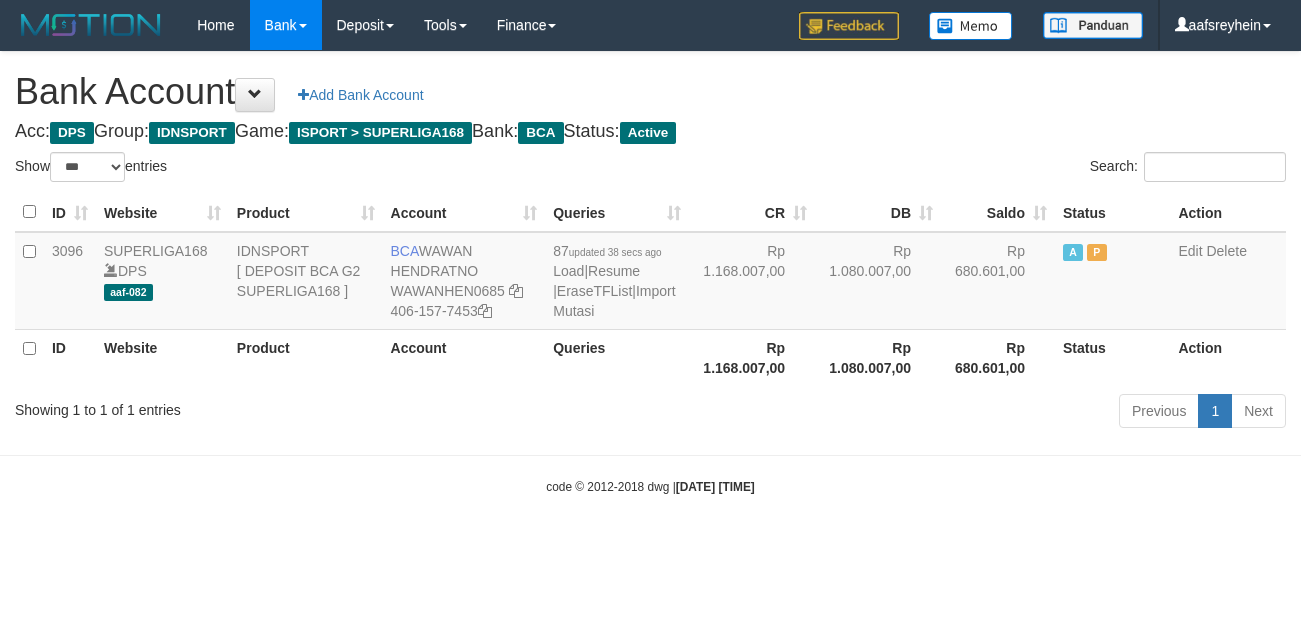 scroll, scrollTop: 0, scrollLeft: 0, axis: both 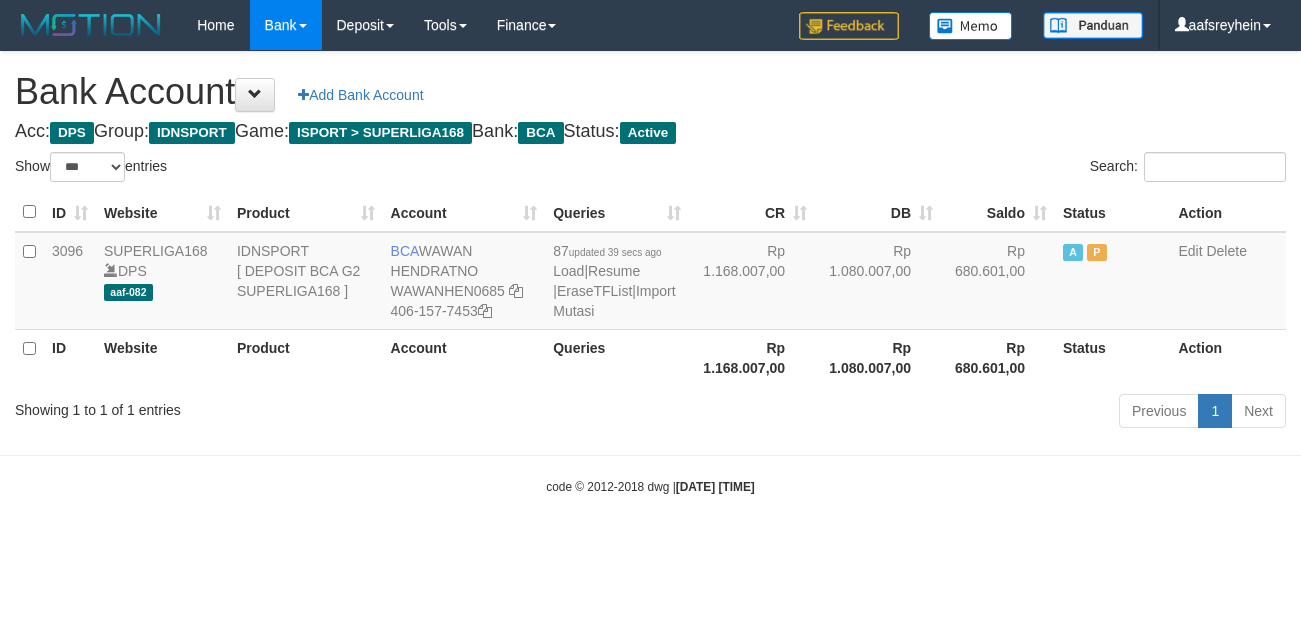 select on "***" 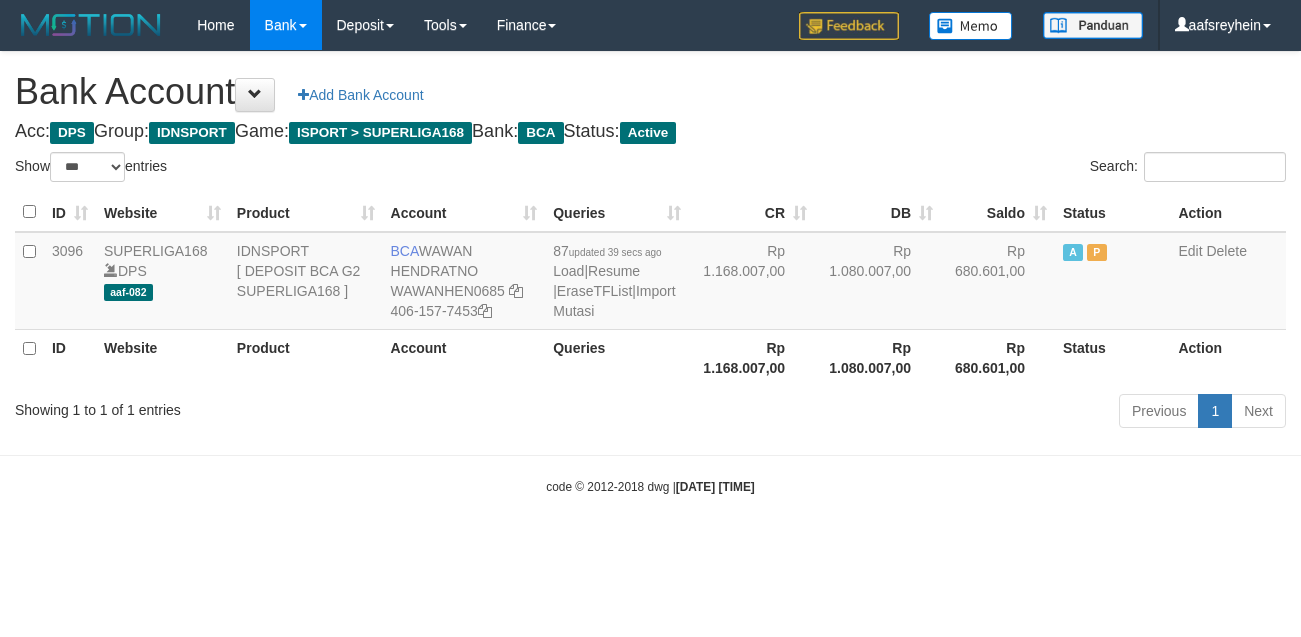 scroll, scrollTop: 0, scrollLeft: 0, axis: both 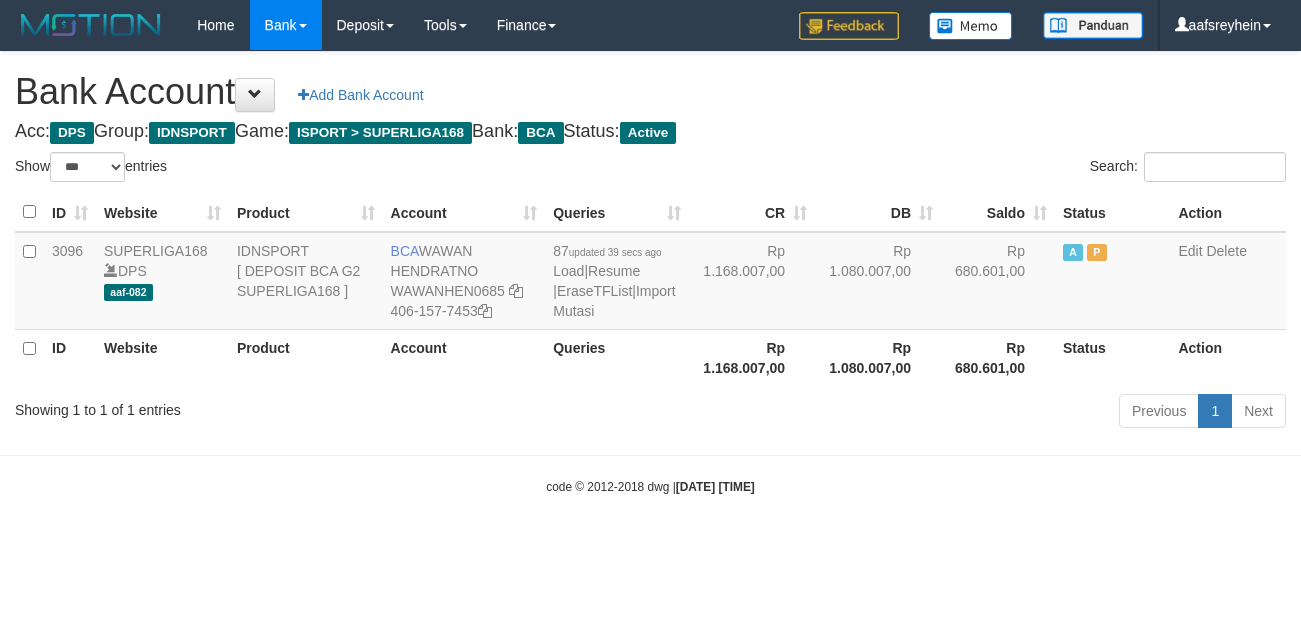 select on "***" 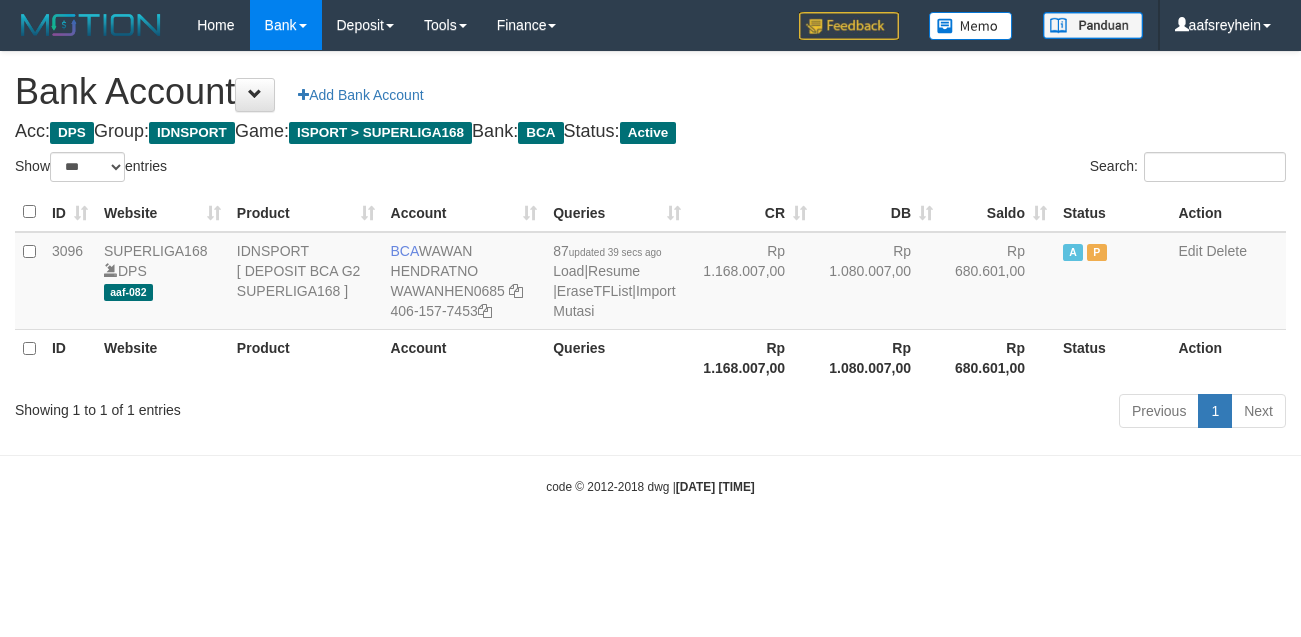 scroll, scrollTop: 0, scrollLeft: 0, axis: both 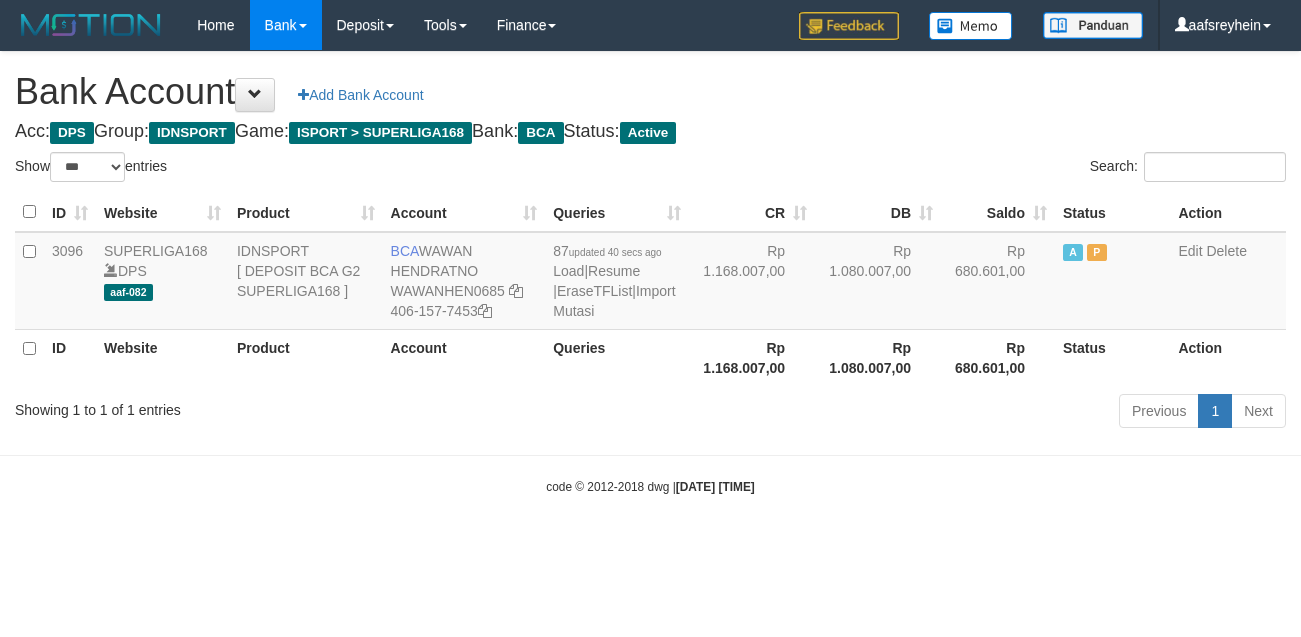 select on "***" 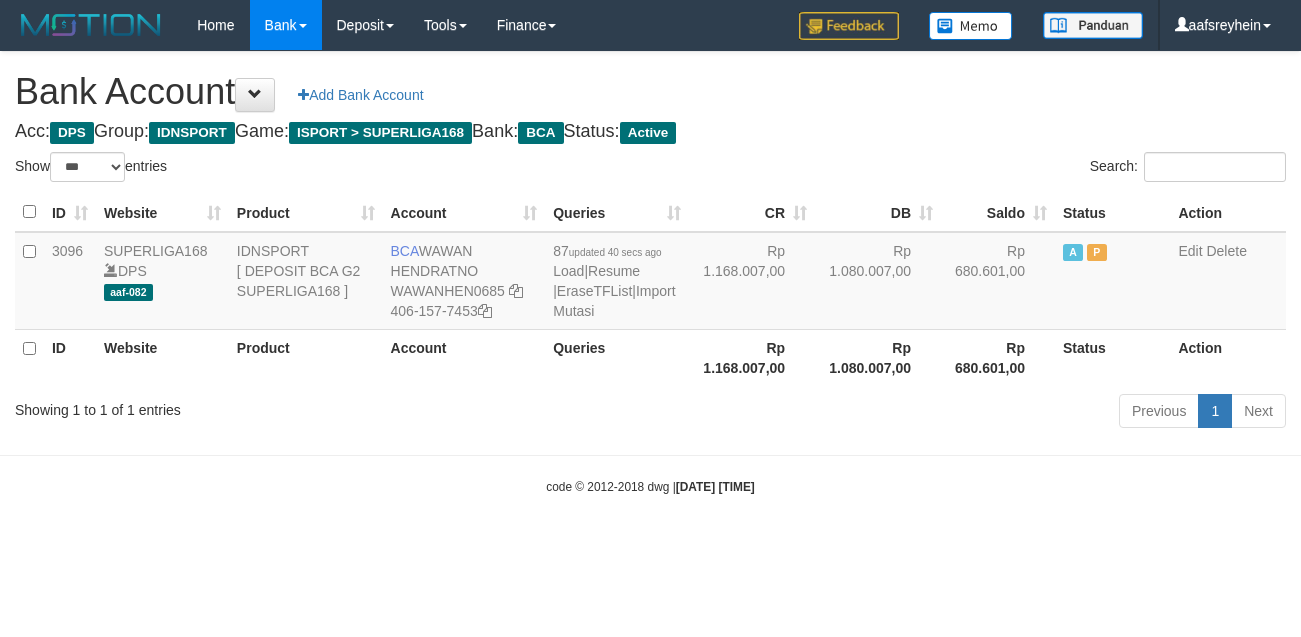 scroll, scrollTop: 0, scrollLeft: 0, axis: both 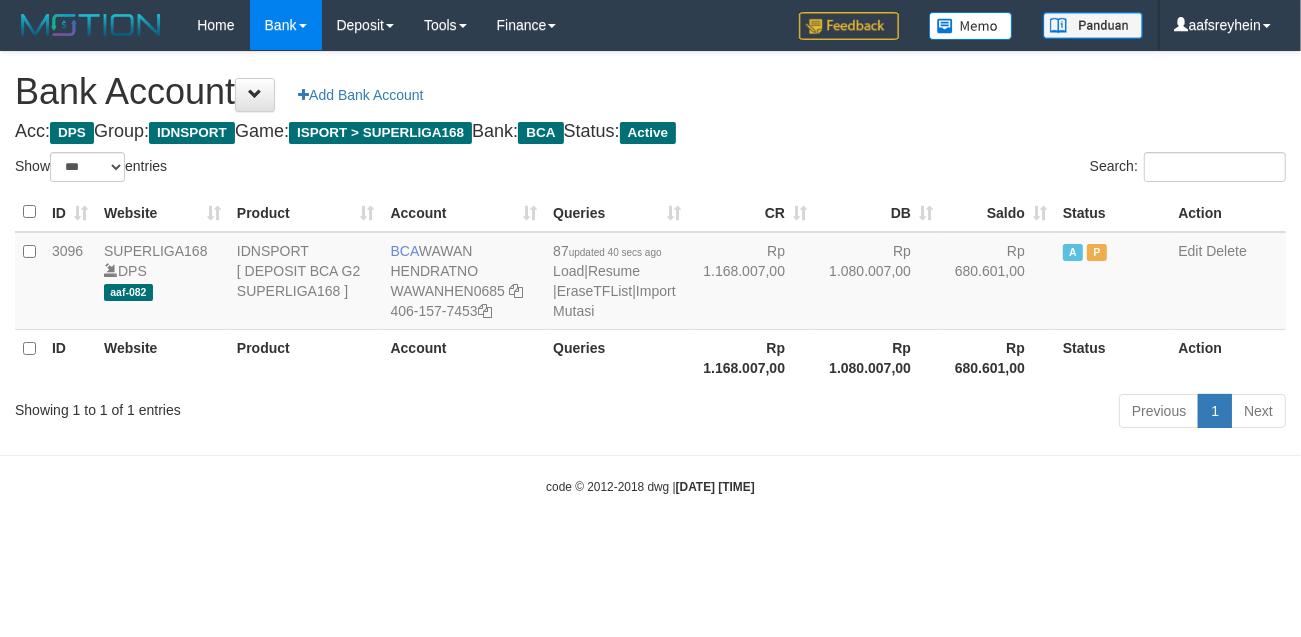 click on "Toggle navigation
Home
Bank
Account List
Load
By Website
Group
[ISPORT]													SUPERLIGA168
By Load Group (DPS)" at bounding box center (650, 273) 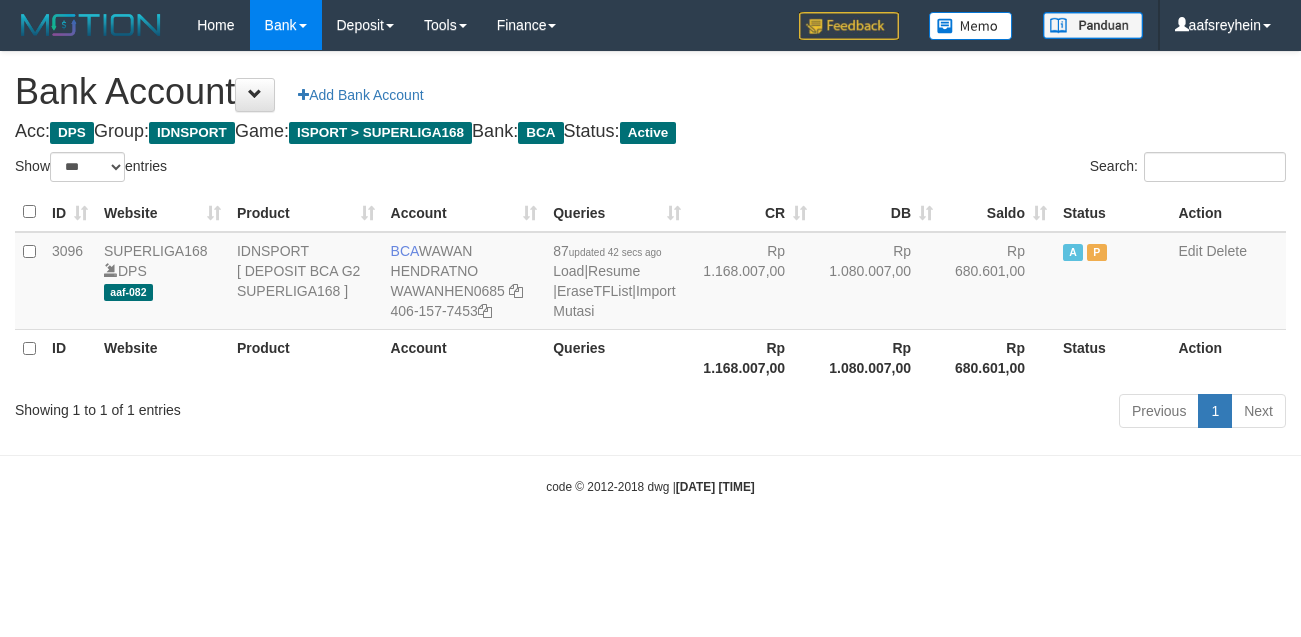 select on "***" 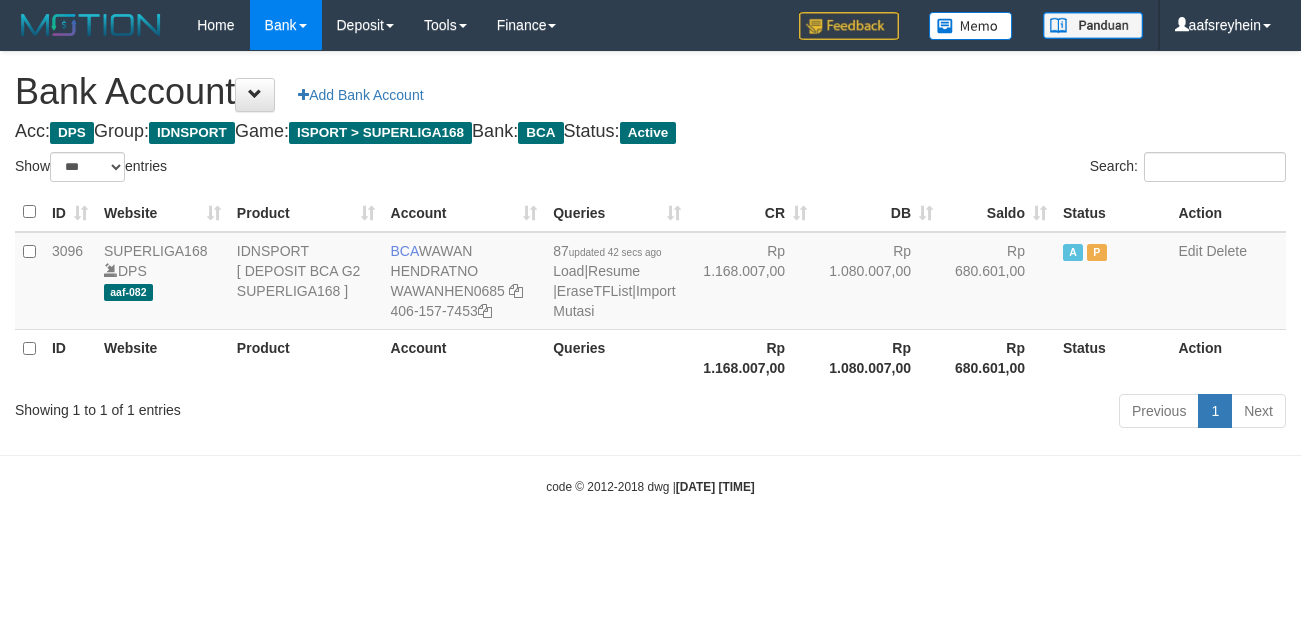 scroll, scrollTop: 0, scrollLeft: 0, axis: both 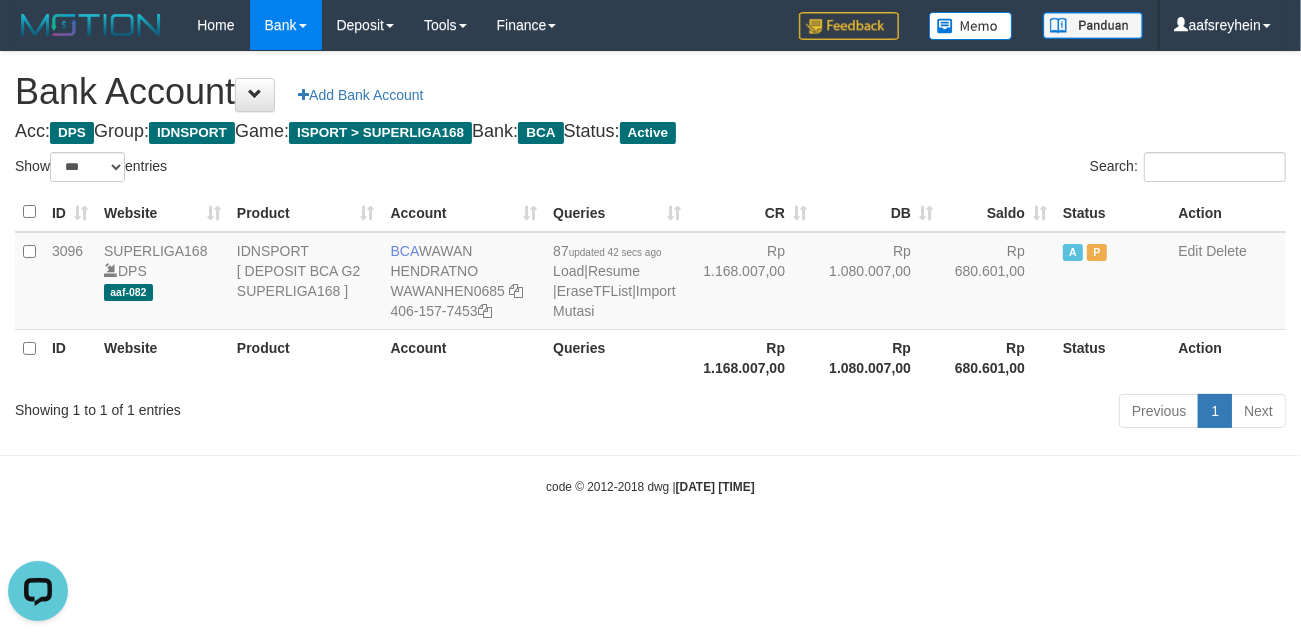 click on "Toggle navigation
Home
Bank
Account List
Load
By Website
Group
[ISPORT]													SUPERLIGA168
By Load Group (DPS)
-" at bounding box center (650, 273) 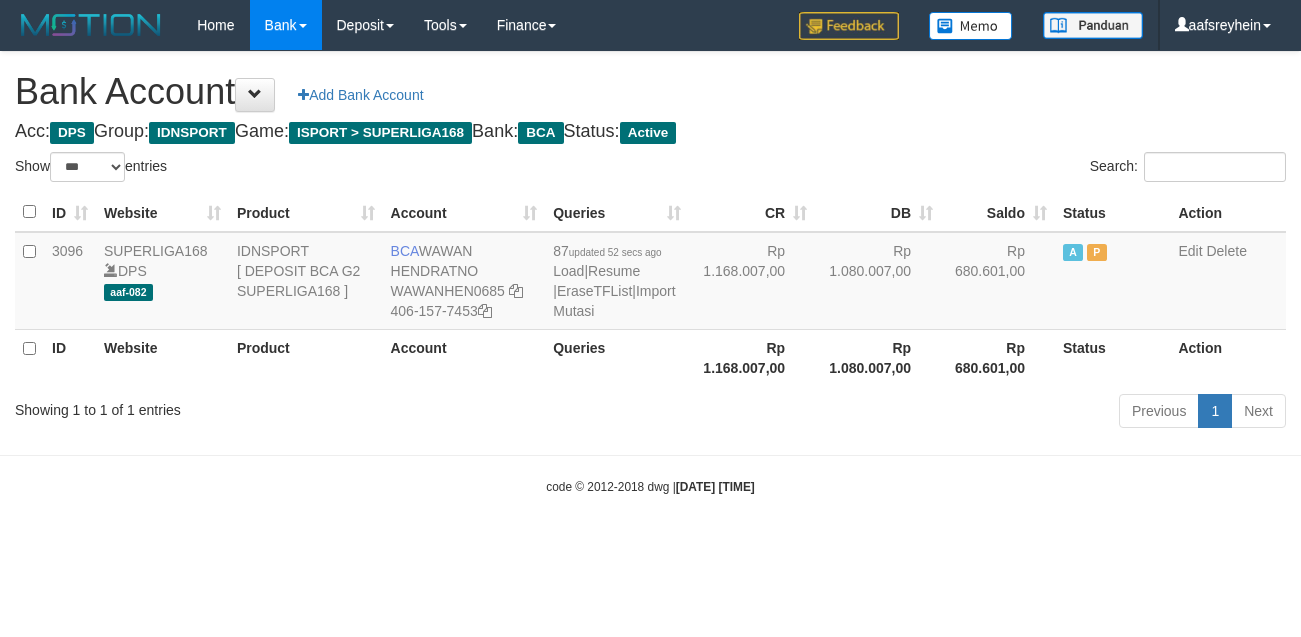 select on "***" 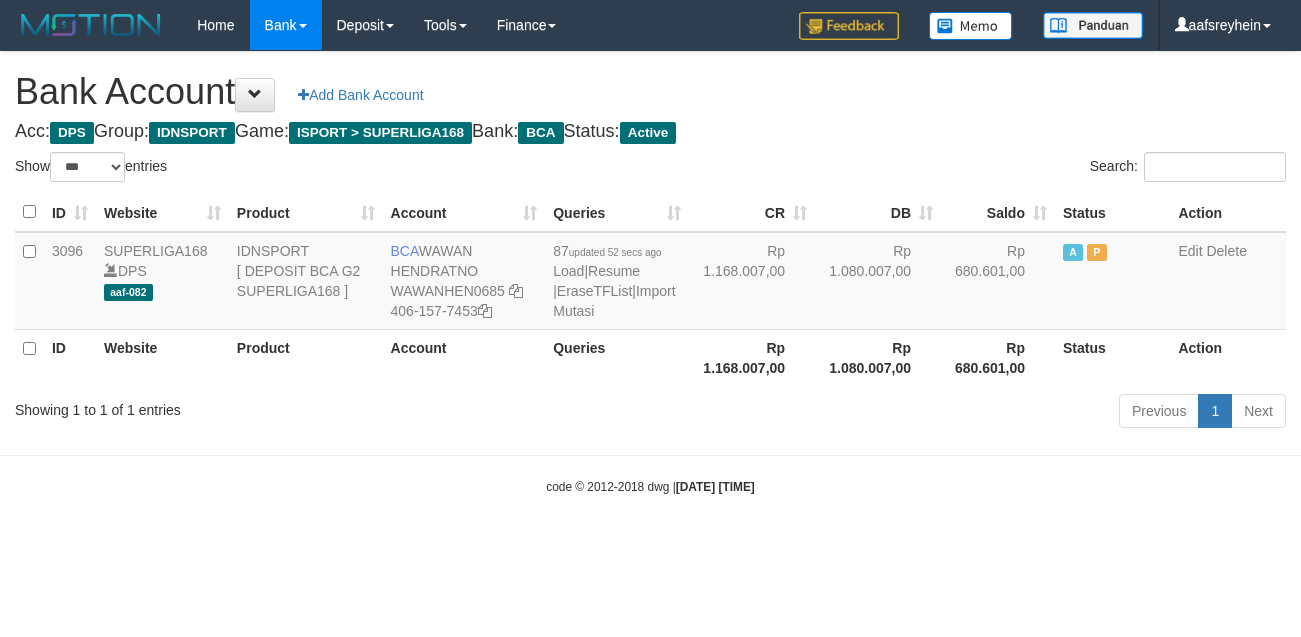 scroll, scrollTop: 0, scrollLeft: 0, axis: both 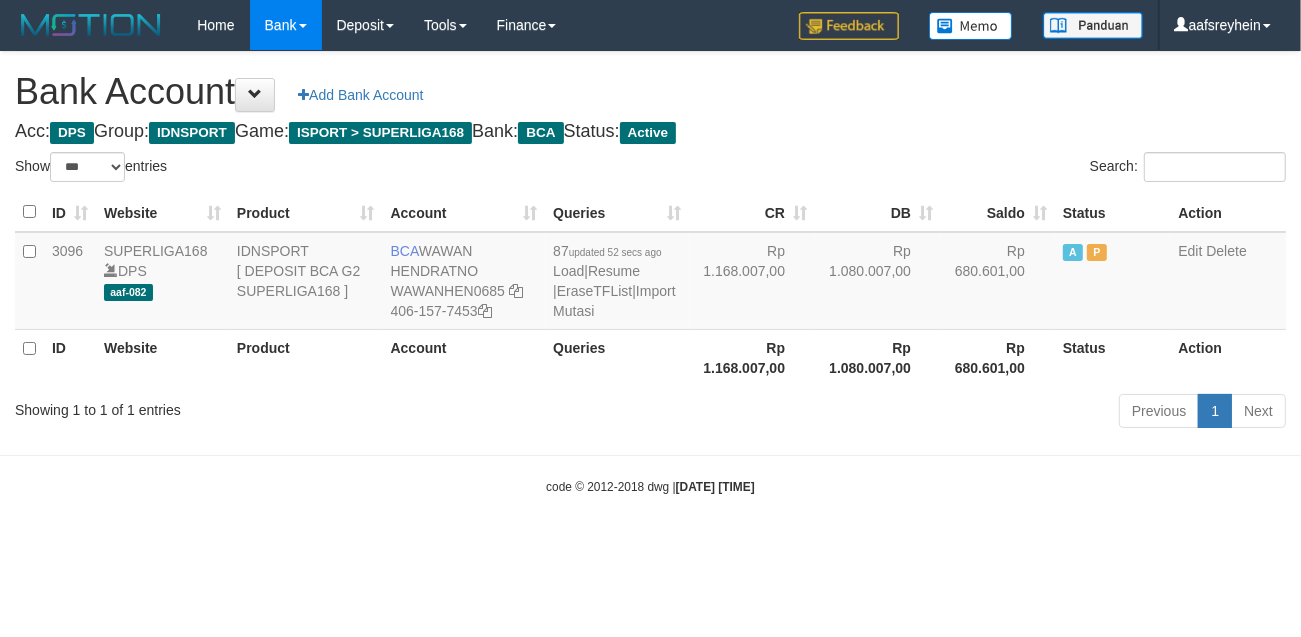 click on "Toggle navigation
Home
Bank
Account List
Load
By Website
Group
[ISPORT]													SUPERLIGA168
By Load Group (DPS)
-" at bounding box center [650, 273] 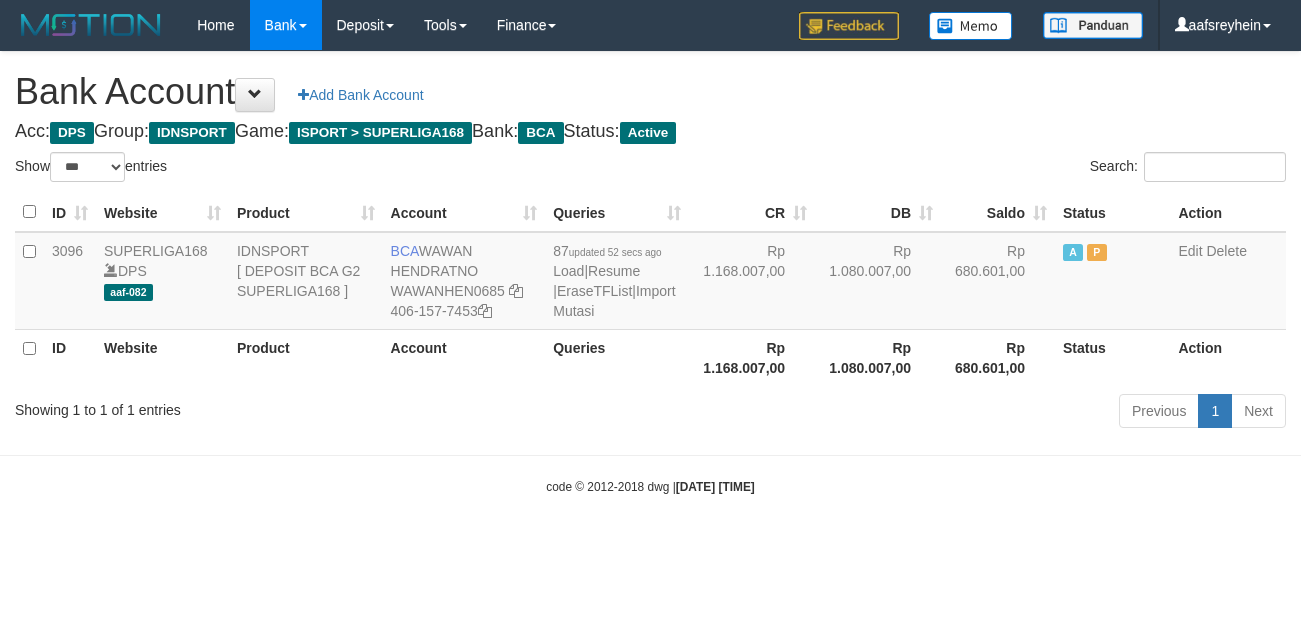 select on "***" 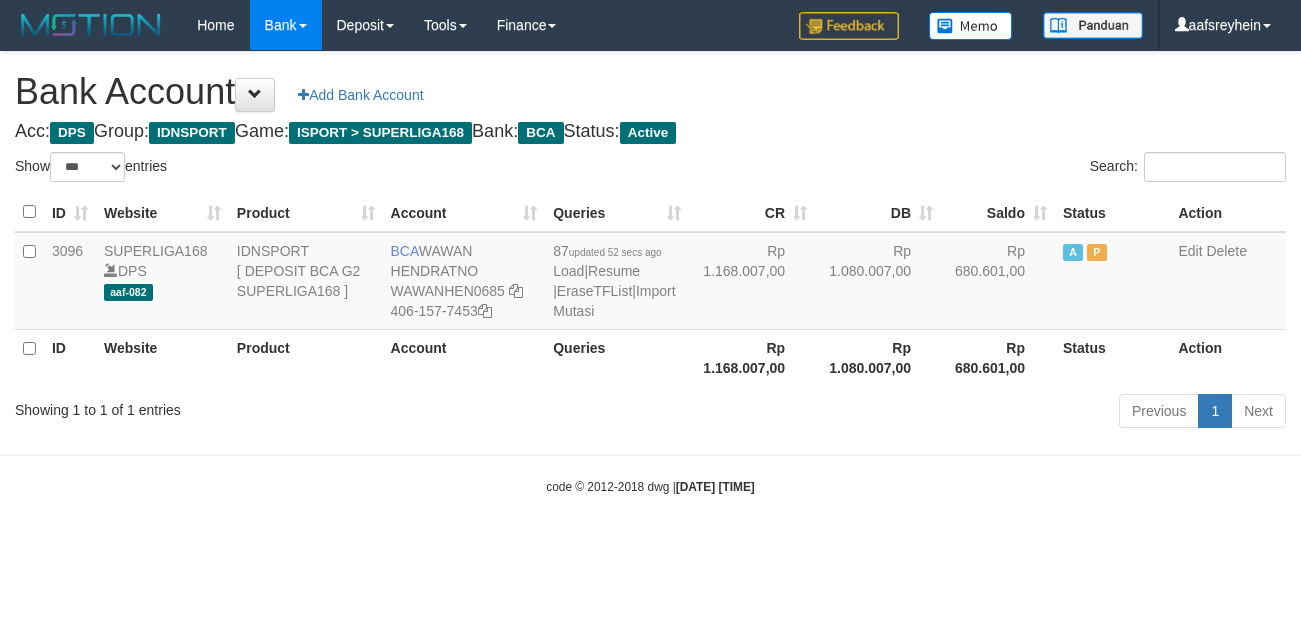 click on "Toggle navigation
Home
Bank
Account List
Load
By Website
Group
[ISPORT]													SUPERLIGA168
By Load Group (DPS)
-" at bounding box center [650, 273] 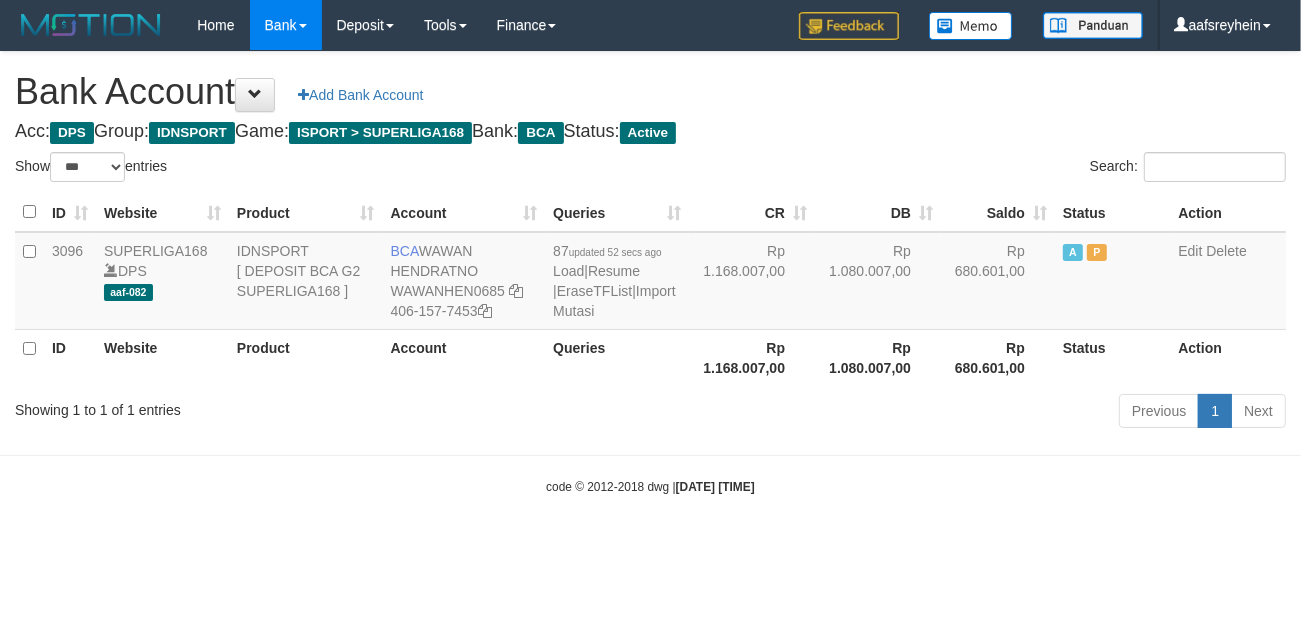 click on "Toggle navigation
Home
Bank
Account List
Load
By Website
Group
[ISPORT]													SUPERLIGA168
By Load Group (DPS)
-" at bounding box center (650, 273) 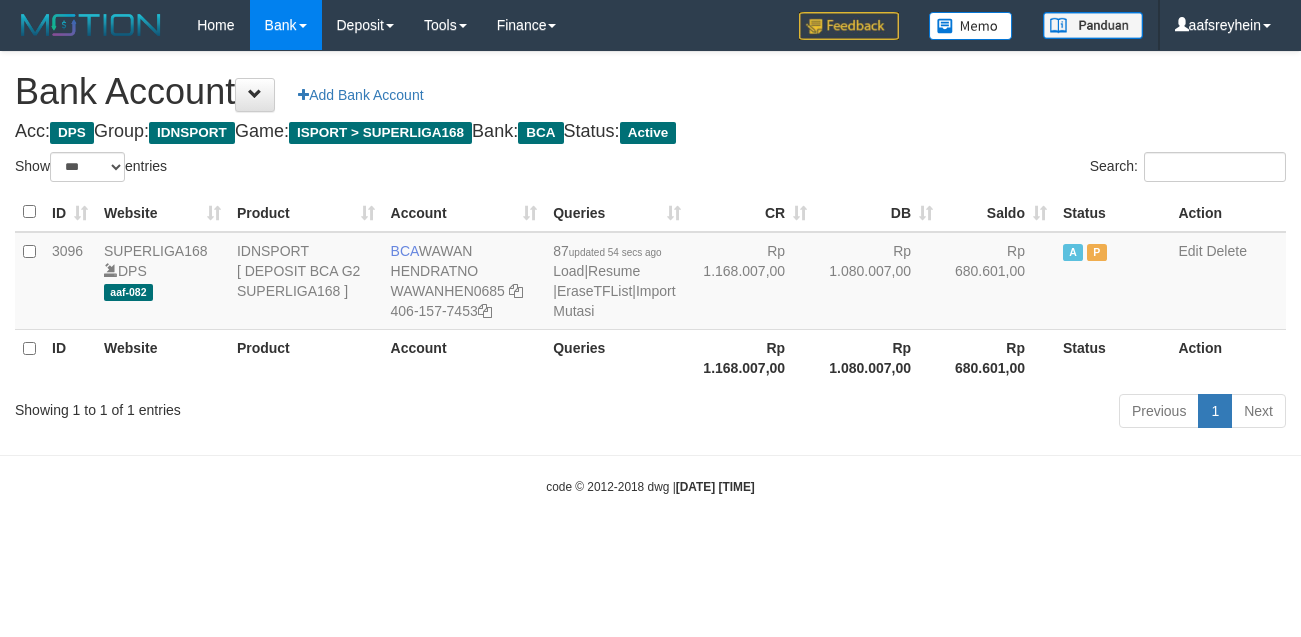 select on "***" 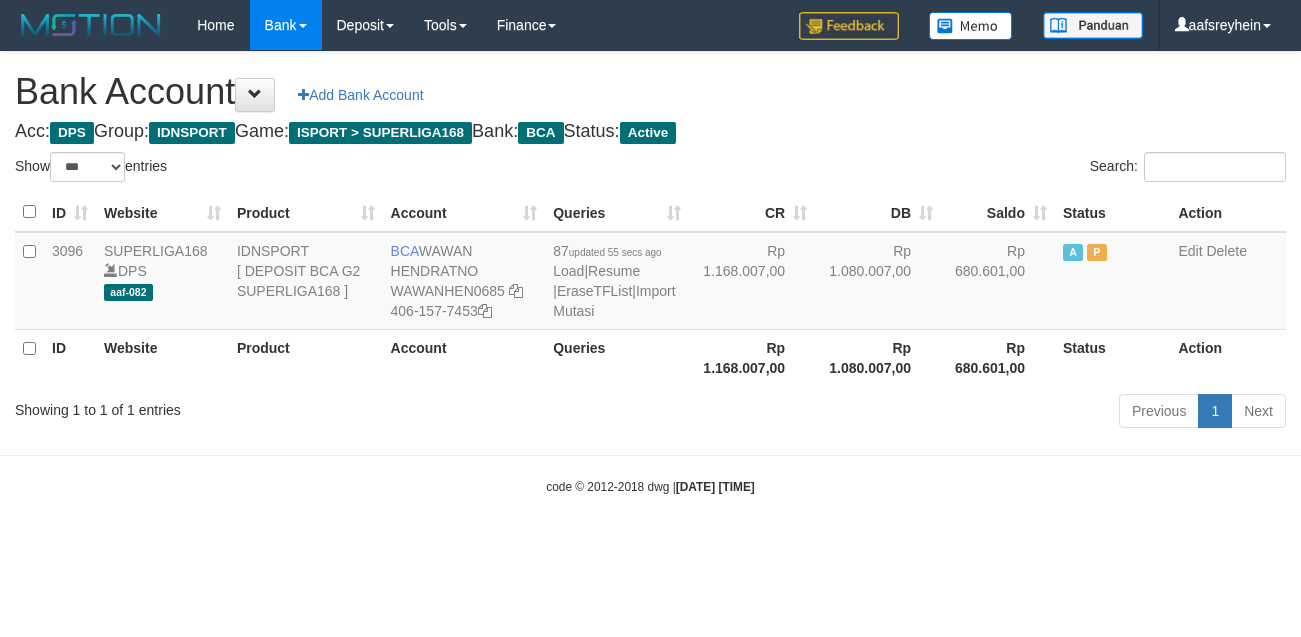 select on "***" 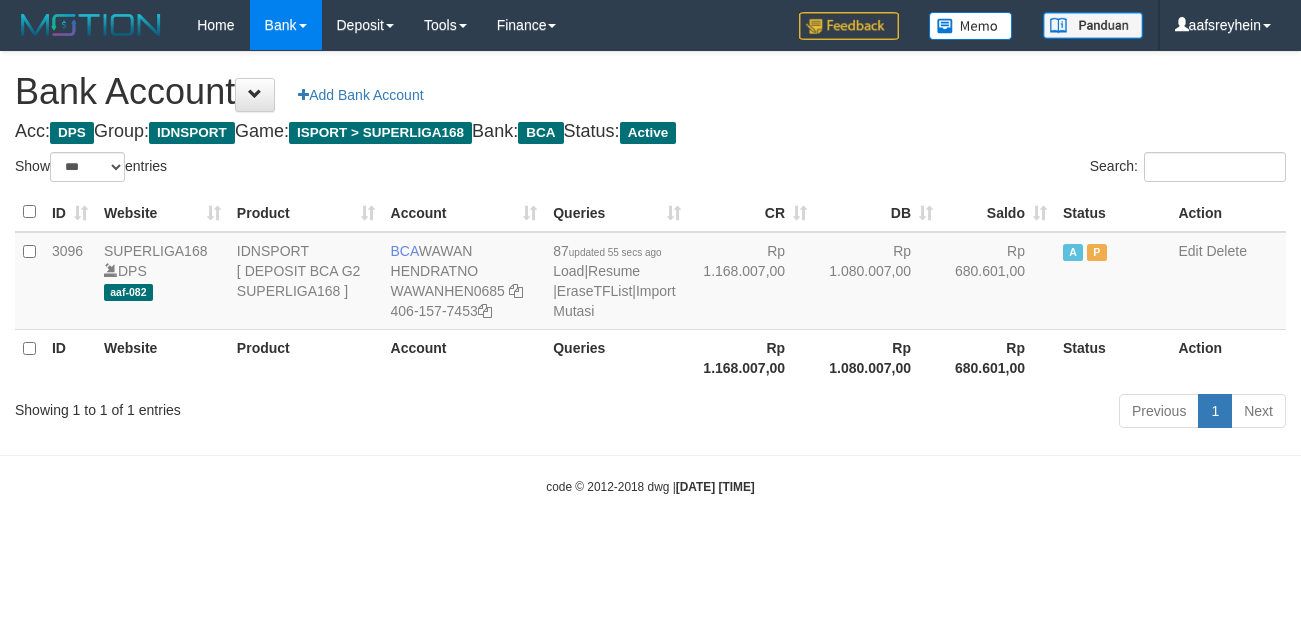 scroll, scrollTop: 0, scrollLeft: 0, axis: both 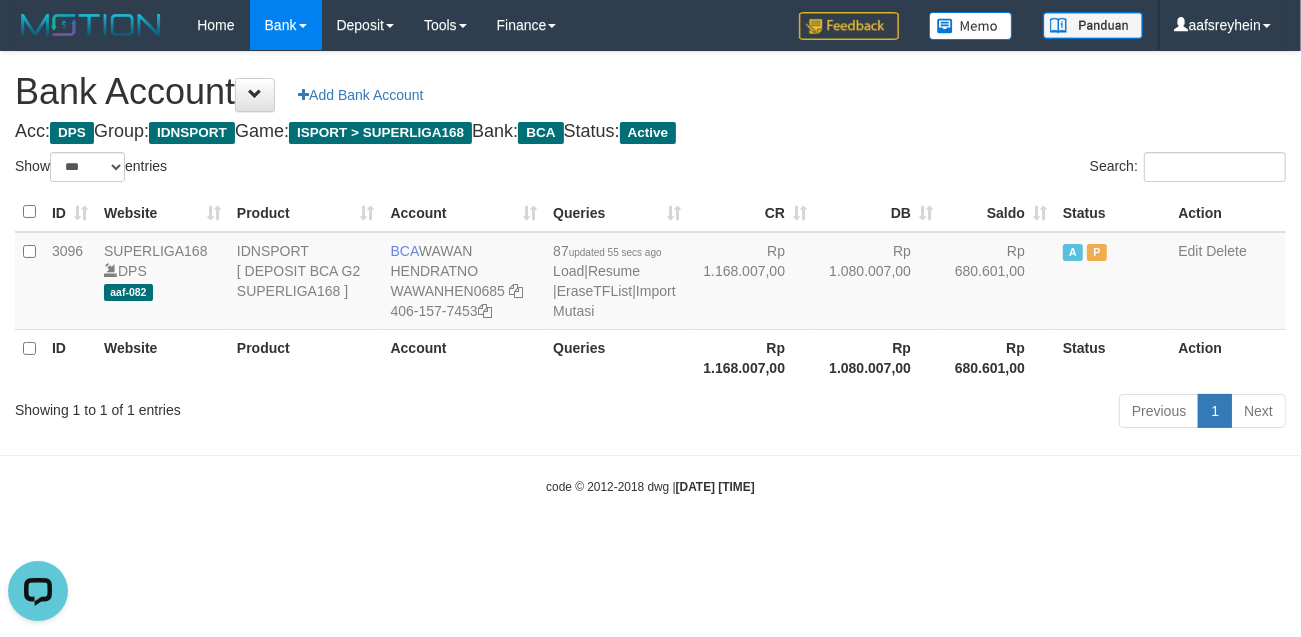 click on "Toggle navigation
Home
Bank
Account List
Load
By Website
Group
[ISPORT]													SUPERLIGA168
By Load Group (DPS)
-" at bounding box center (650, 273) 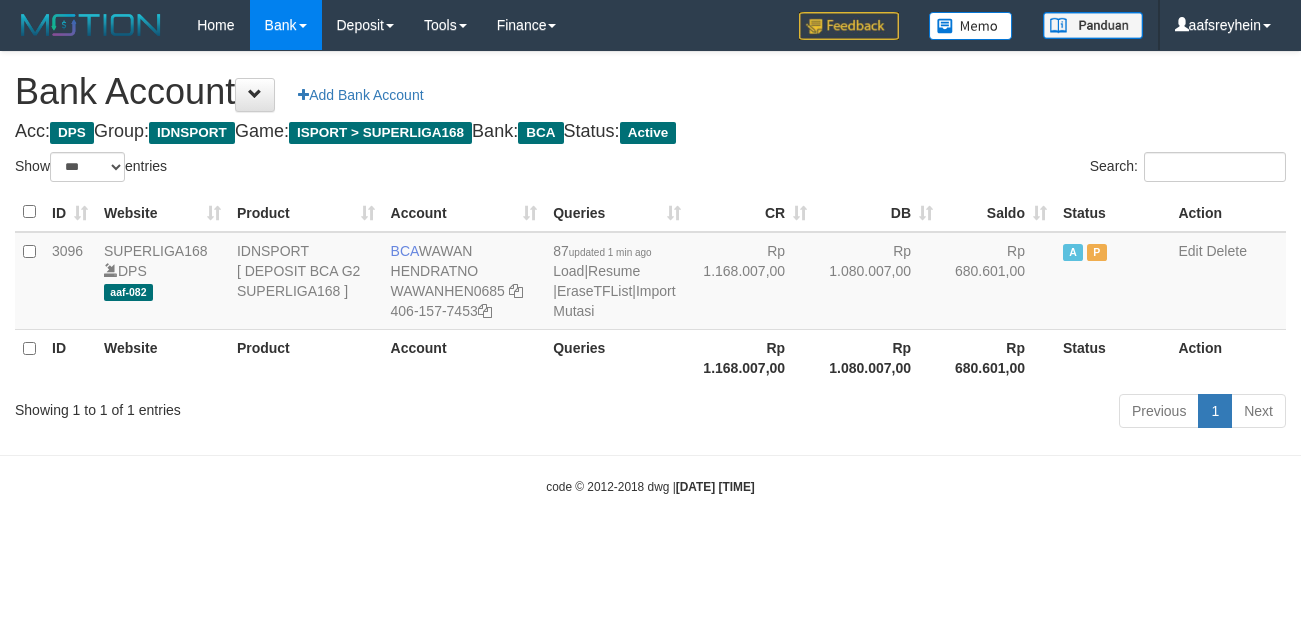 select on "***" 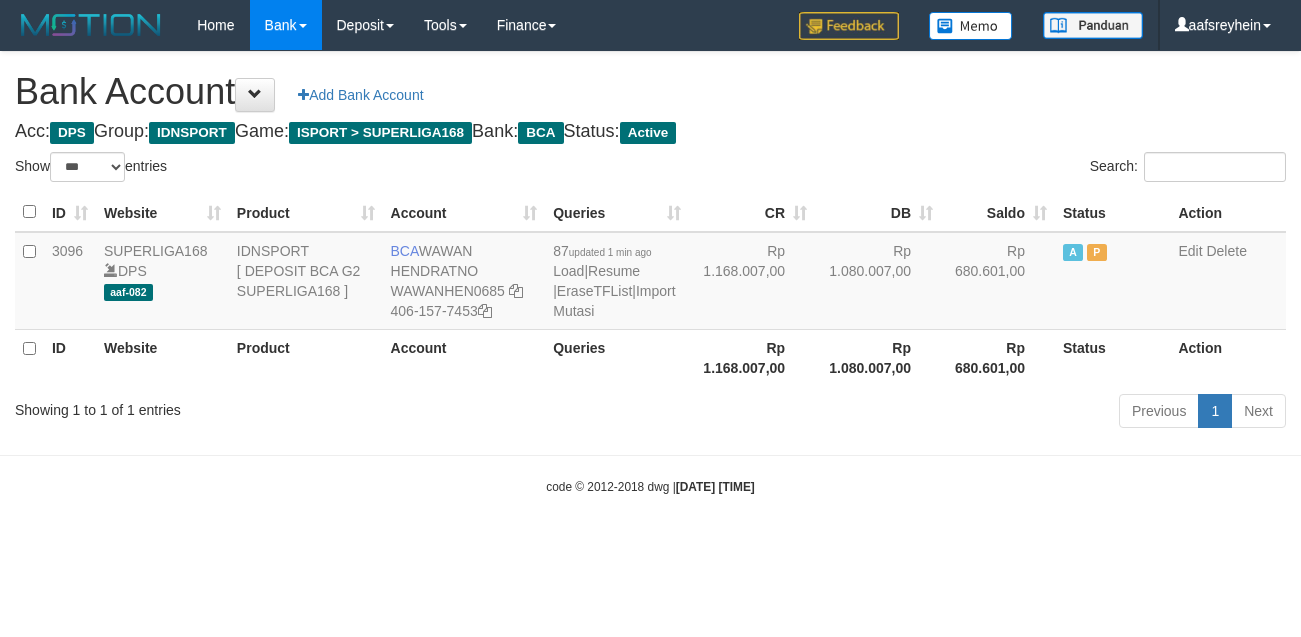 scroll, scrollTop: 0, scrollLeft: 0, axis: both 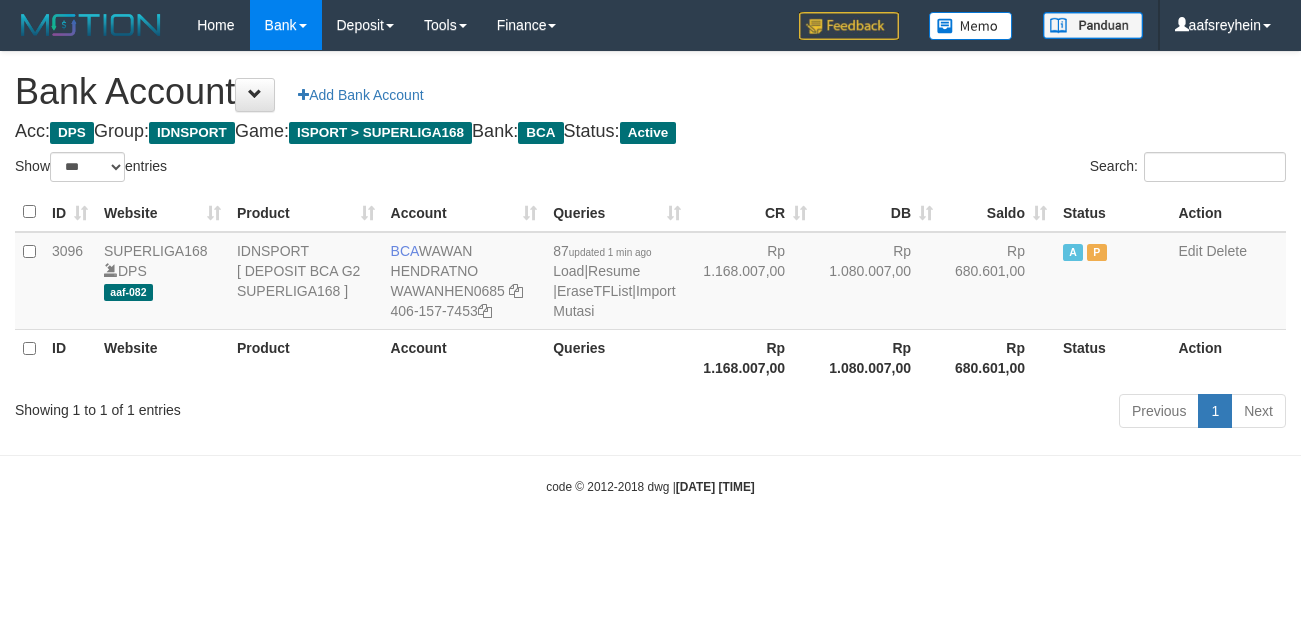 select on "***" 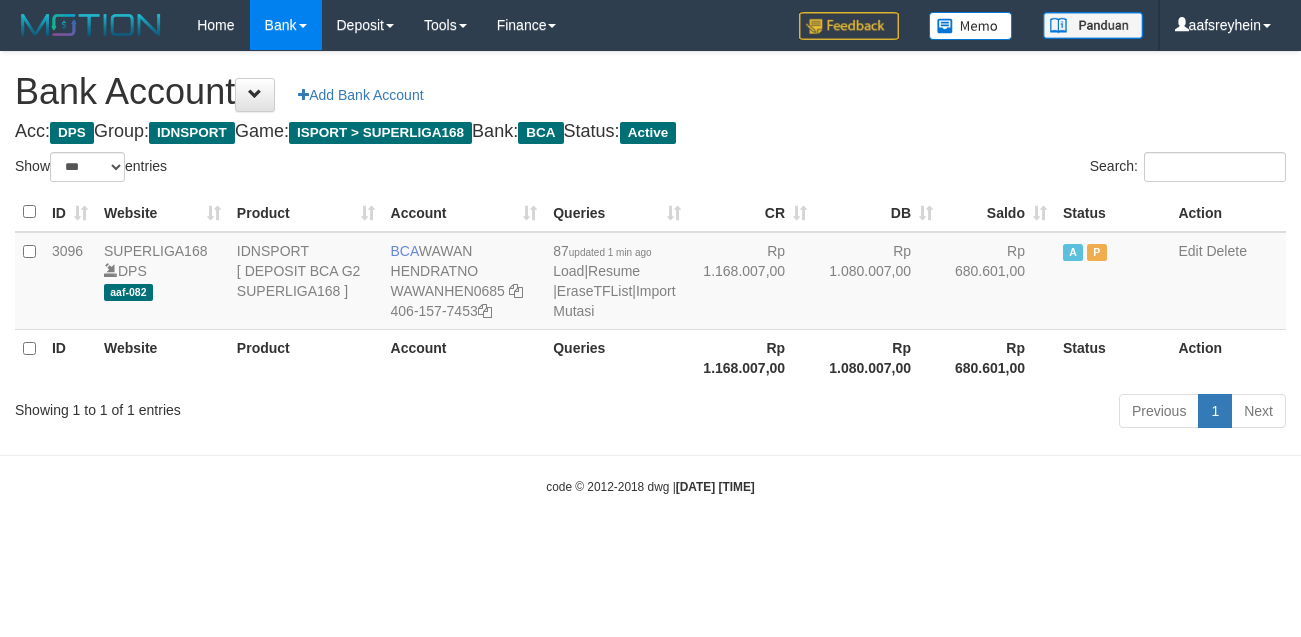 scroll, scrollTop: 0, scrollLeft: 0, axis: both 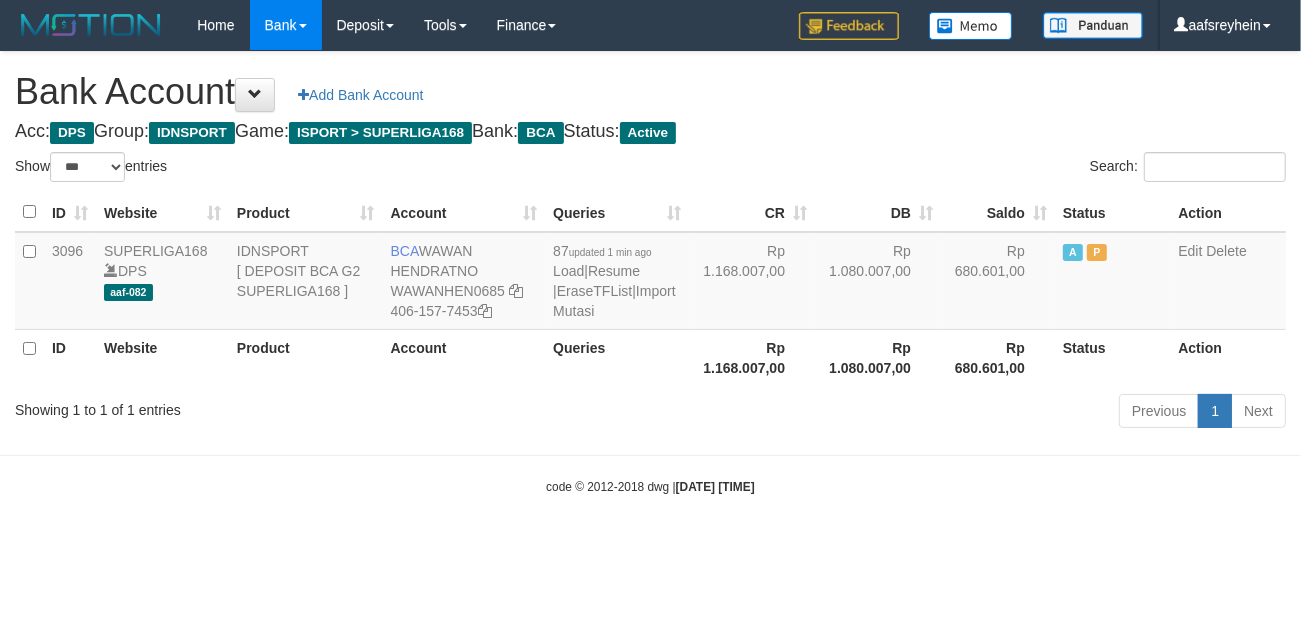 click on "Bank Account
Add Bank Account" at bounding box center (650, 92) 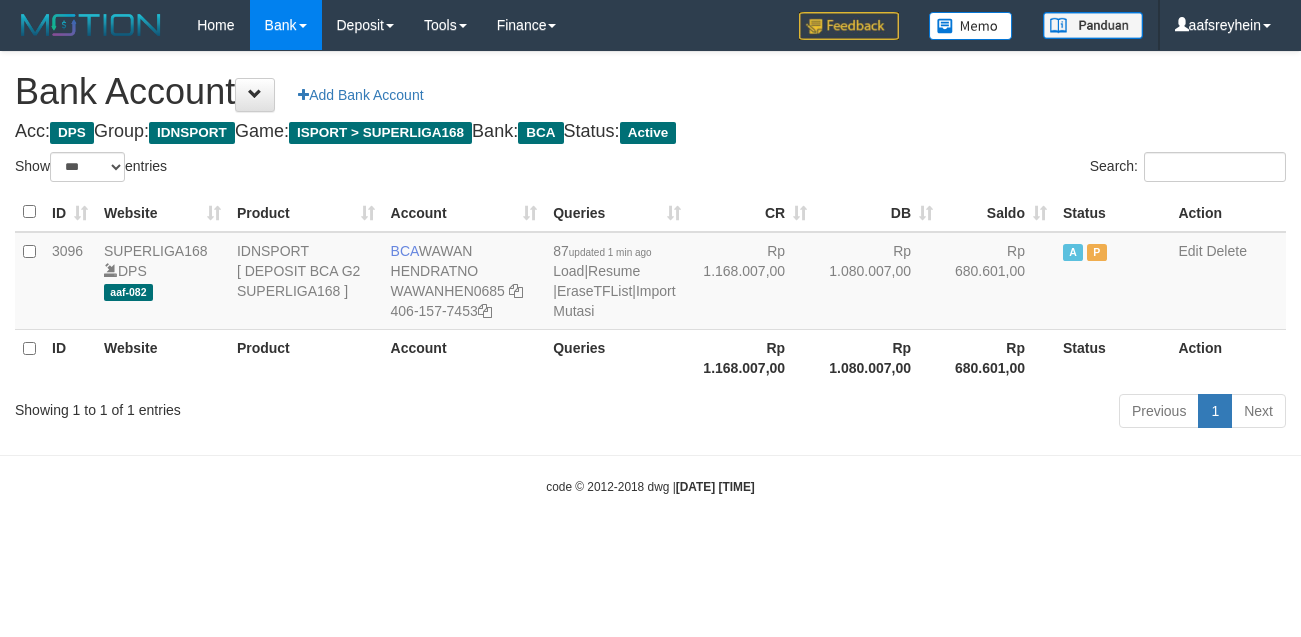 select on "***" 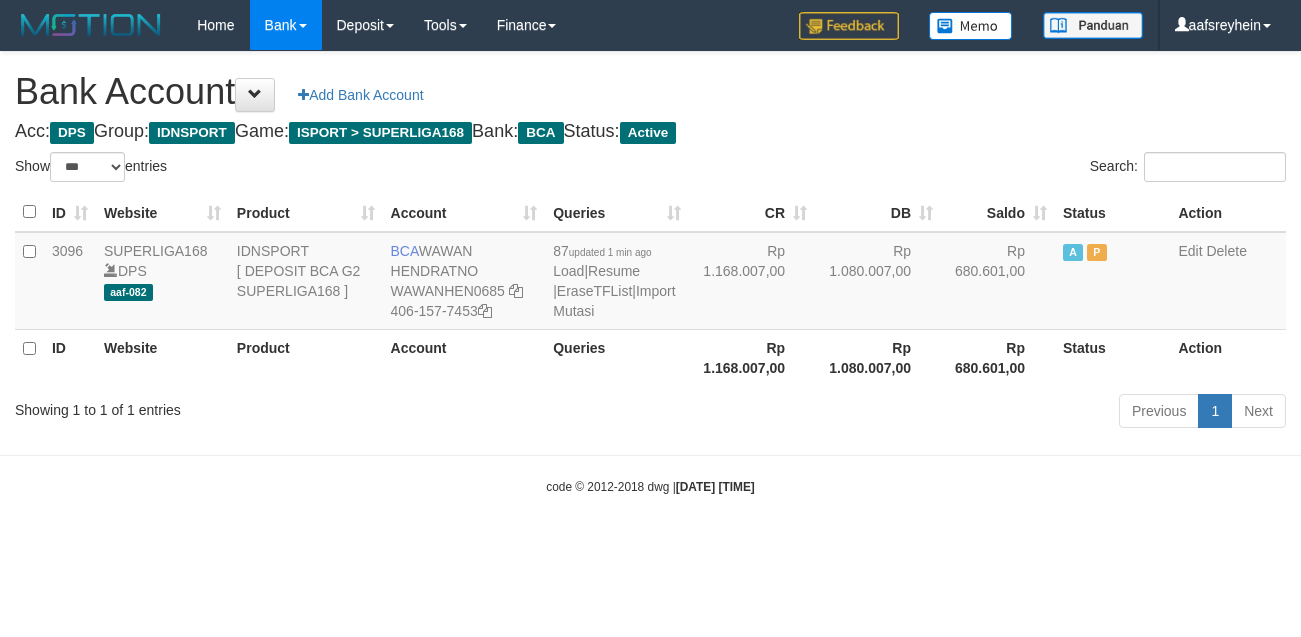 scroll, scrollTop: 0, scrollLeft: 0, axis: both 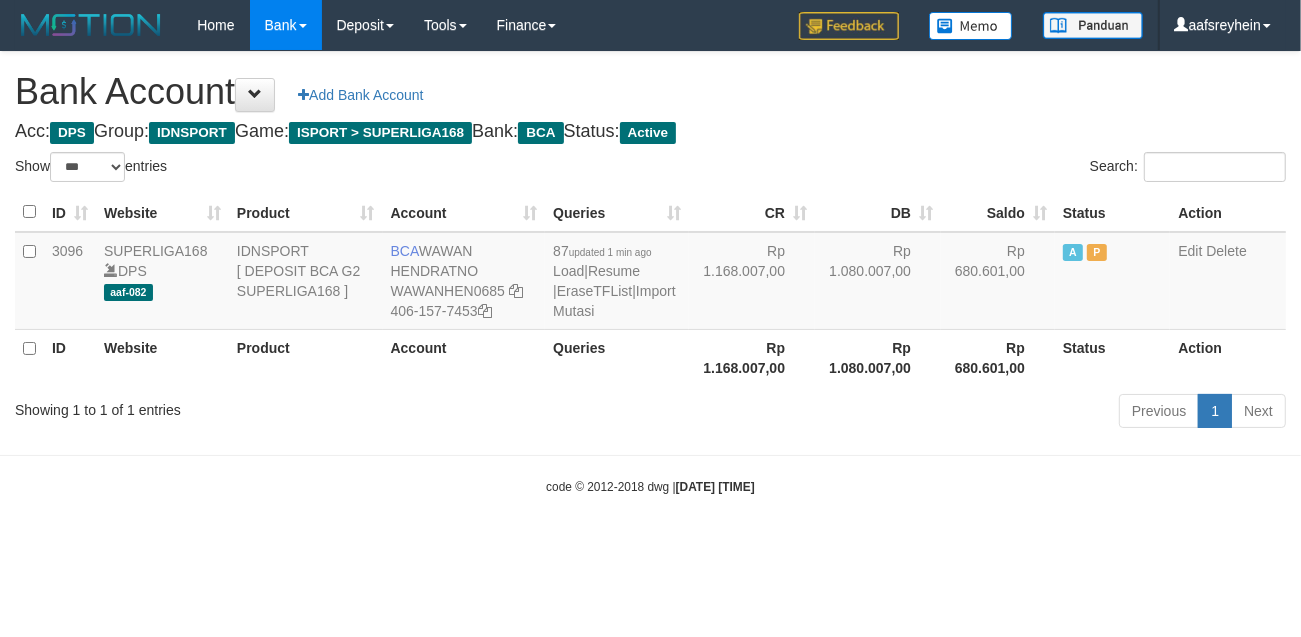 click on "Previous 1 Next" at bounding box center [921, 413] 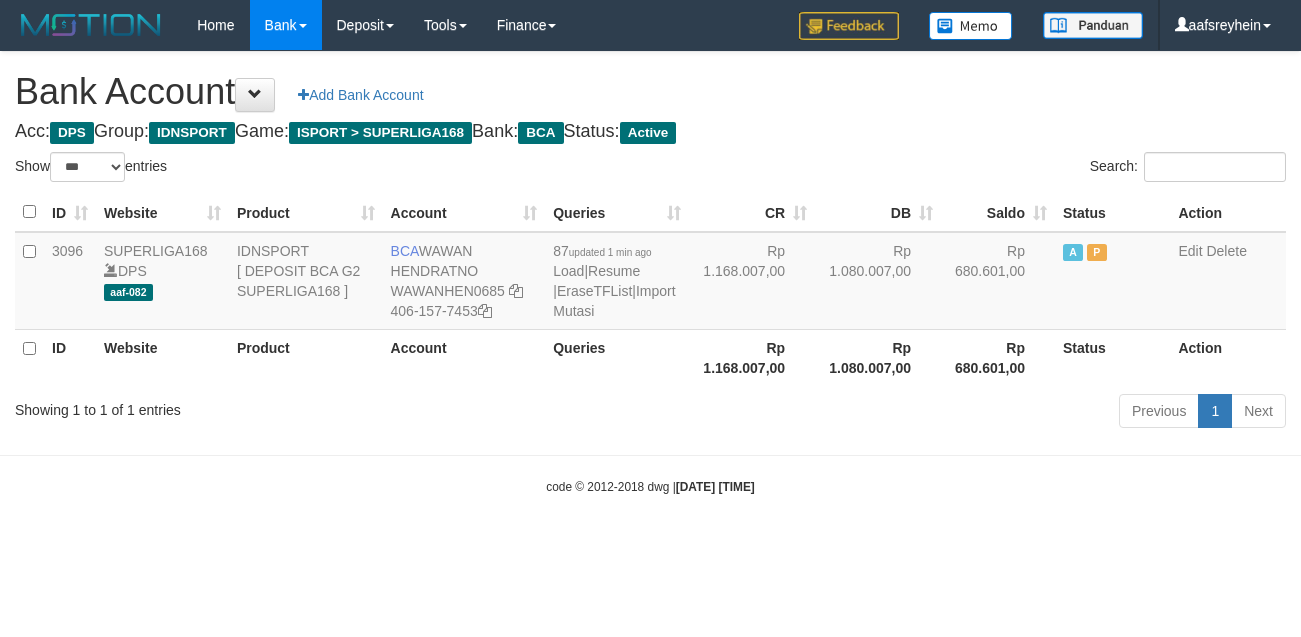 select on "***" 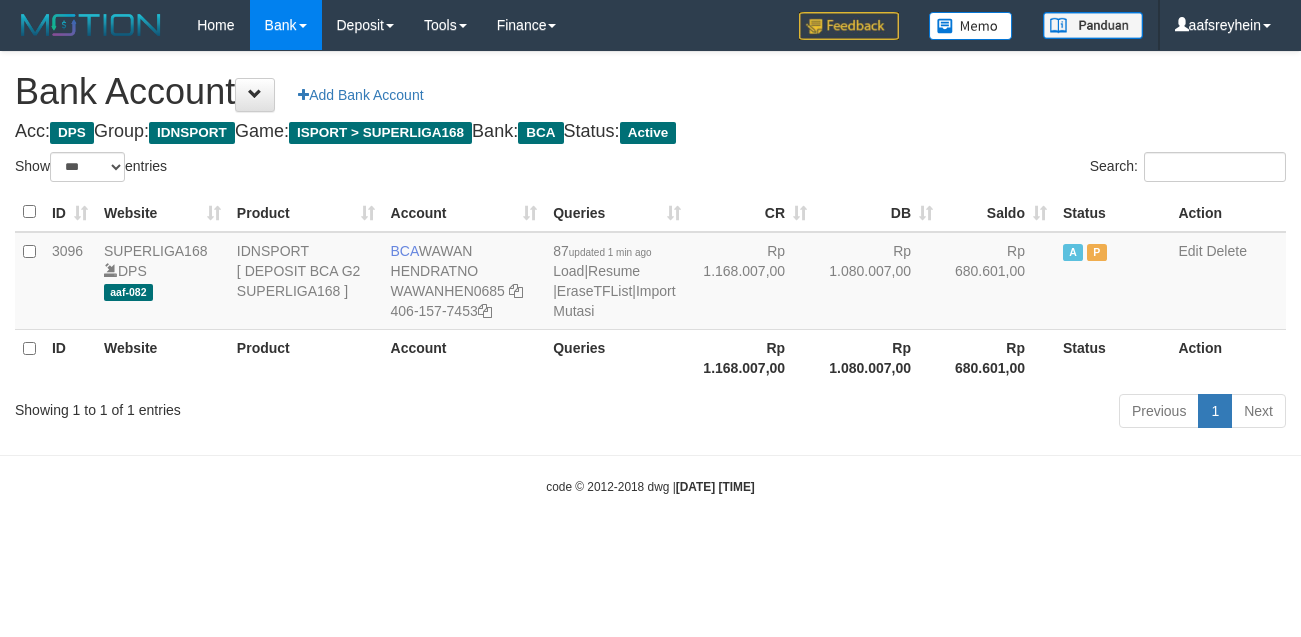 scroll, scrollTop: 0, scrollLeft: 0, axis: both 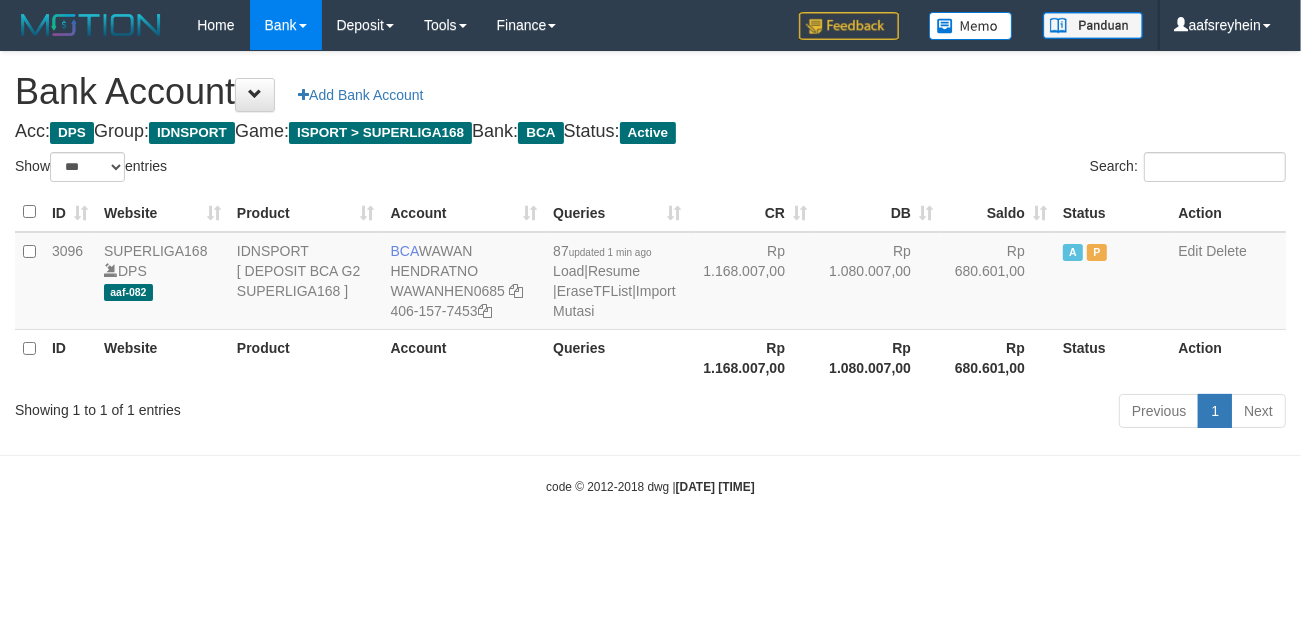 click on "Toggle navigation
Home
Bank
Account List
Load
By Website
Group
[ISPORT]													SUPERLIGA168
By Load Group (DPS)
-" at bounding box center [650, 273] 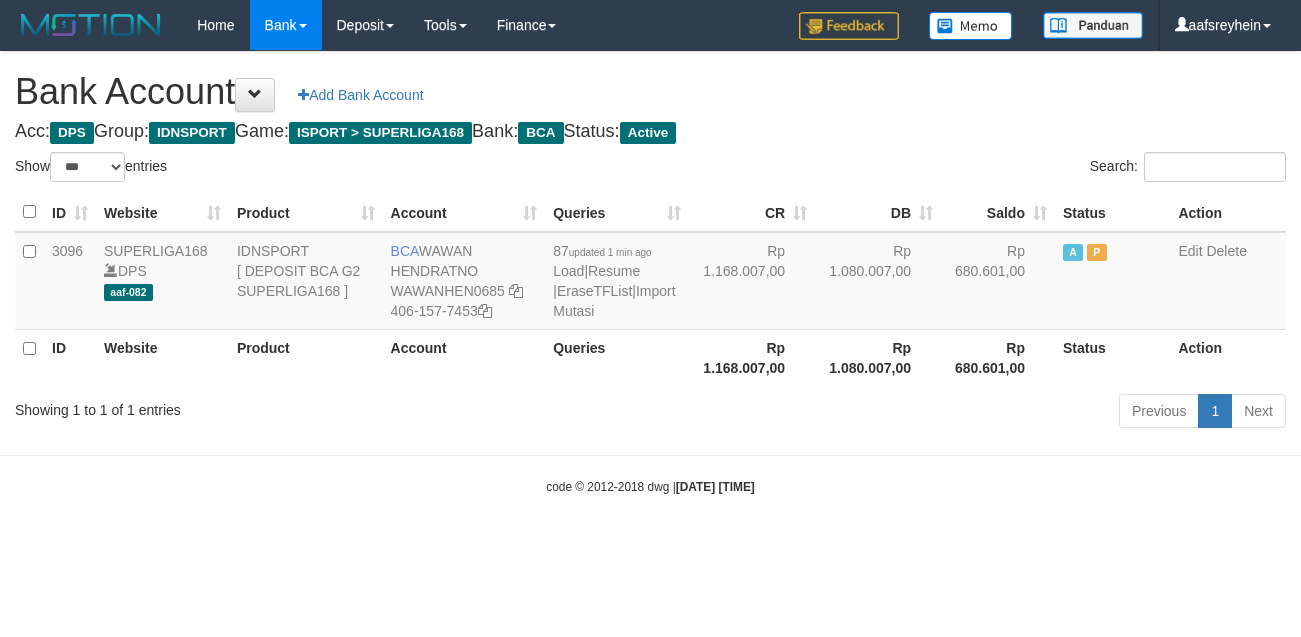 select on "***" 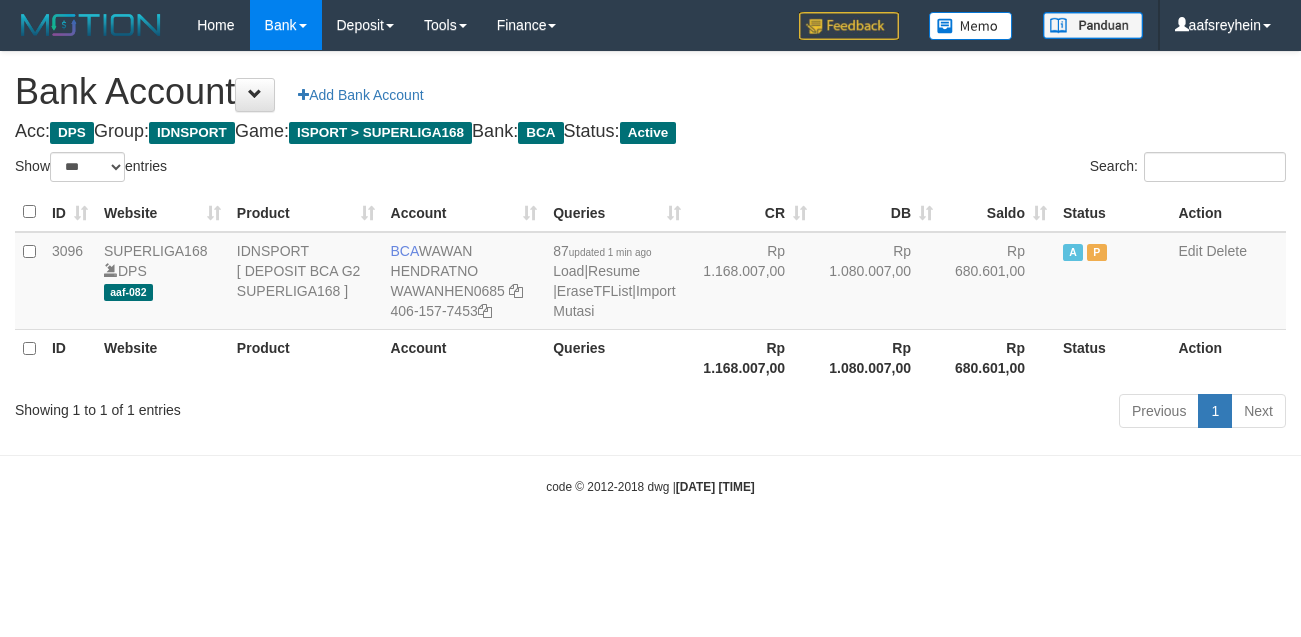 scroll, scrollTop: 0, scrollLeft: 0, axis: both 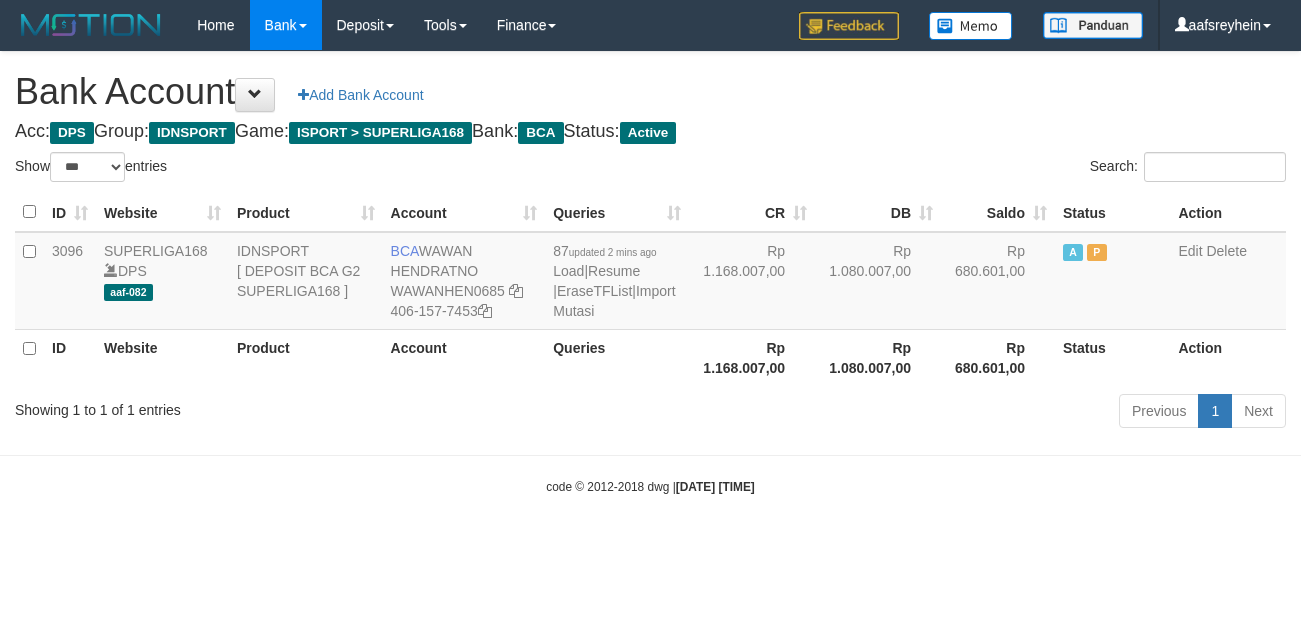 select on "***" 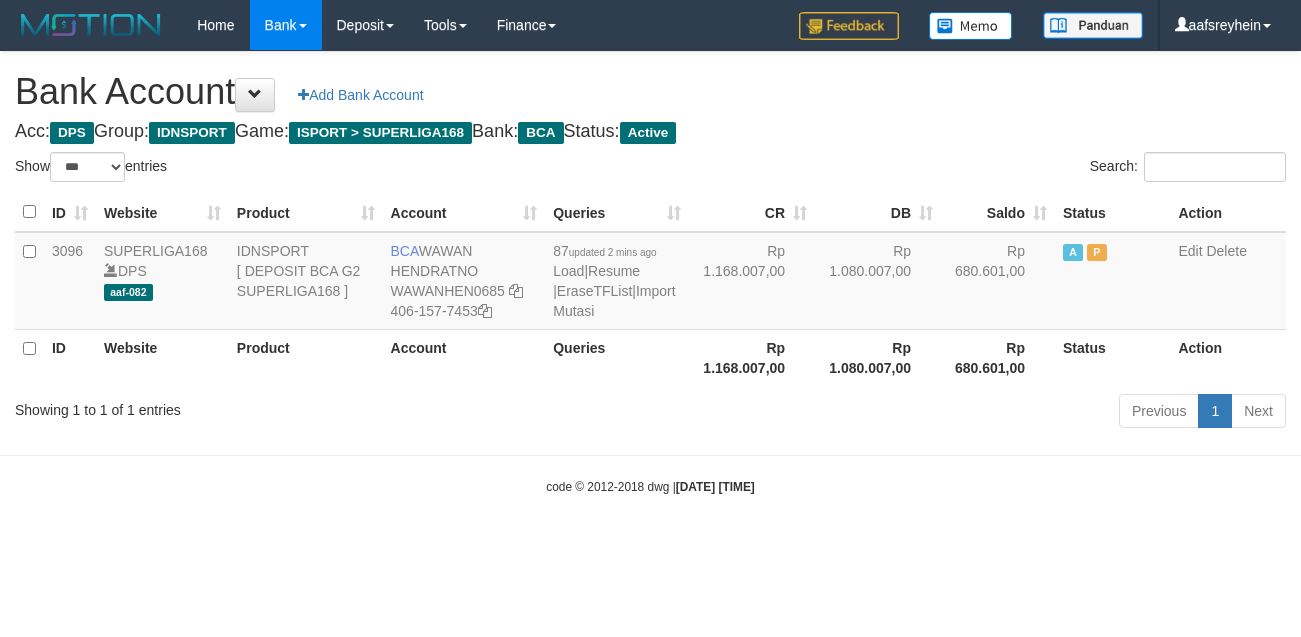 scroll, scrollTop: 0, scrollLeft: 0, axis: both 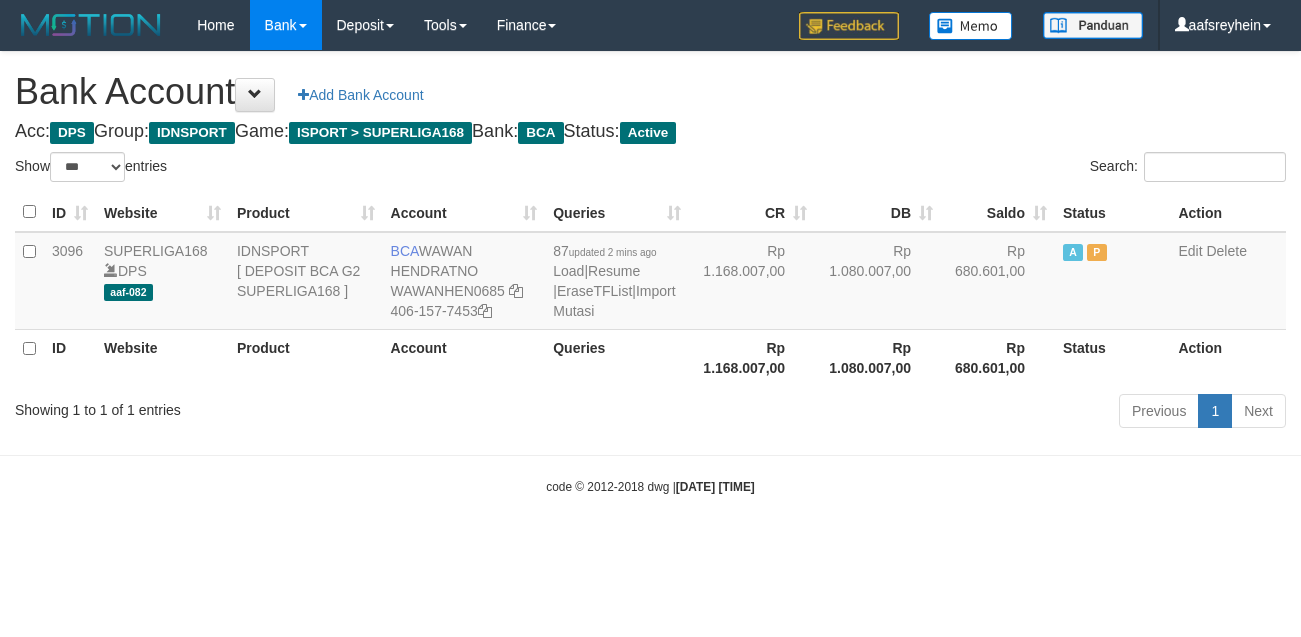 select on "***" 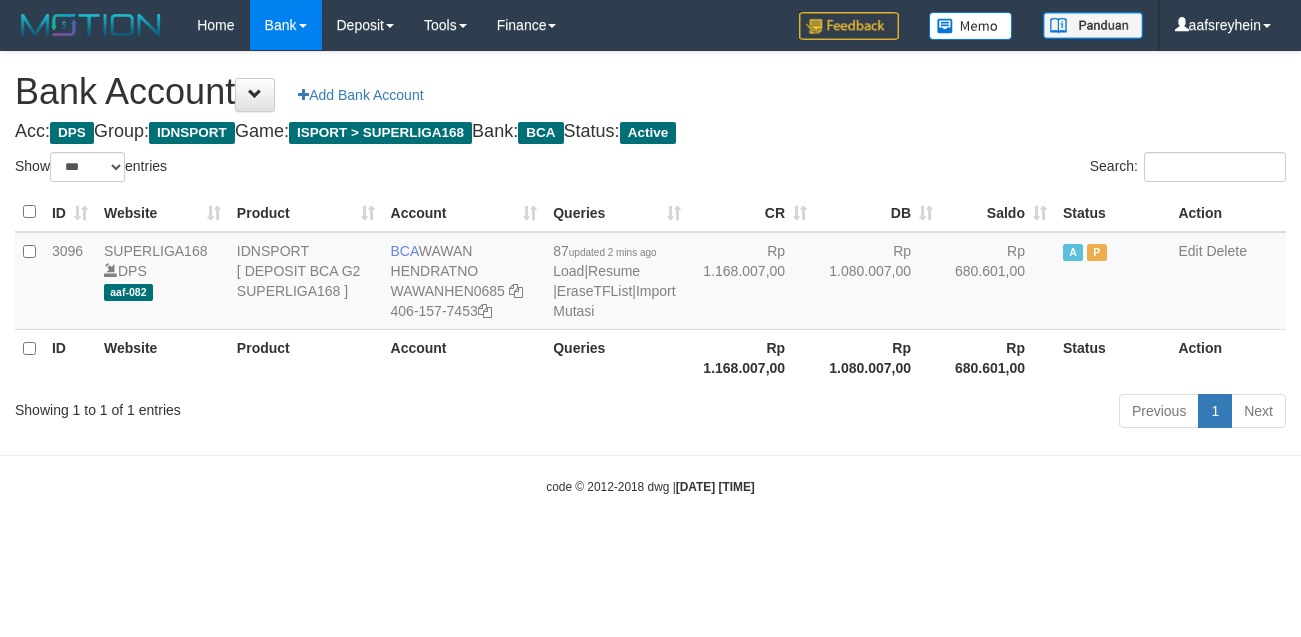 scroll, scrollTop: 0, scrollLeft: 0, axis: both 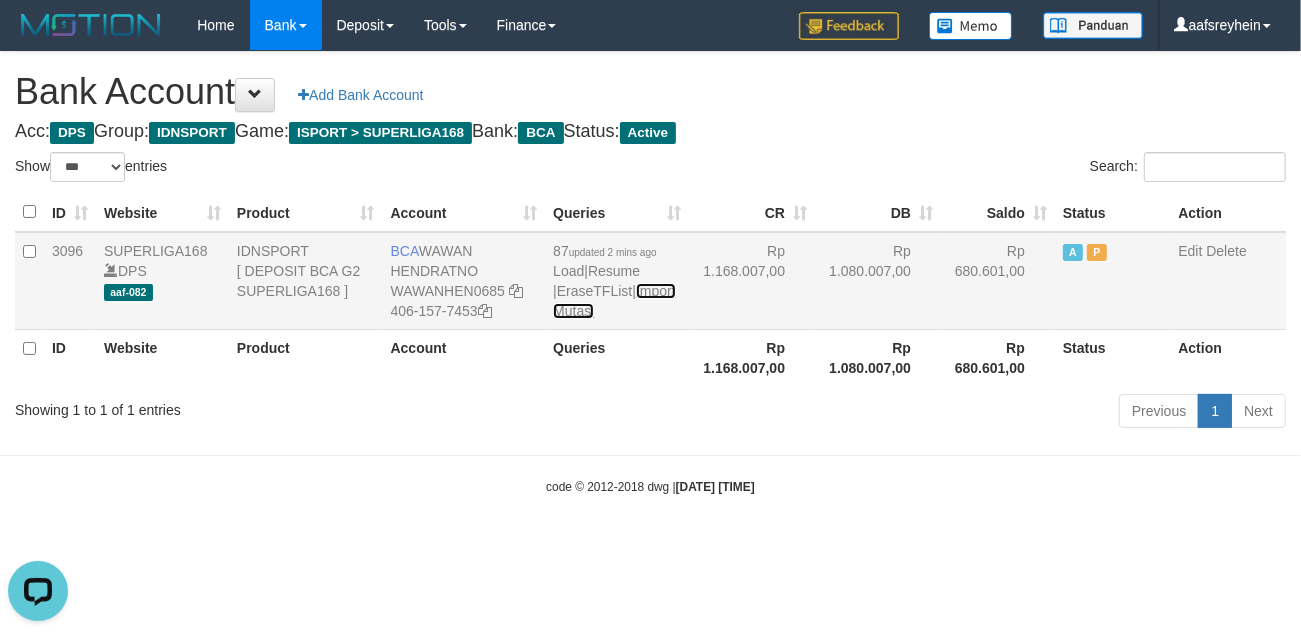 click on "Import Mutasi" at bounding box center (614, 301) 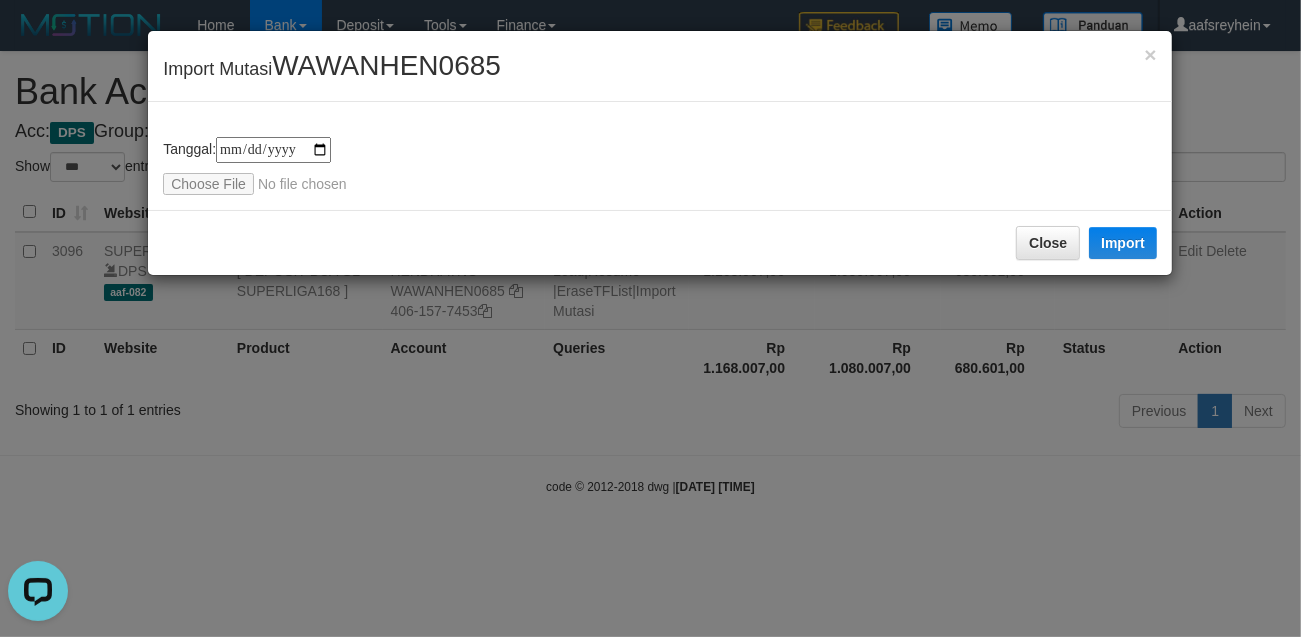 type on "**********" 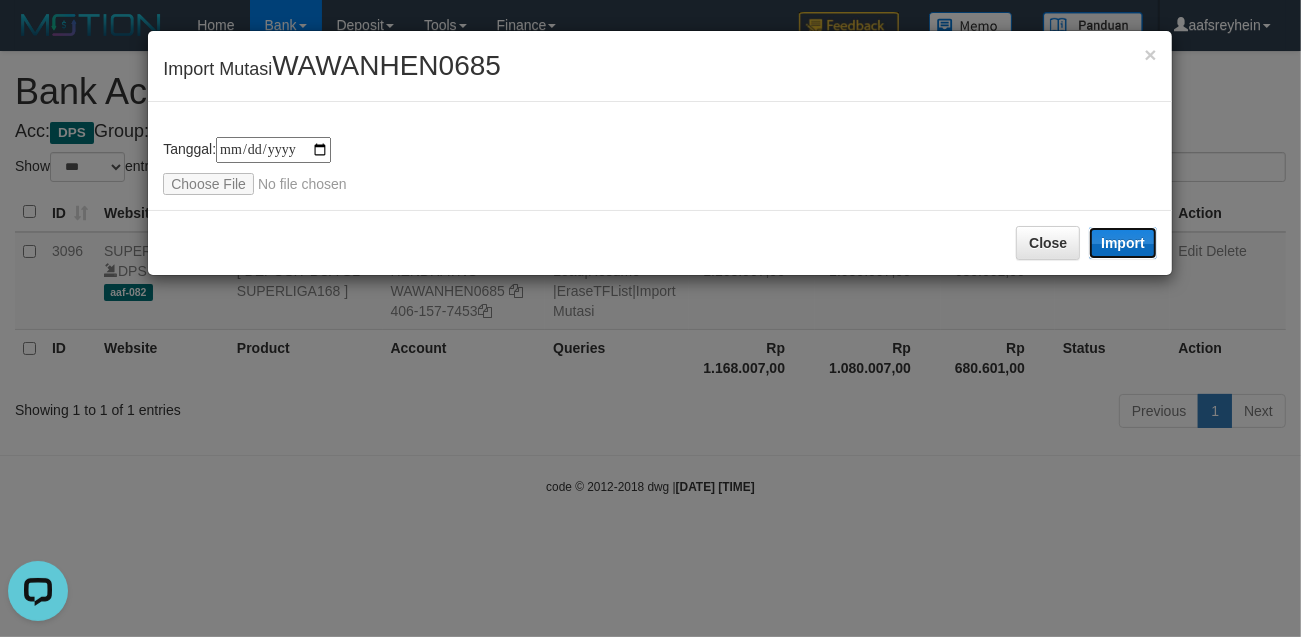click on "Import" at bounding box center [1123, 243] 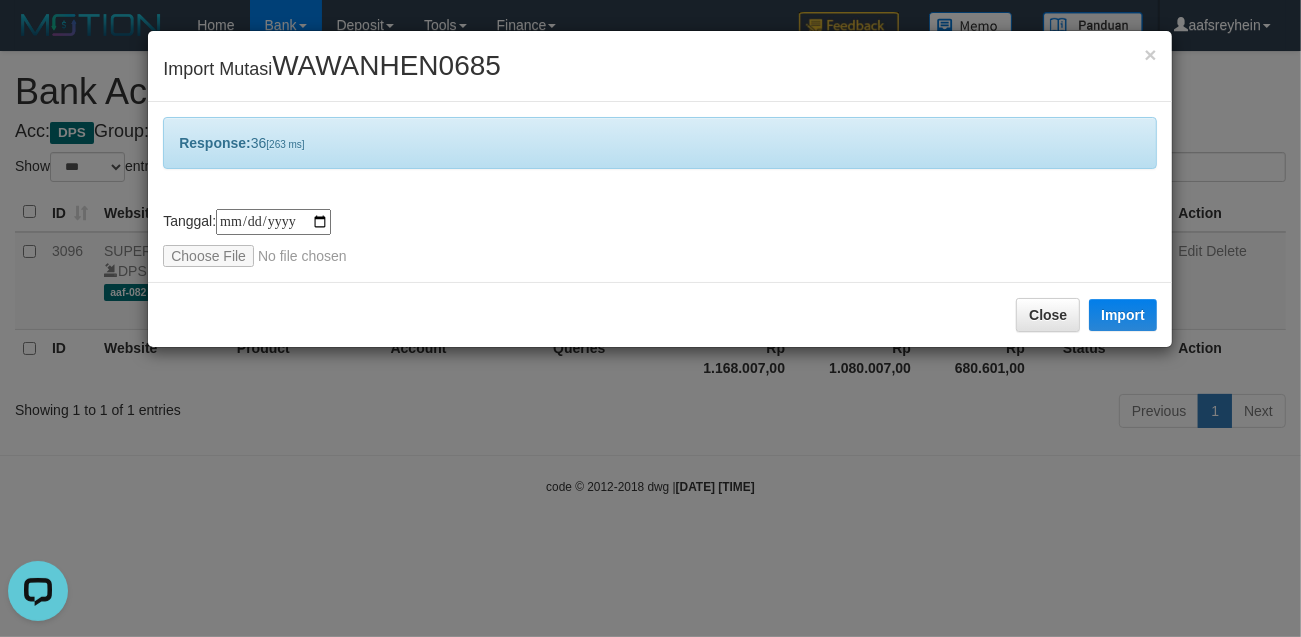 click on "Close
Import" at bounding box center [660, 314] 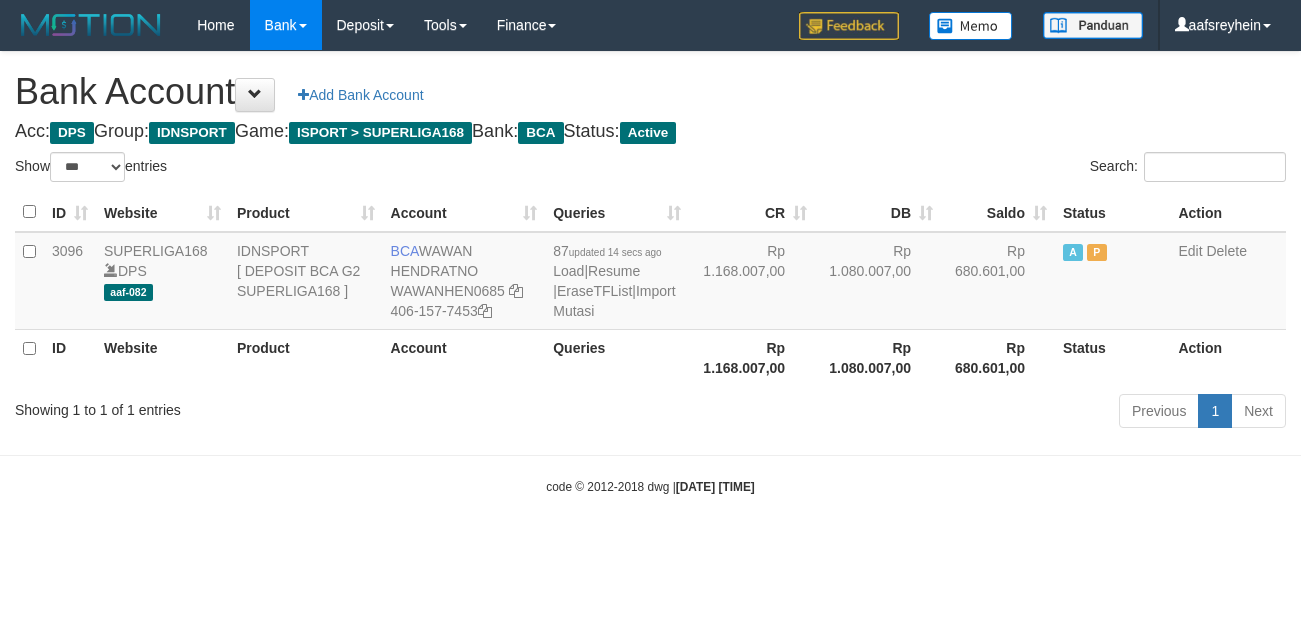 select on "***" 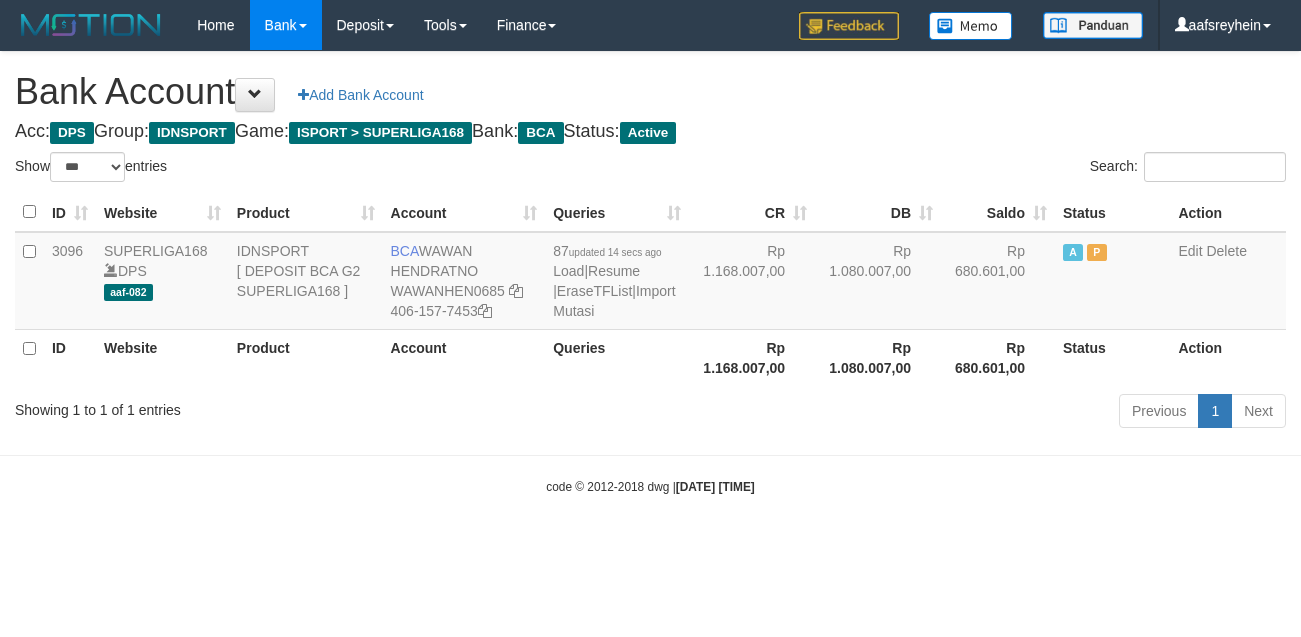 scroll, scrollTop: 0, scrollLeft: 0, axis: both 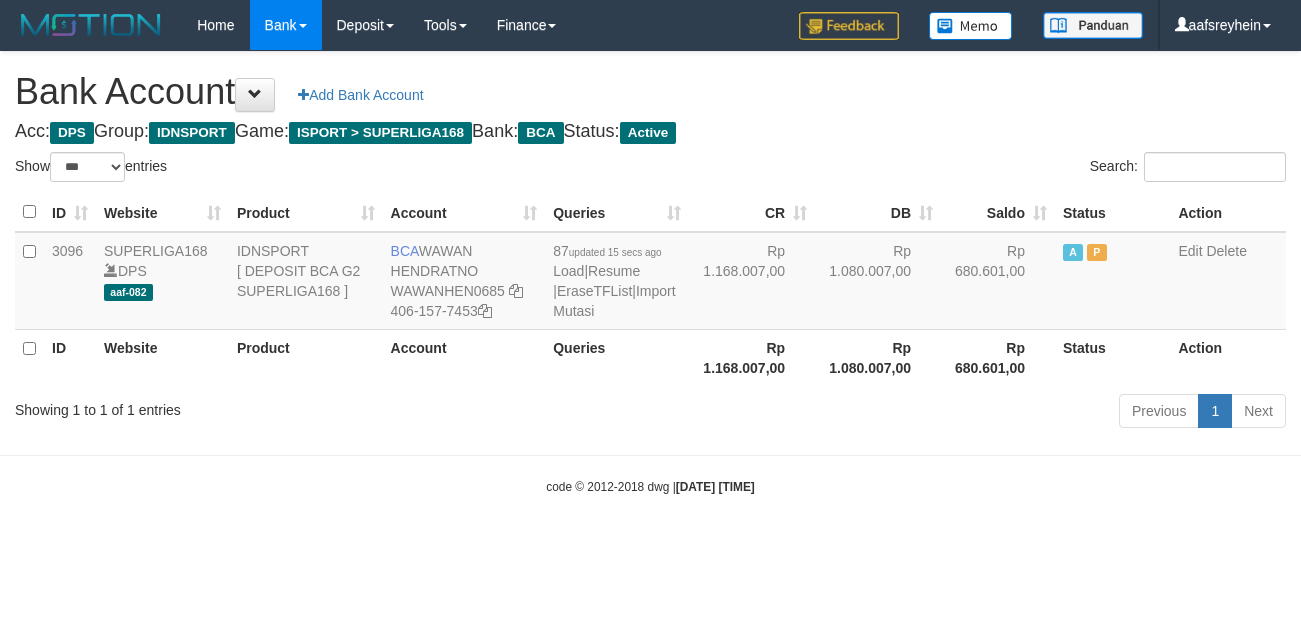 select on "***" 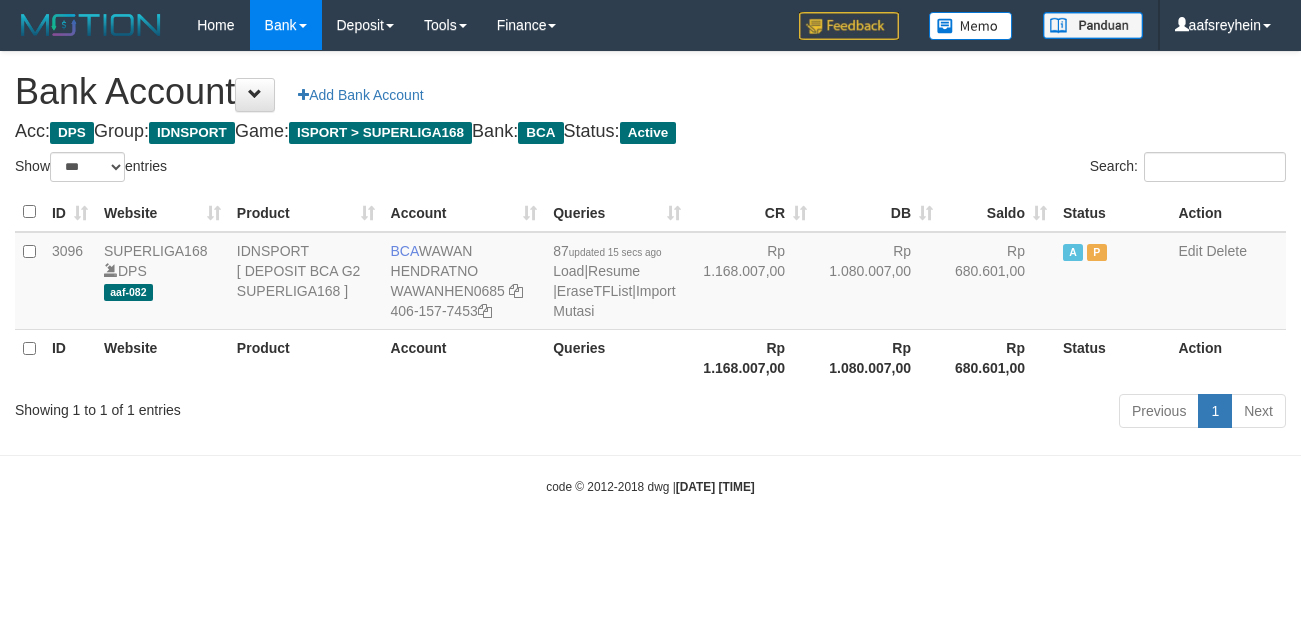 scroll, scrollTop: 0, scrollLeft: 0, axis: both 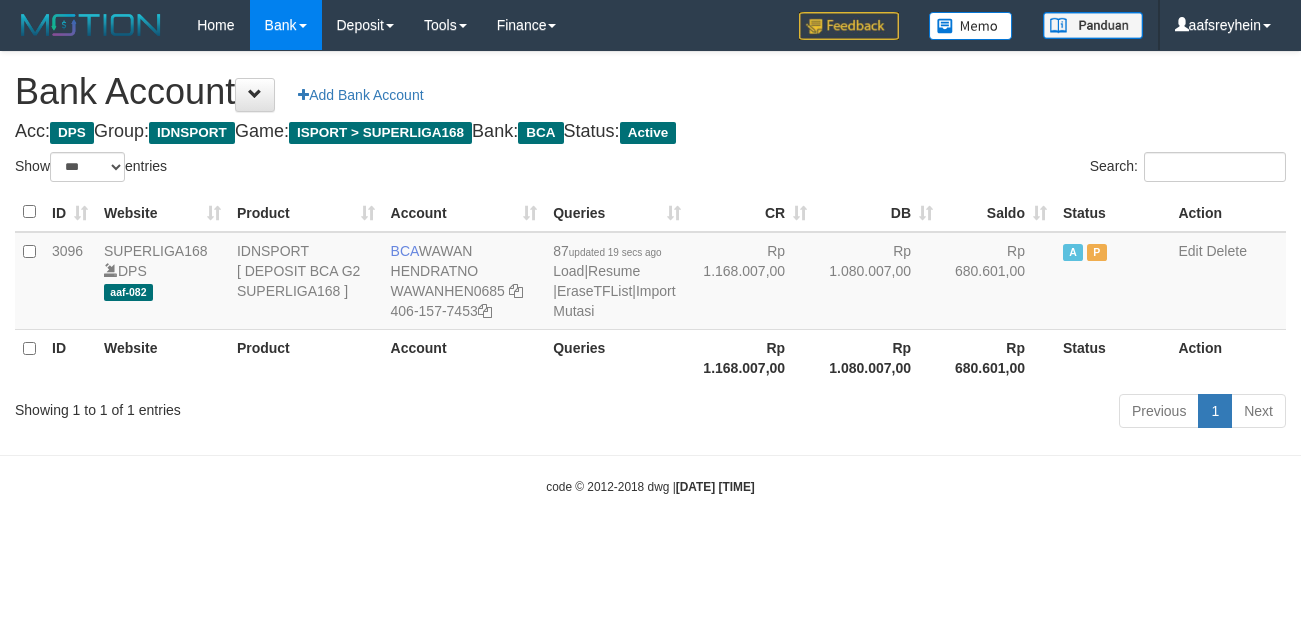 select on "***" 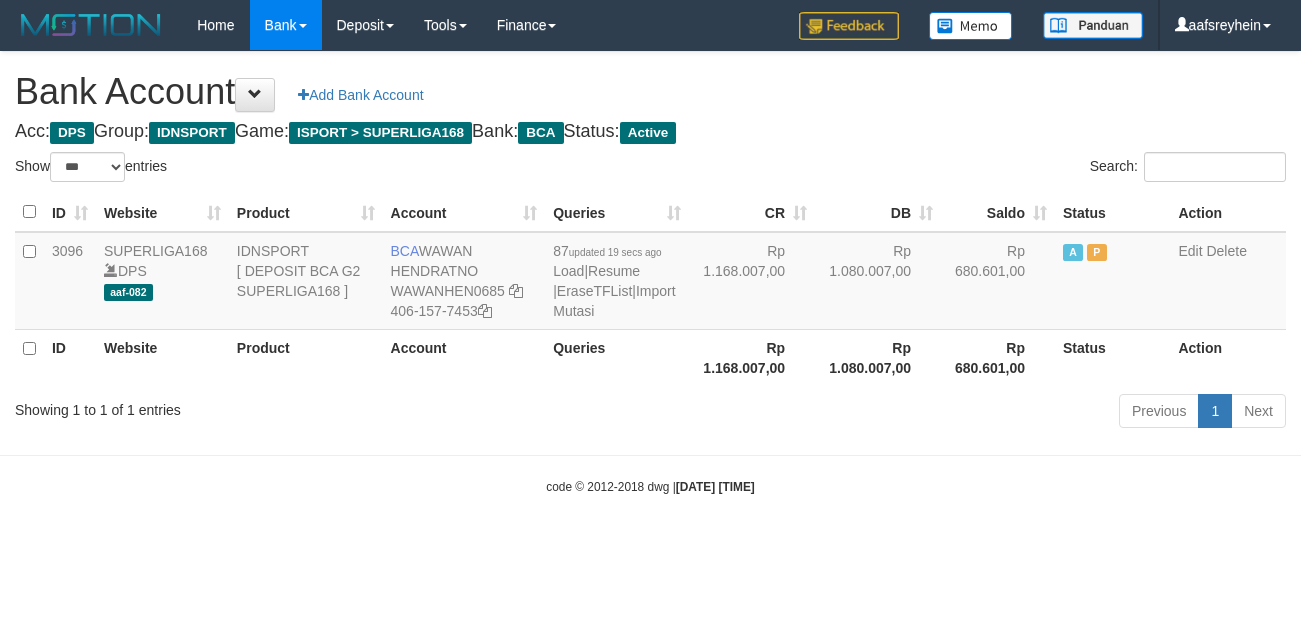 scroll, scrollTop: 0, scrollLeft: 0, axis: both 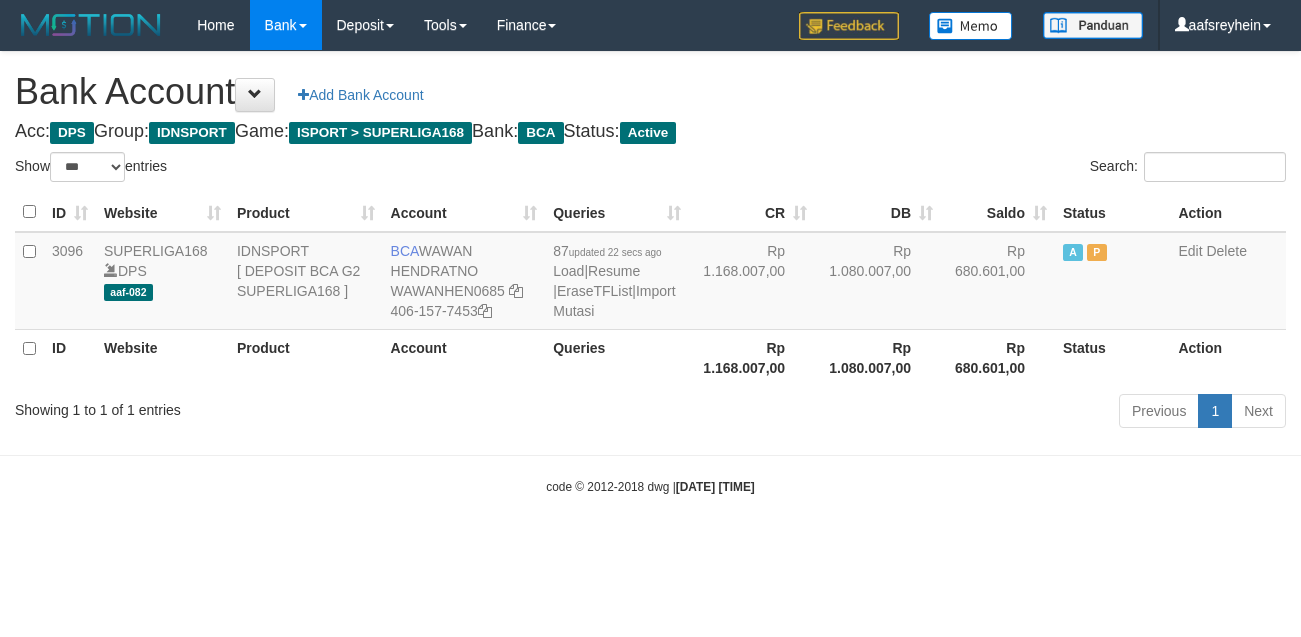 select on "***" 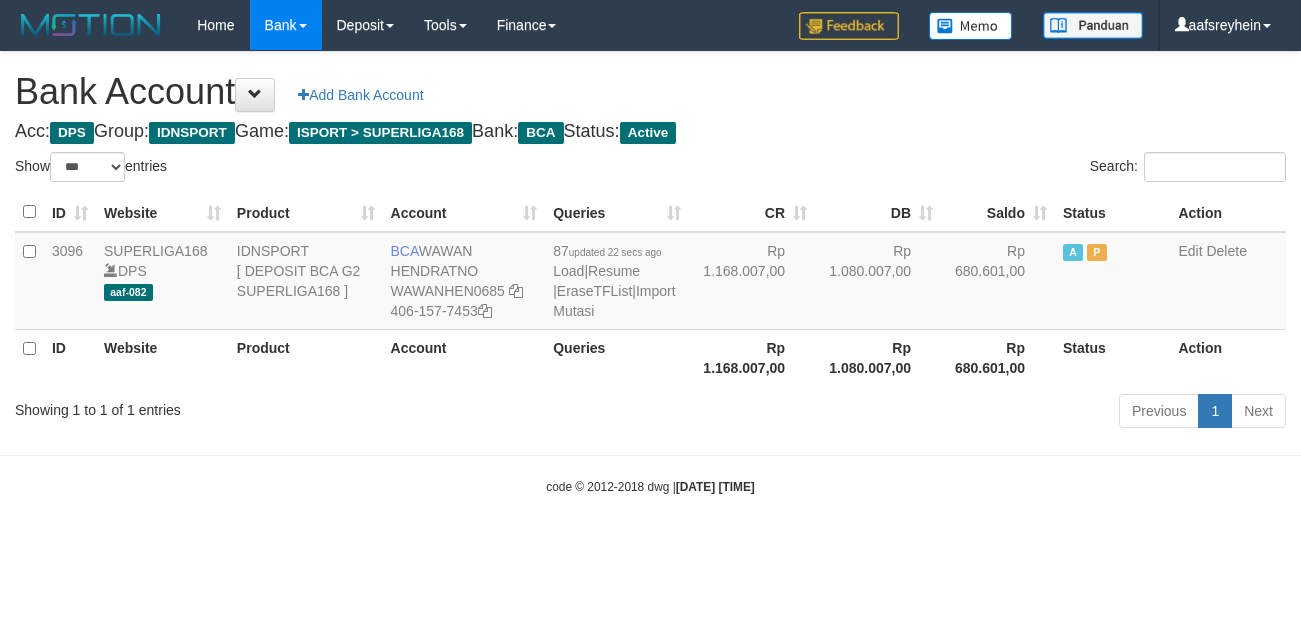 scroll, scrollTop: 0, scrollLeft: 0, axis: both 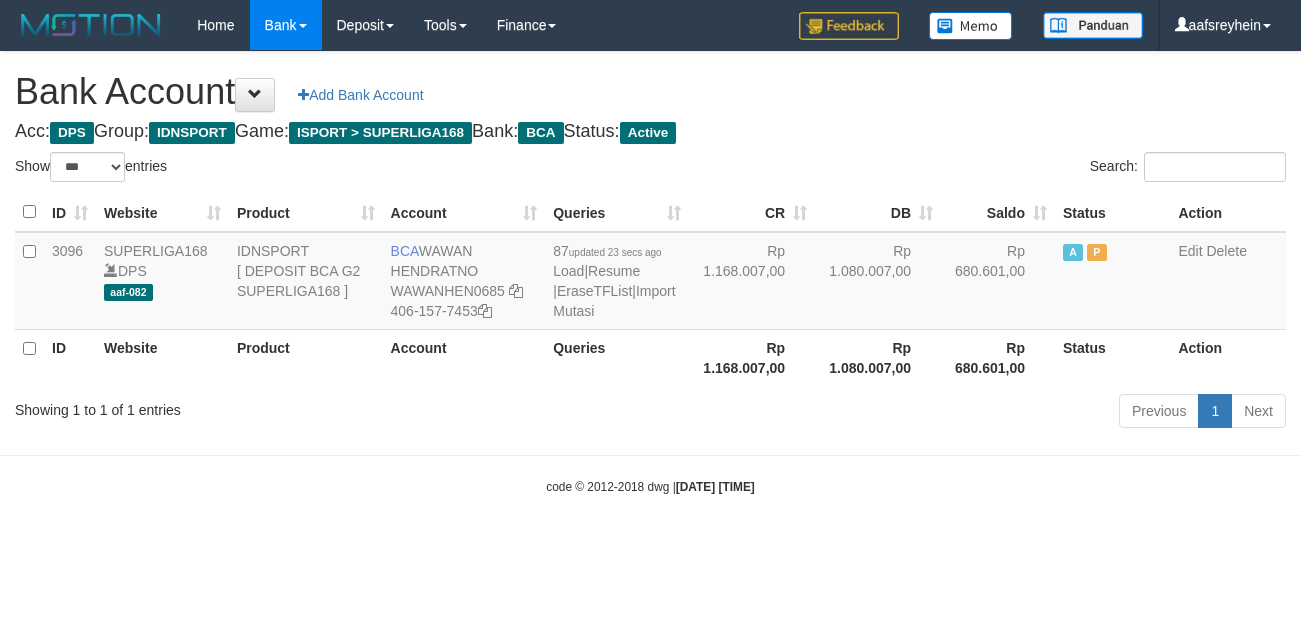 select on "***" 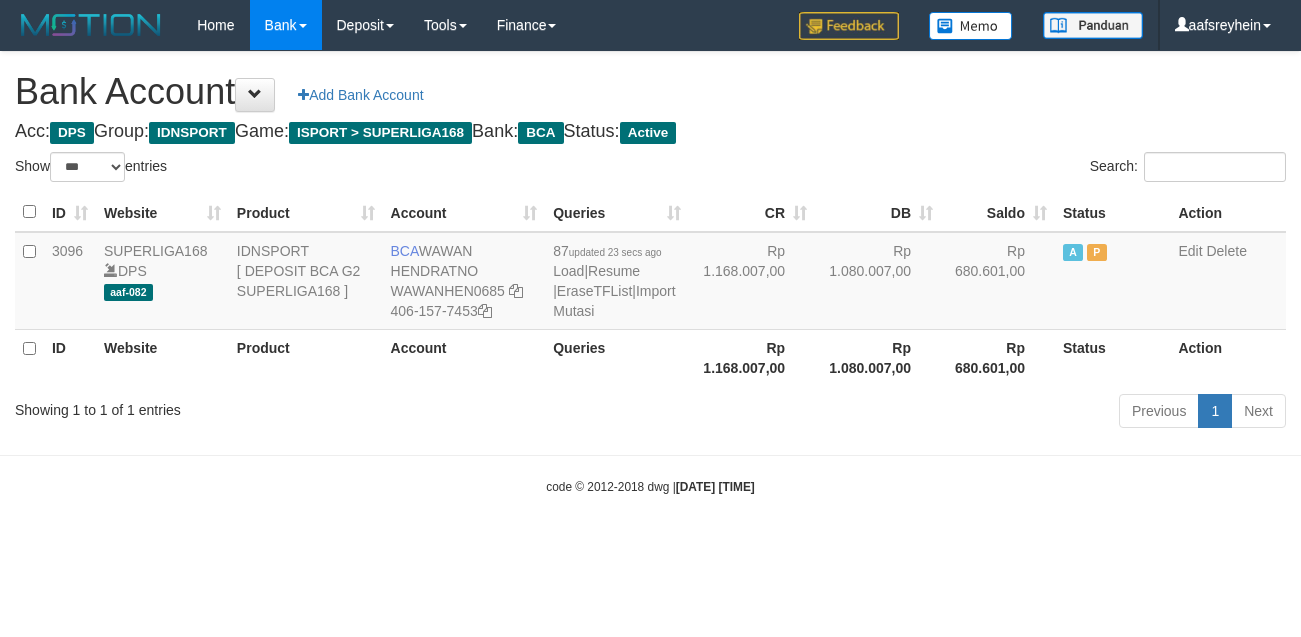 scroll, scrollTop: 0, scrollLeft: 0, axis: both 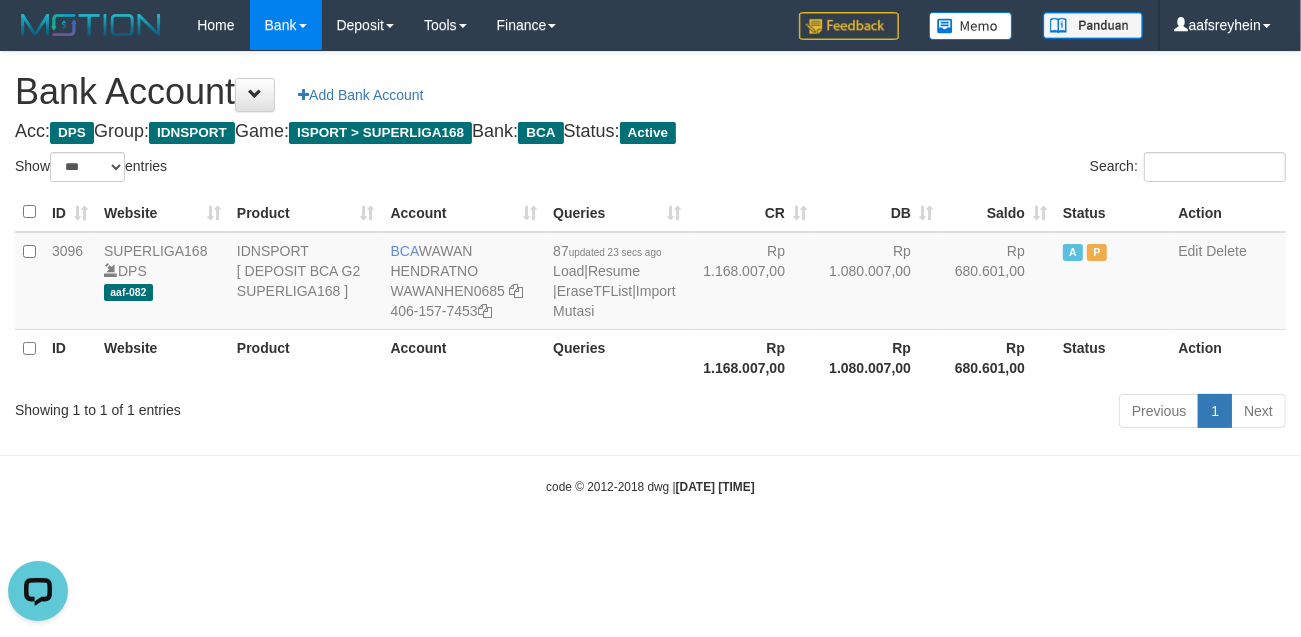 click on "Toggle navigation
Home
Bank
Account List
Load
By Website
Group
[ISPORT]													SUPERLIGA168
By Load Group (DPS)
-" at bounding box center [650, 273] 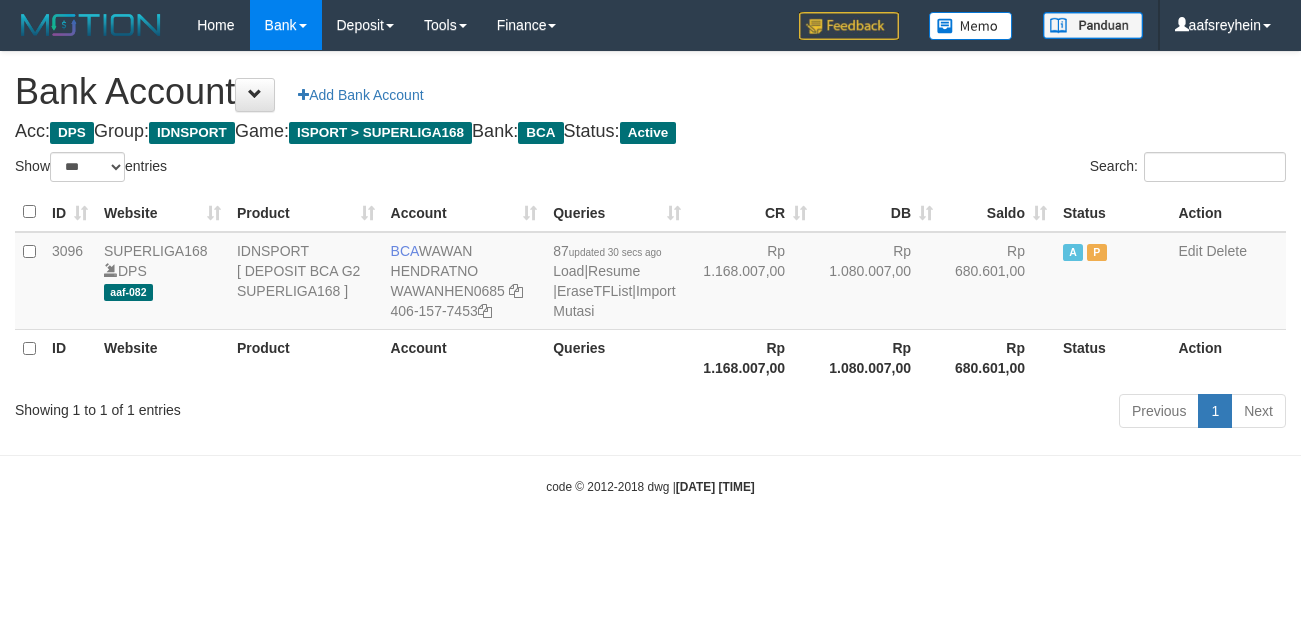 select on "***" 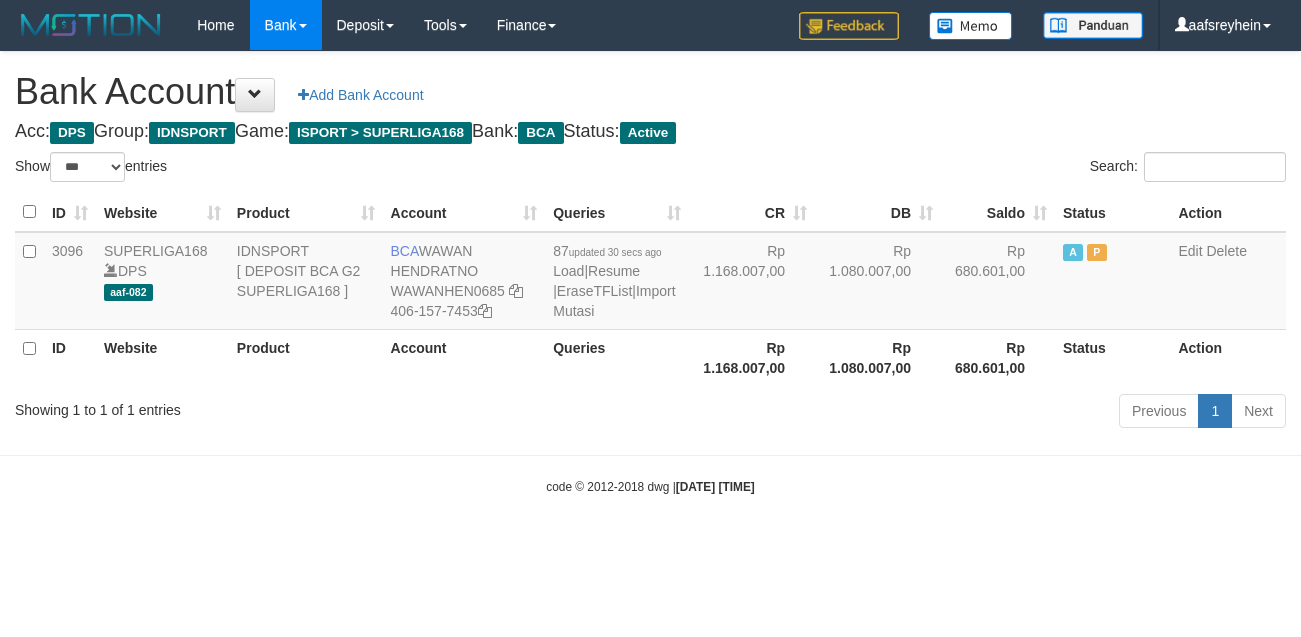 scroll, scrollTop: 0, scrollLeft: 0, axis: both 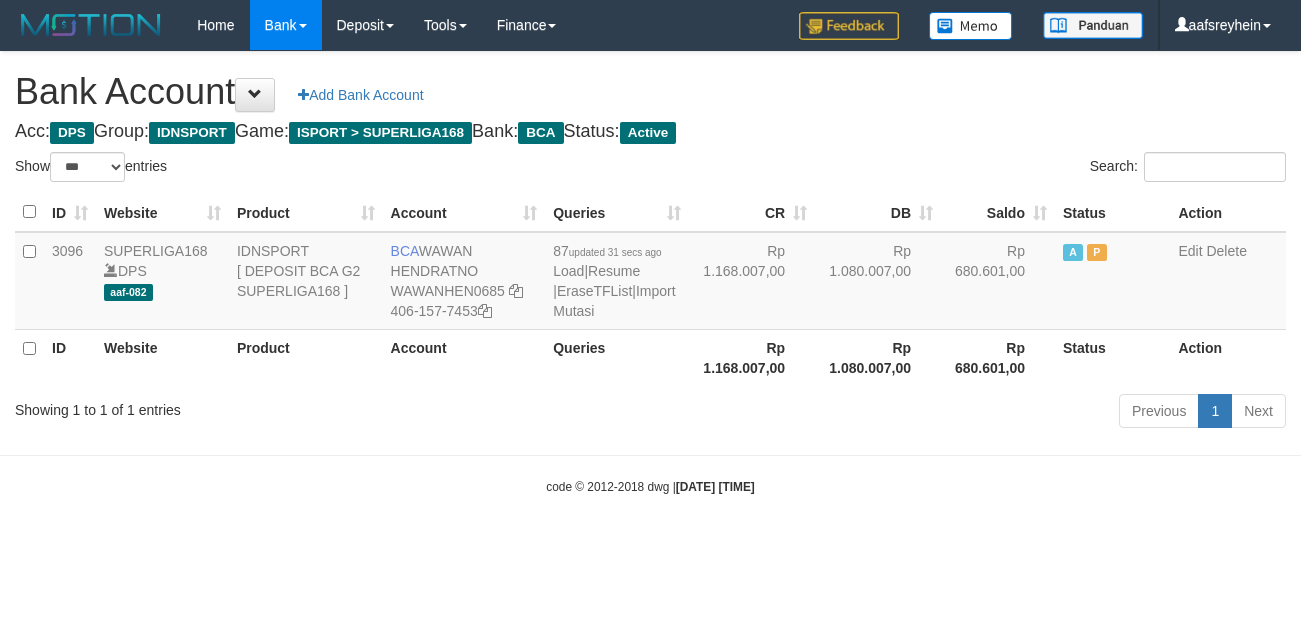 select on "***" 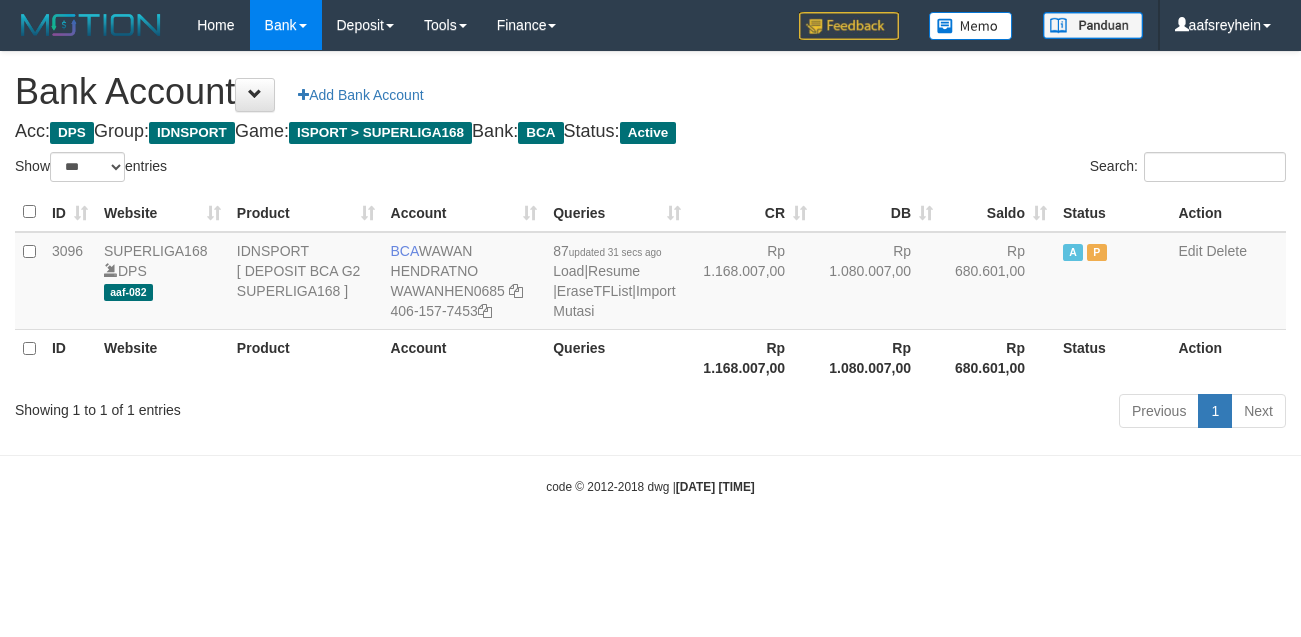 scroll, scrollTop: 0, scrollLeft: 0, axis: both 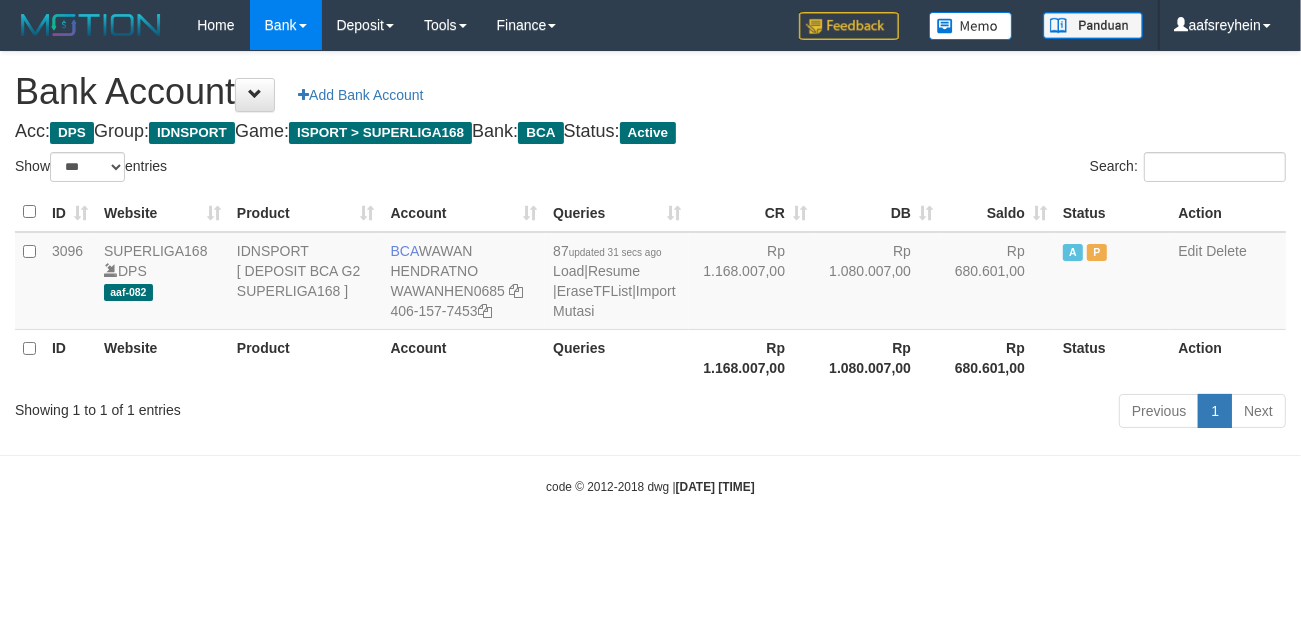 drag, startPoint x: 781, startPoint y: 128, endPoint x: 805, endPoint y: 128, distance: 24 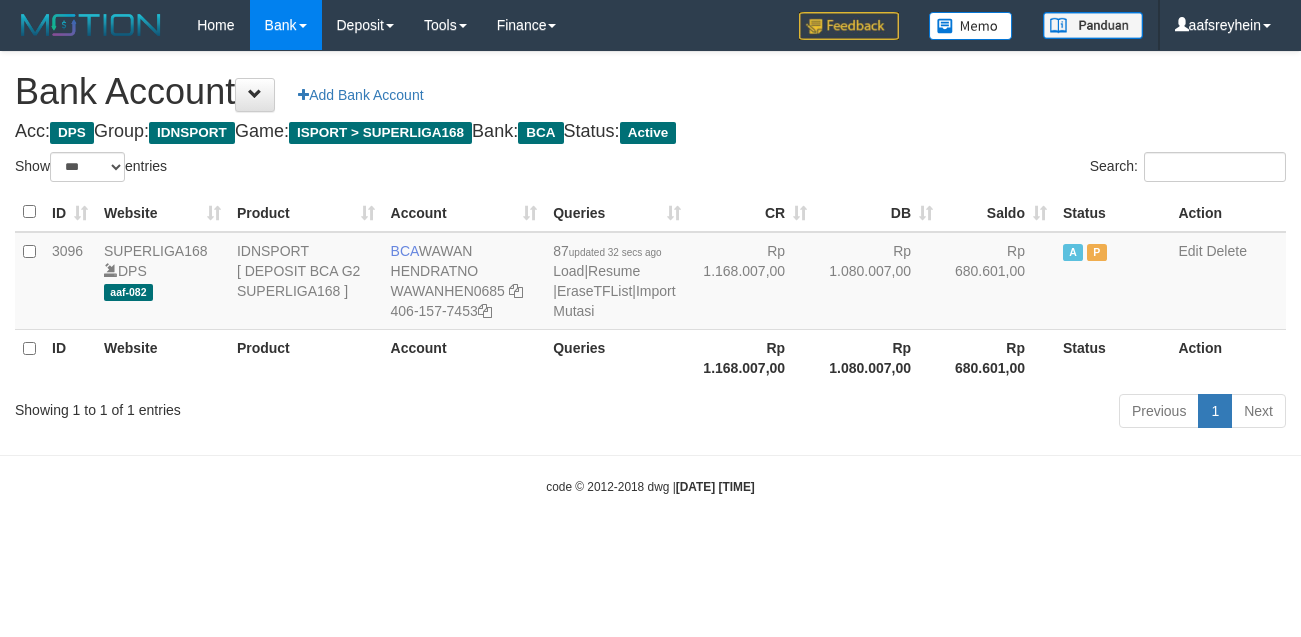 select on "***" 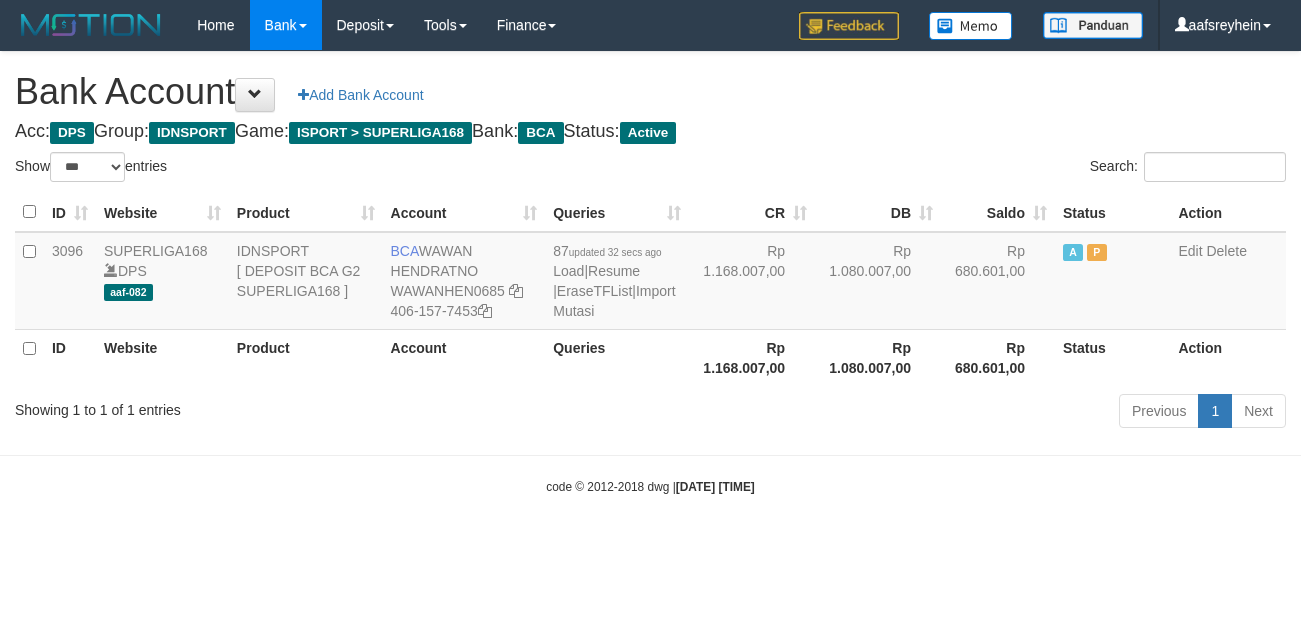 scroll, scrollTop: 0, scrollLeft: 0, axis: both 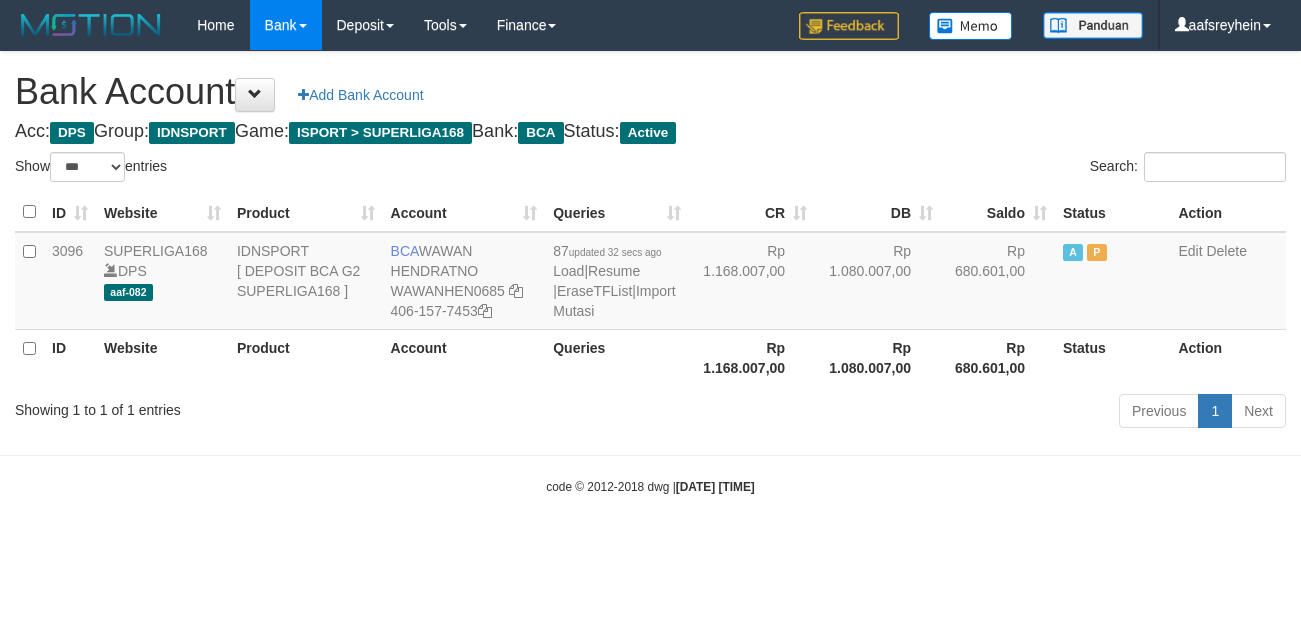 select on "***" 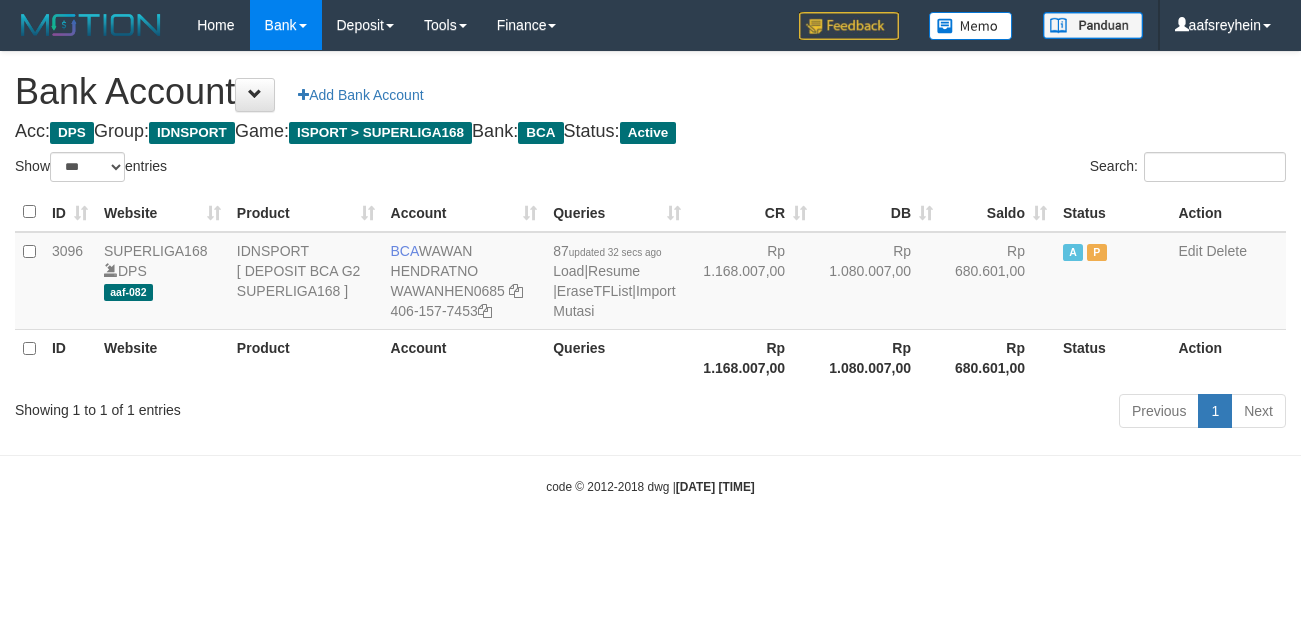 scroll, scrollTop: 0, scrollLeft: 0, axis: both 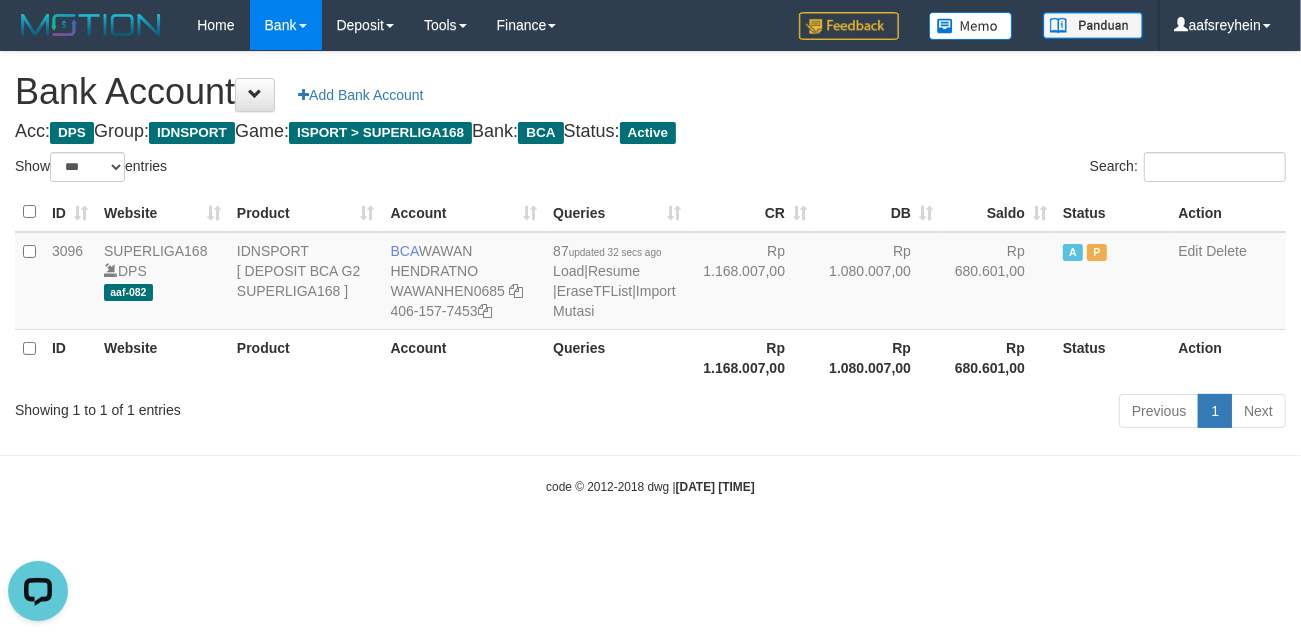 click on "Toggle navigation
Home
Bank
Account List
Load
By Website
Group
[ISPORT]													SUPERLIGA168
By Load Group (DPS)" at bounding box center (650, 273) 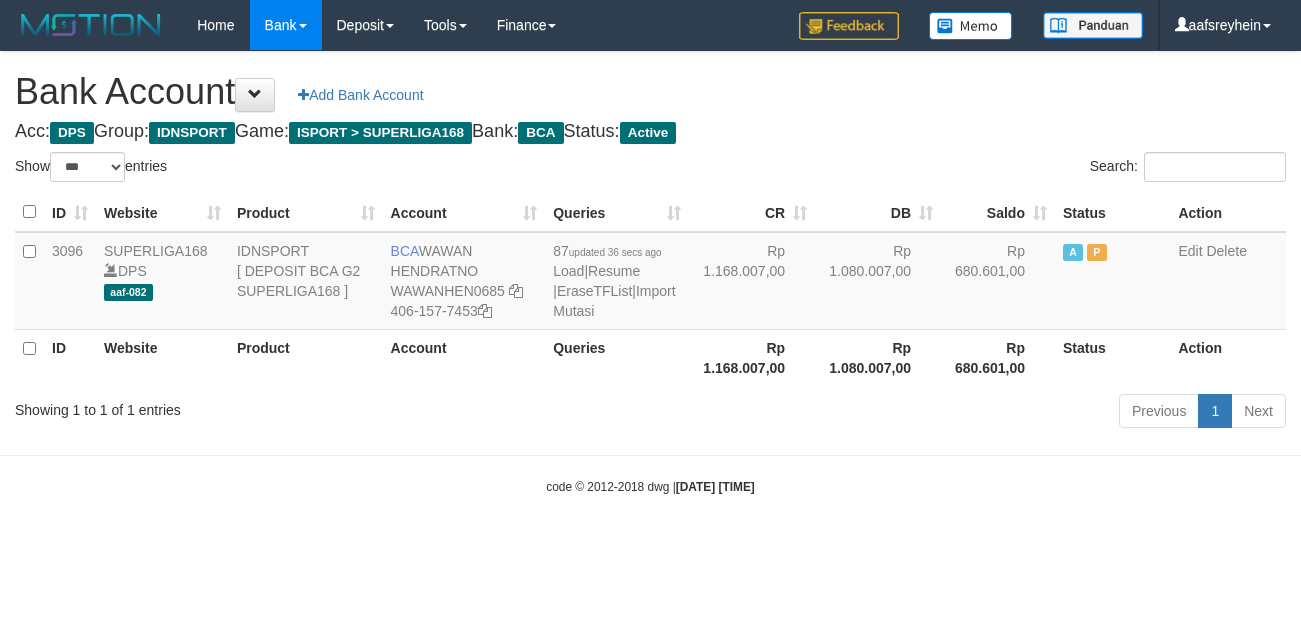 select on "***" 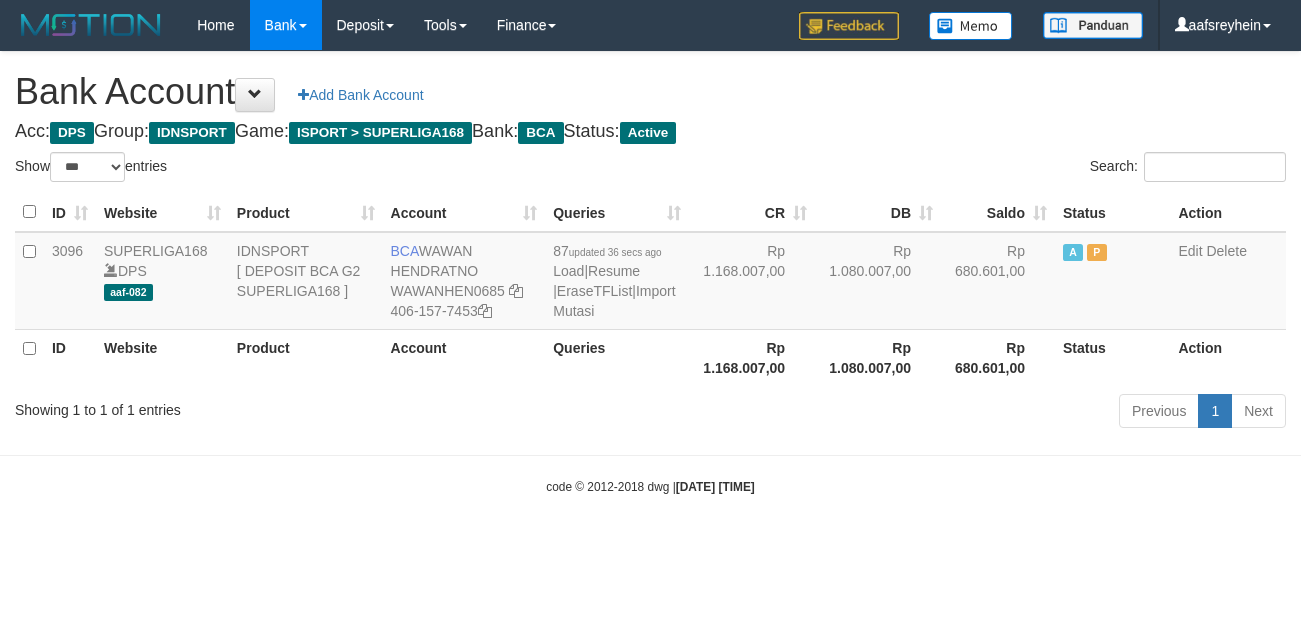 scroll, scrollTop: 0, scrollLeft: 0, axis: both 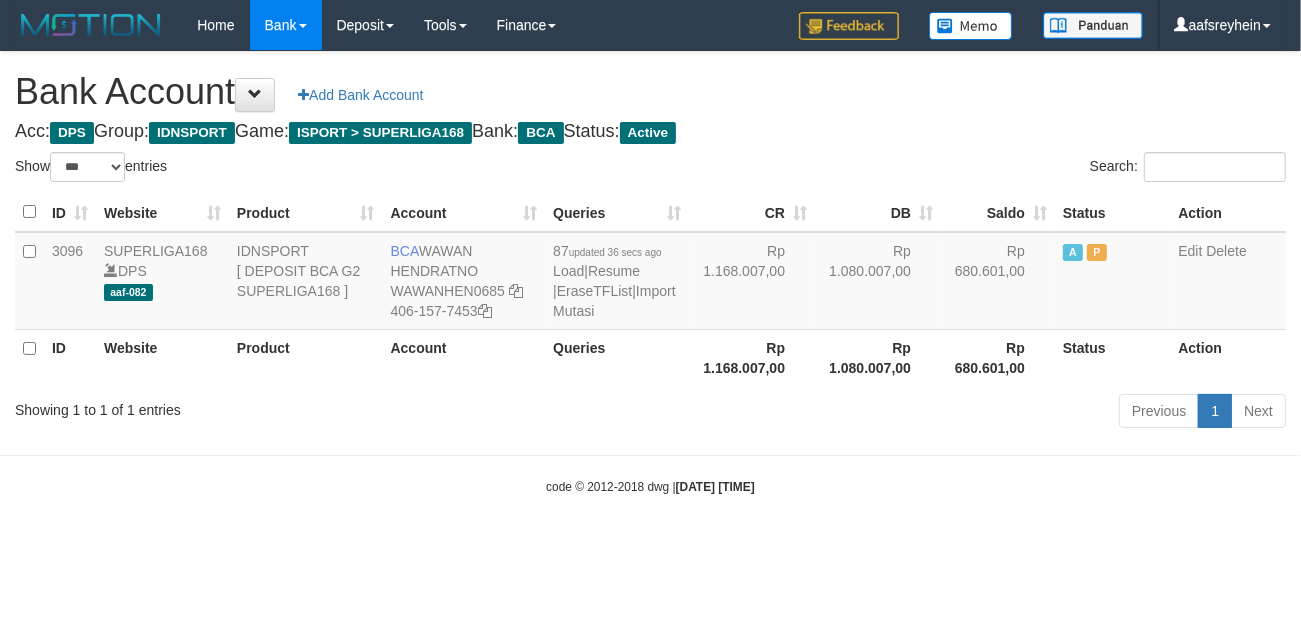 click on "Queries" at bounding box center [617, 357] 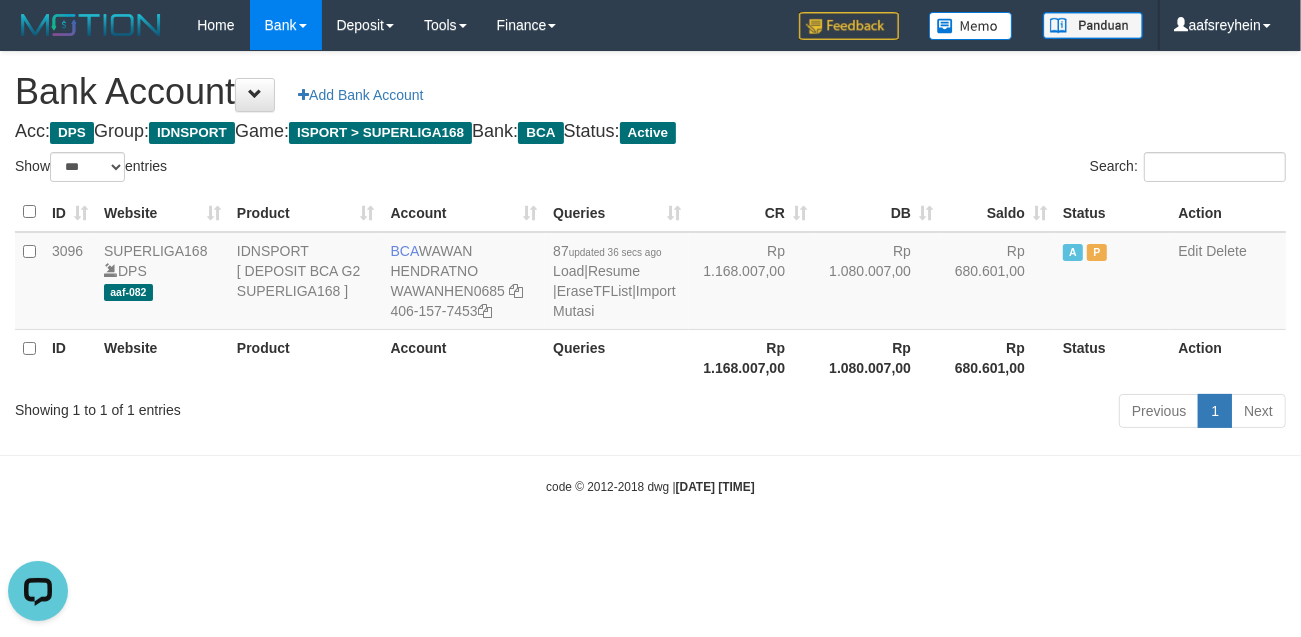 scroll, scrollTop: 0, scrollLeft: 0, axis: both 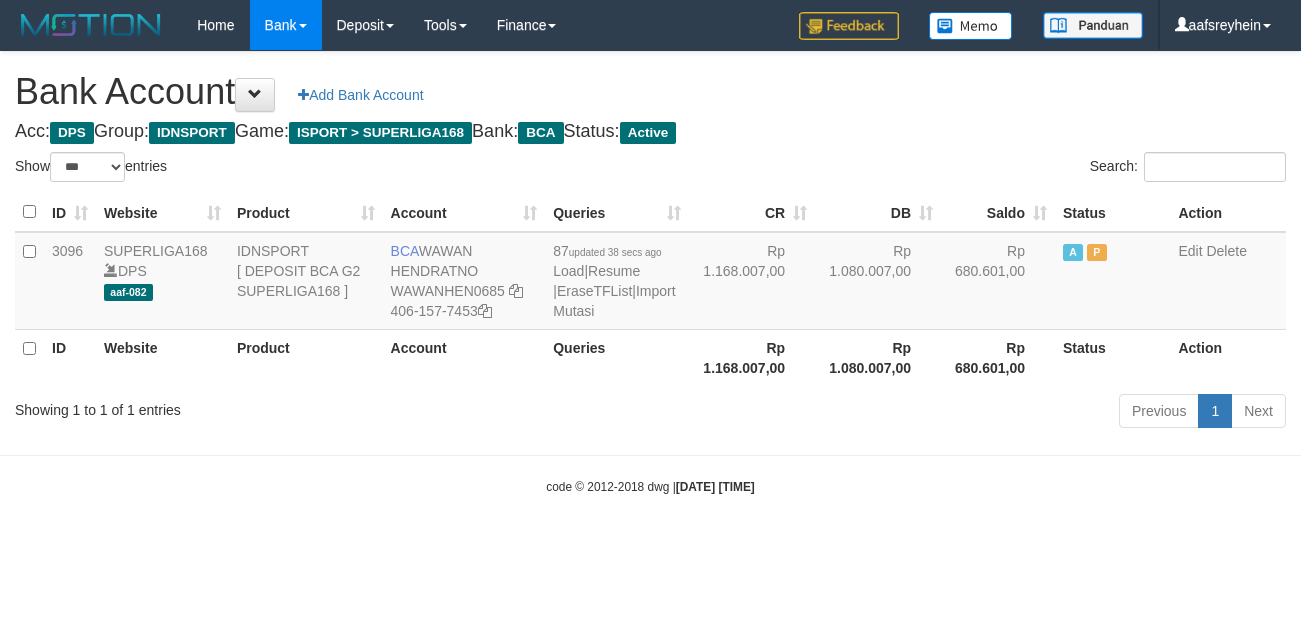 select on "***" 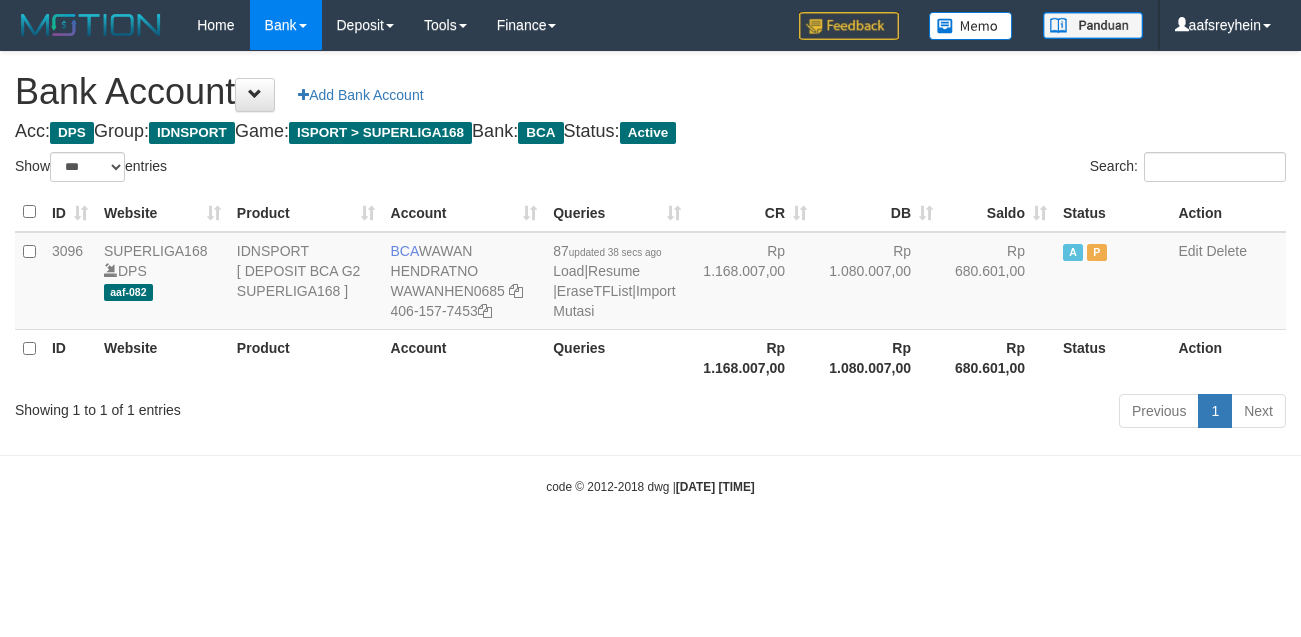 scroll, scrollTop: 0, scrollLeft: 0, axis: both 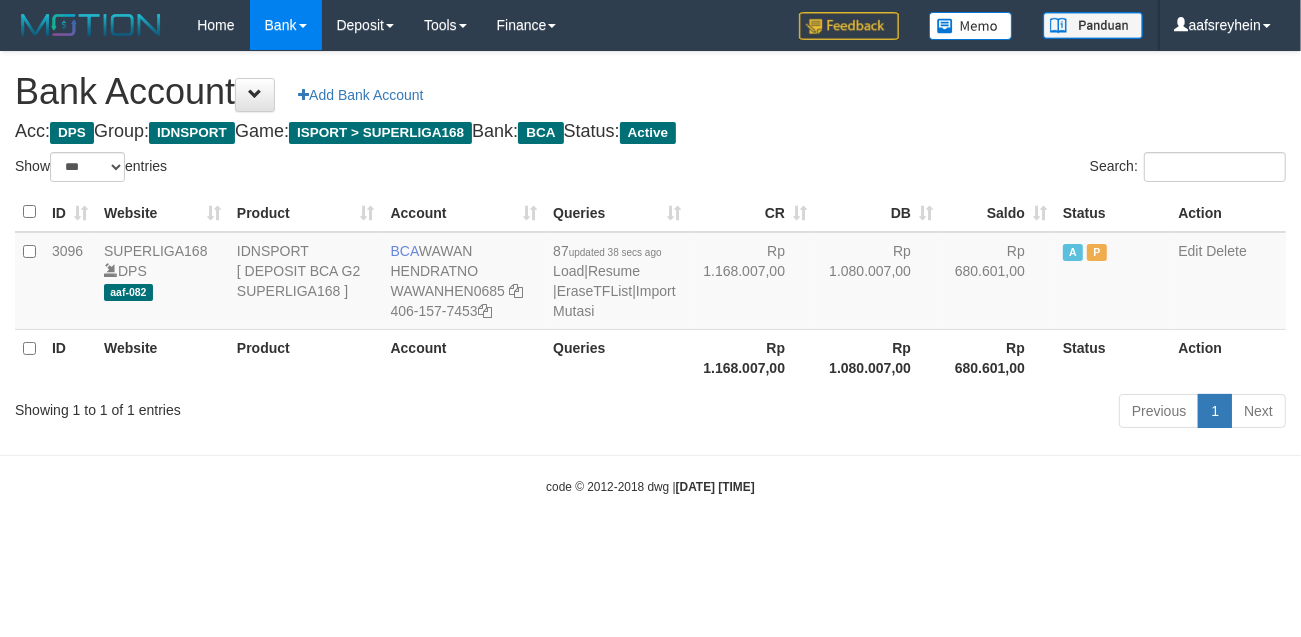 click on "Toggle navigation
Home
Bank
Account List
Load
By Website
Group
[ISPORT]													SUPERLIGA168
By Load Group (DPS)" at bounding box center (650, 273) 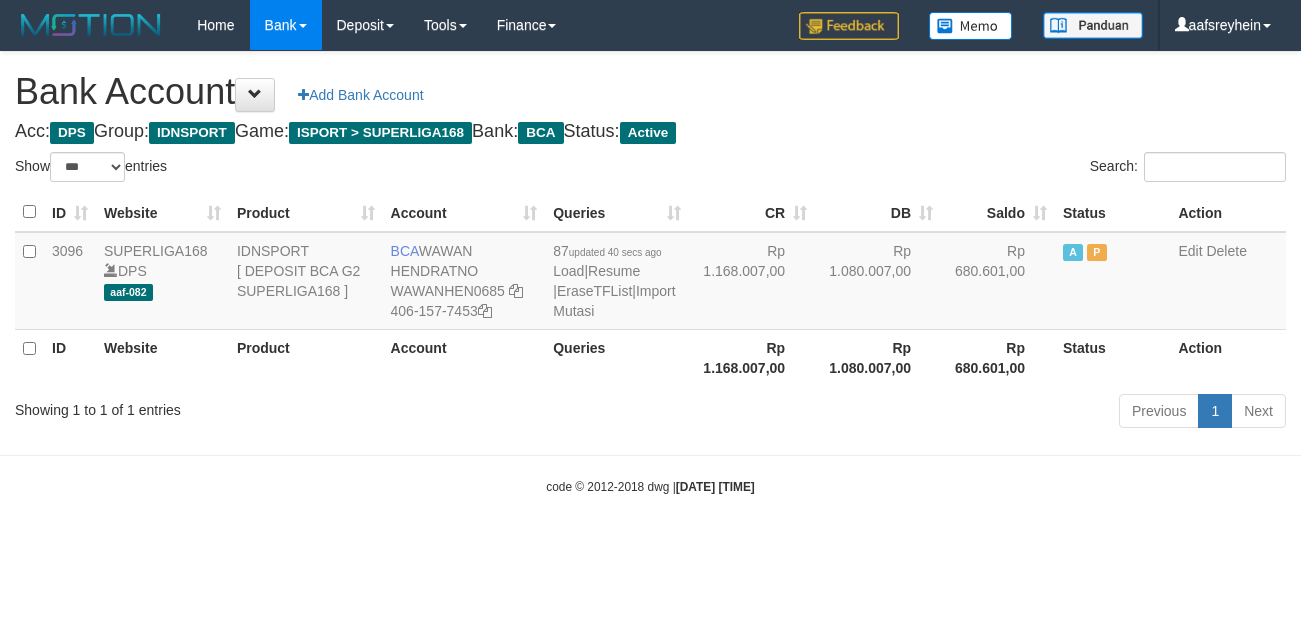 select on "***" 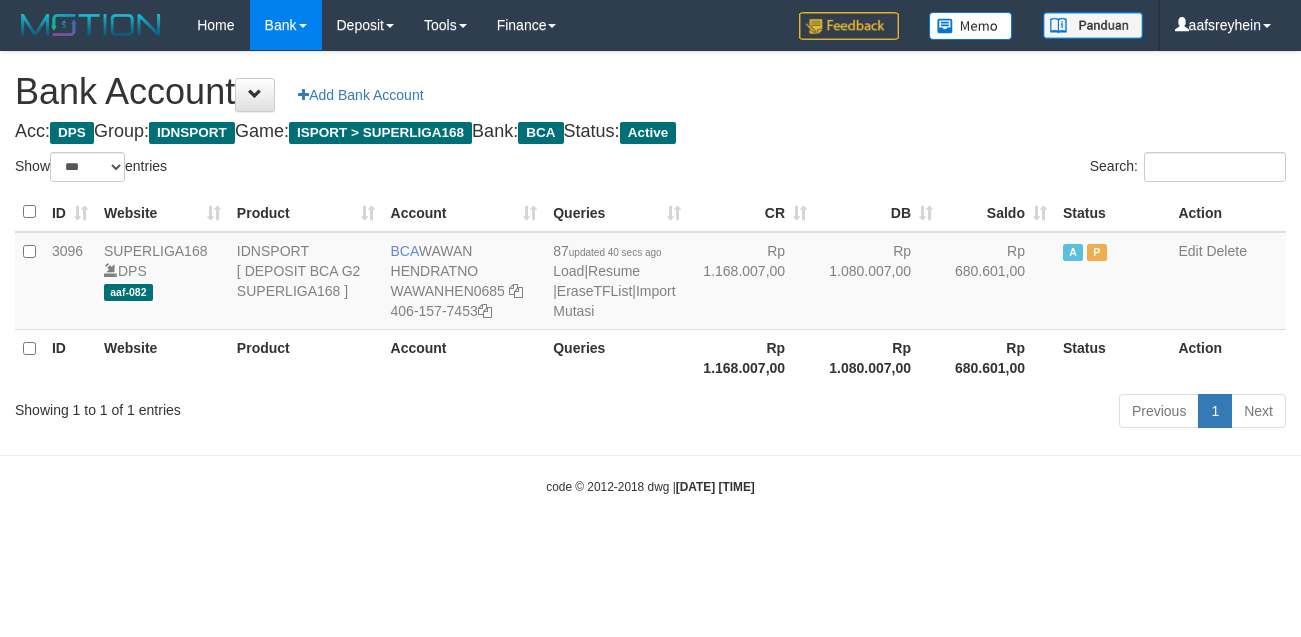 scroll, scrollTop: 0, scrollLeft: 0, axis: both 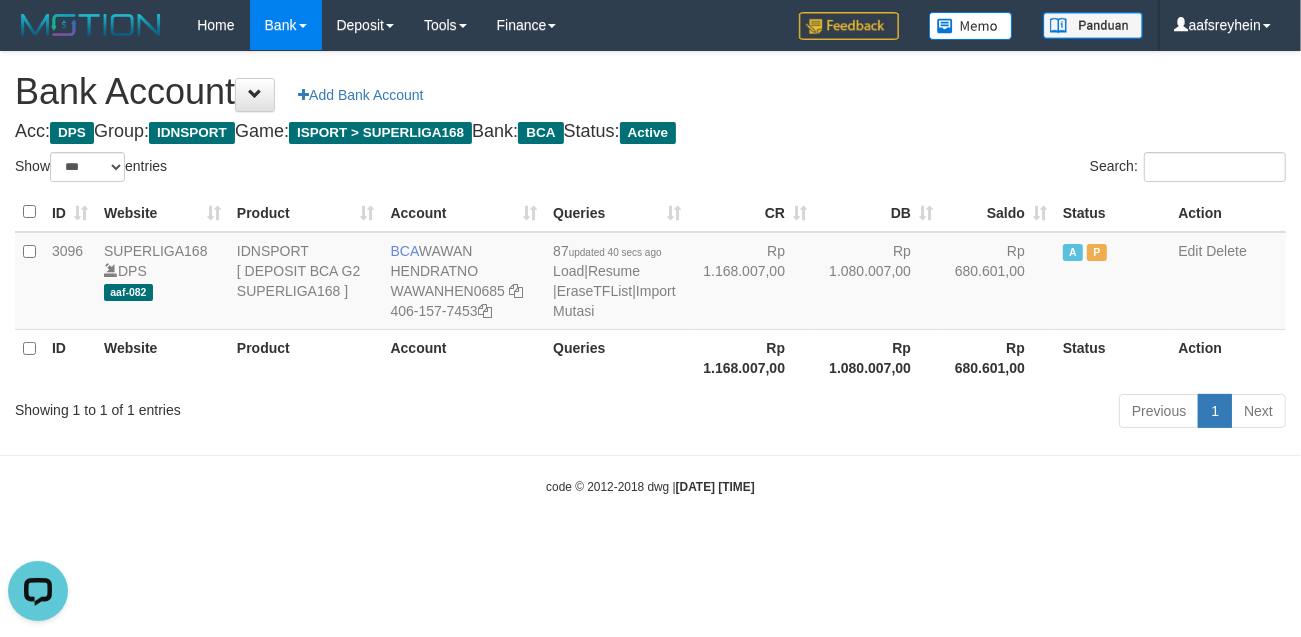 click on "Toggle navigation
Home
Bank
Account List
Load
By Website
Group
[ISPORT]													SUPERLIGA168
By Load Group (DPS)" at bounding box center (650, 273) 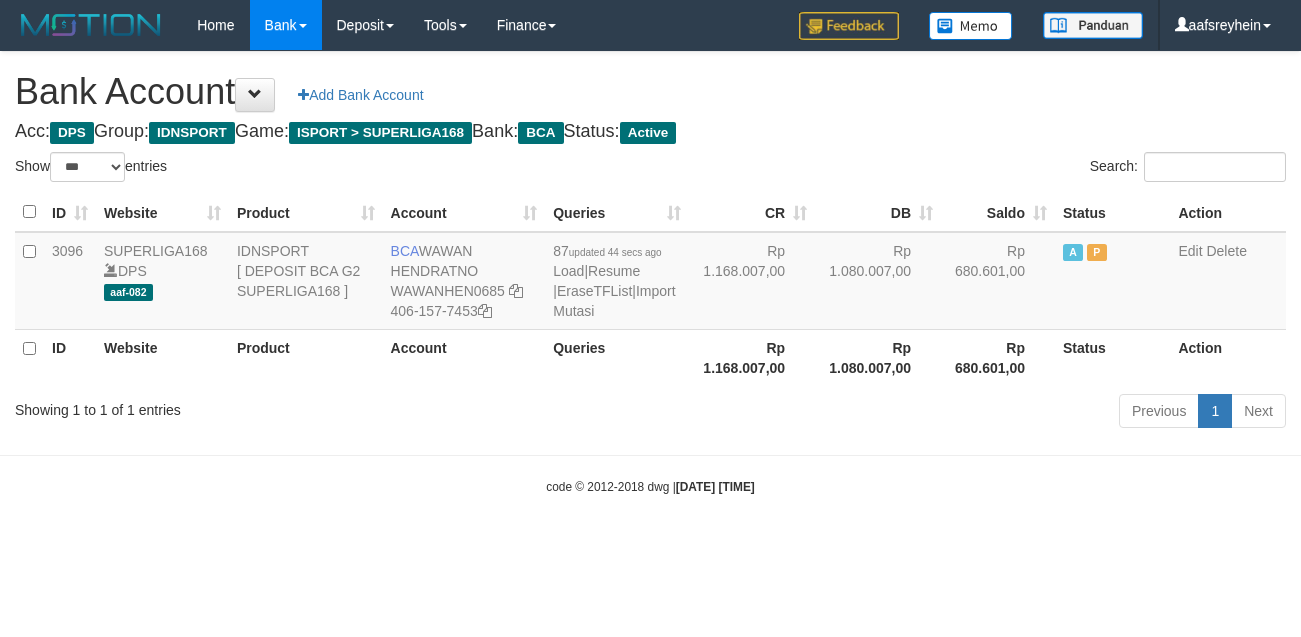 select on "***" 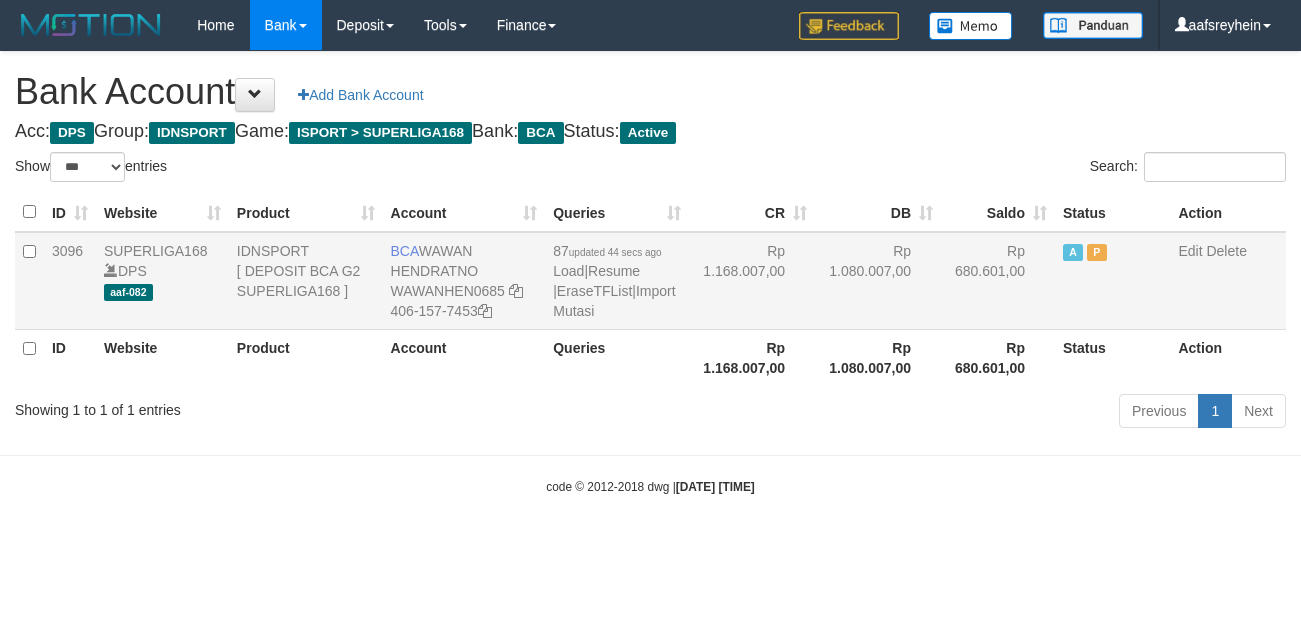 scroll, scrollTop: 0, scrollLeft: 0, axis: both 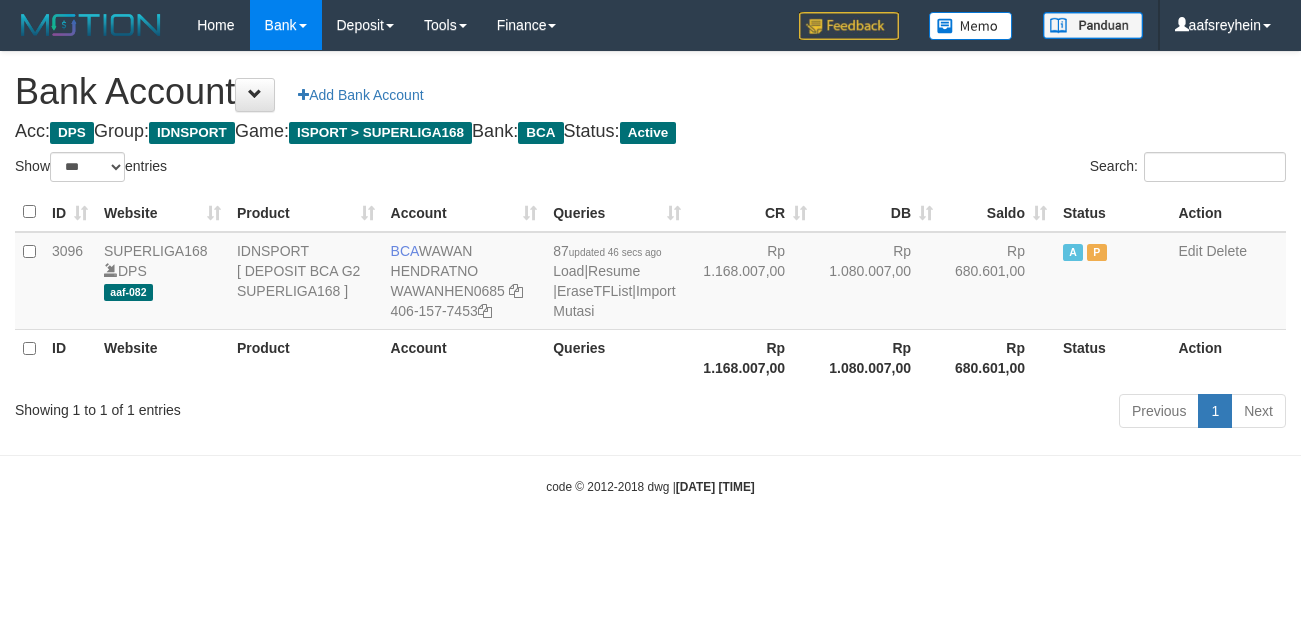 select on "***" 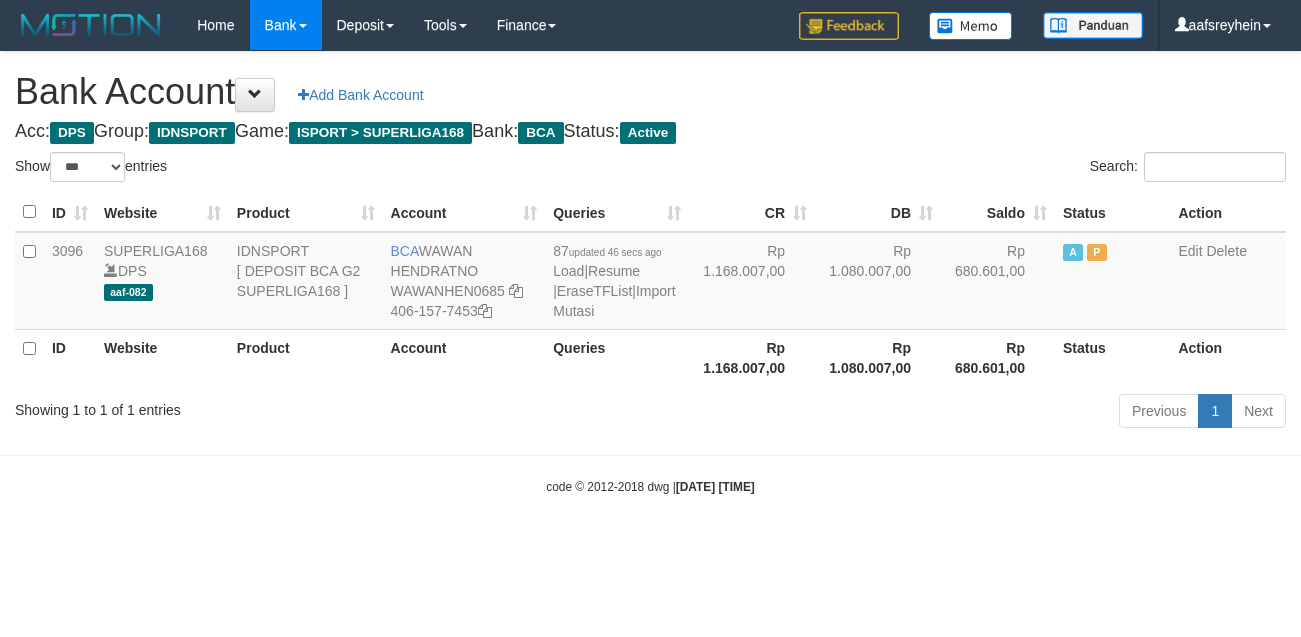 scroll, scrollTop: 0, scrollLeft: 0, axis: both 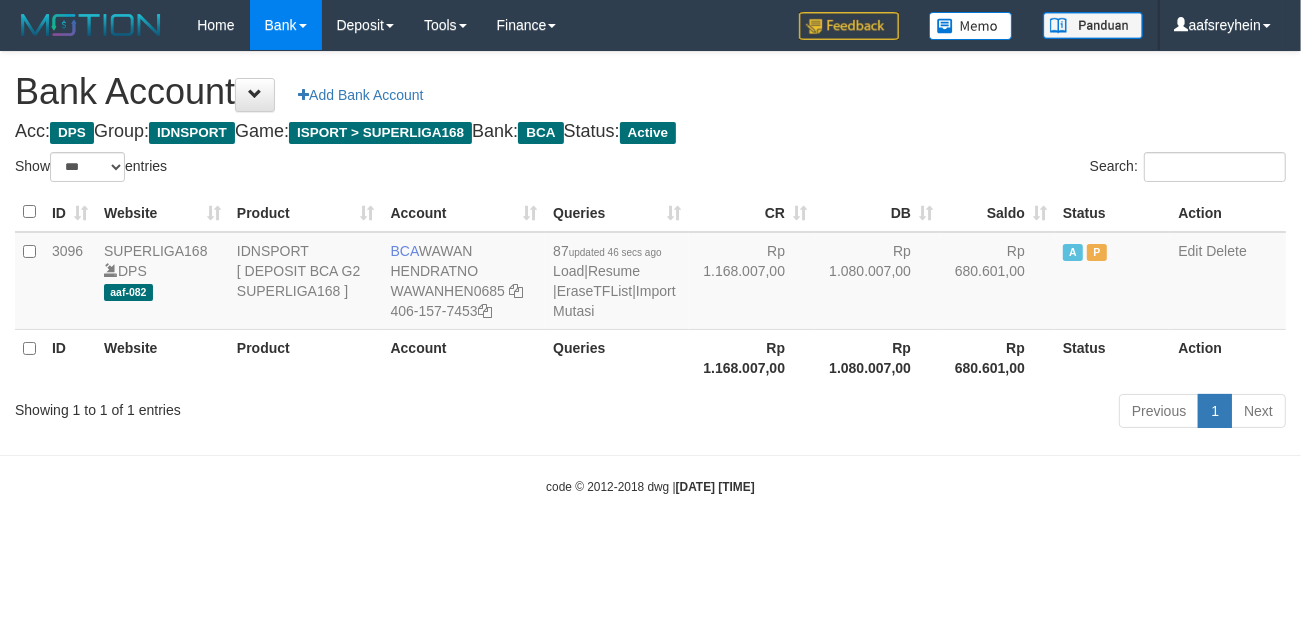 click on "Toggle navigation
Home
Bank
Account List
Load
By Website
Group
[ISPORT]													SUPERLIGA168
By Load Group (DPS)
-" at bounding box center [650, 273] 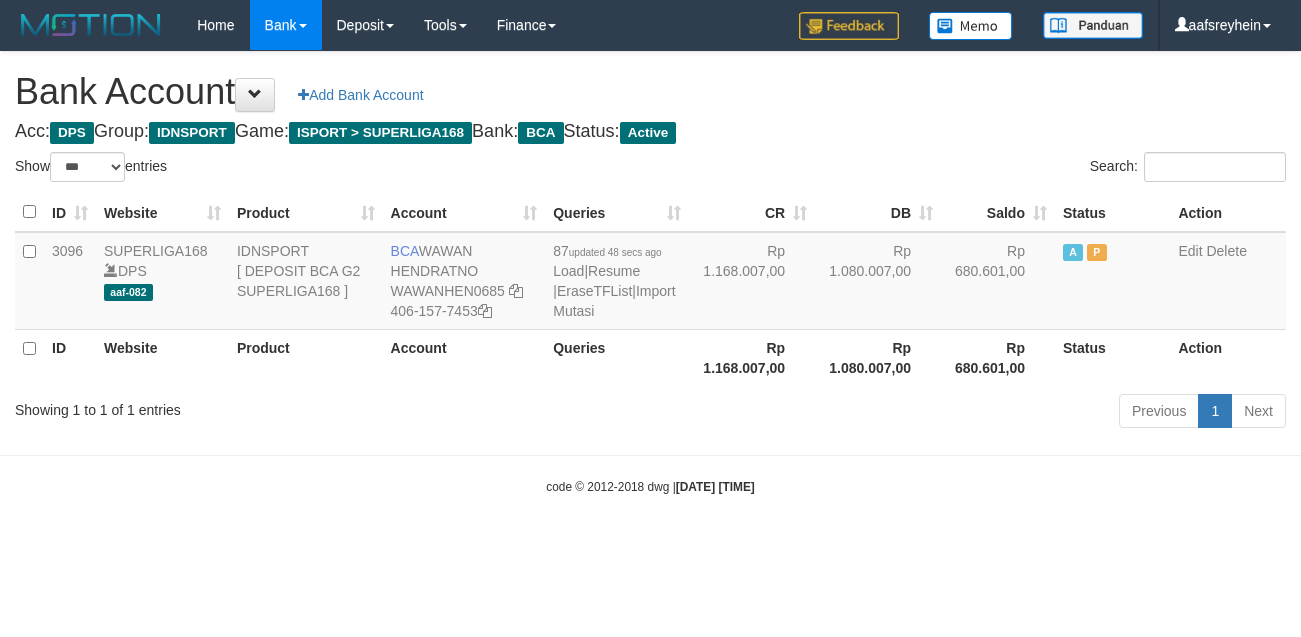 select on "***" 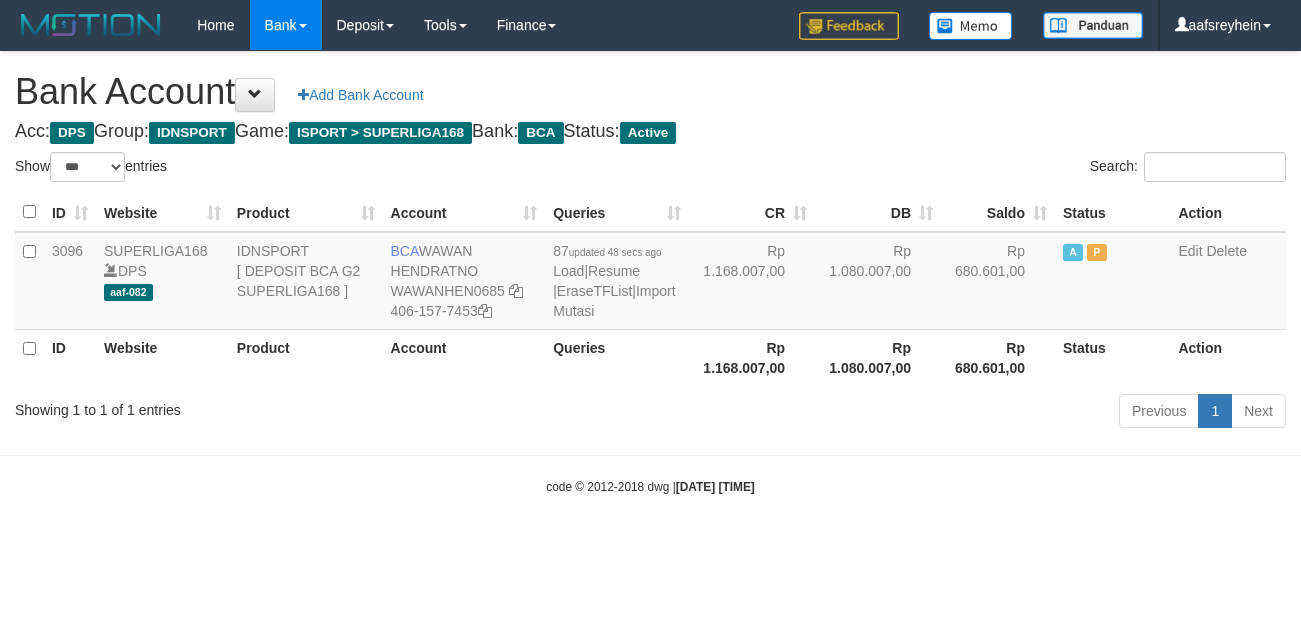scroll, scrollTop: 0, scrollLeft: 0, axis: both 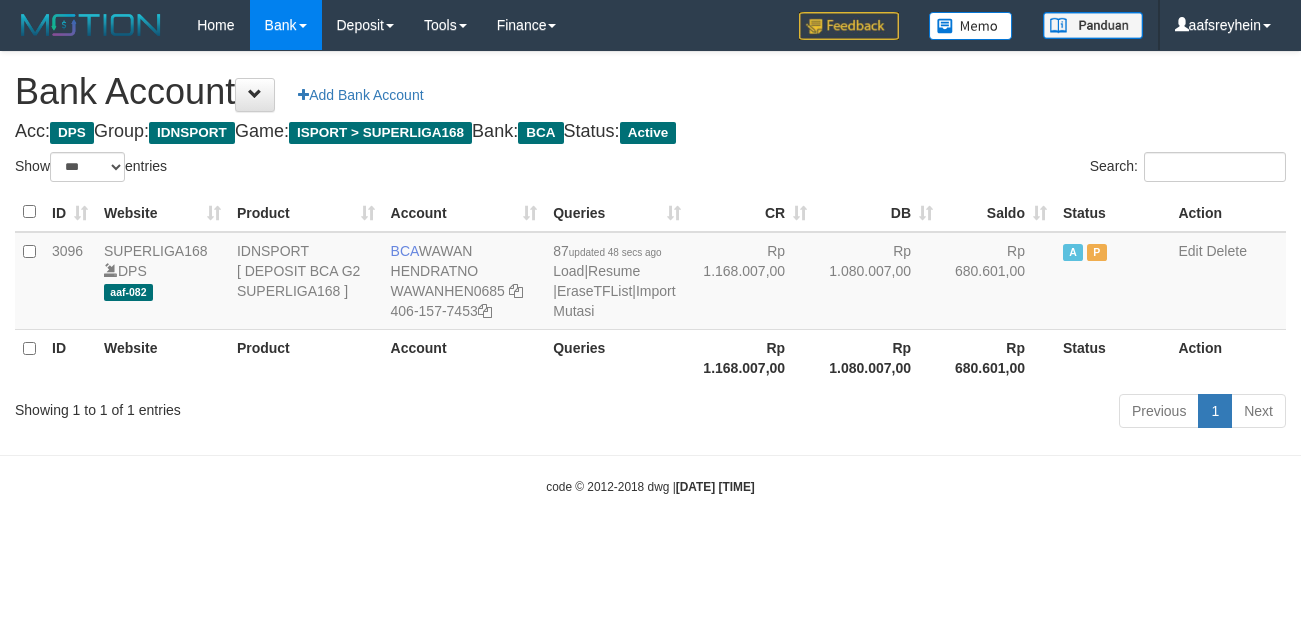 select on "***" 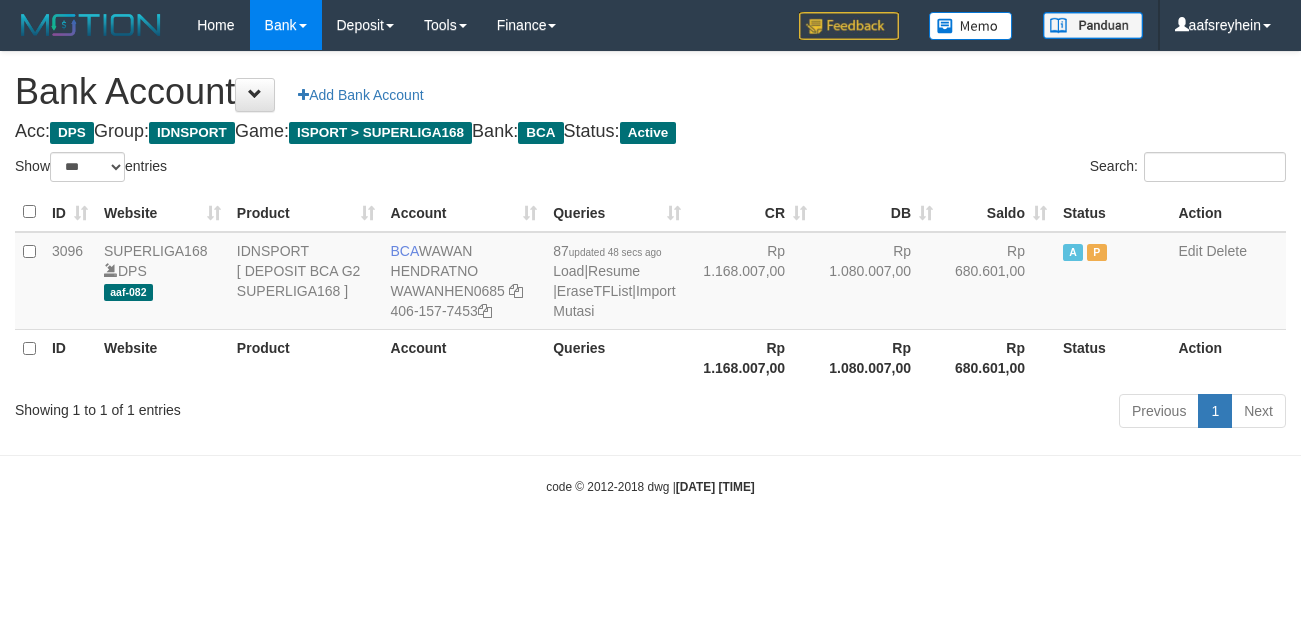 scroll, scrollTop: 0, scrollLeft: 0, axis: both 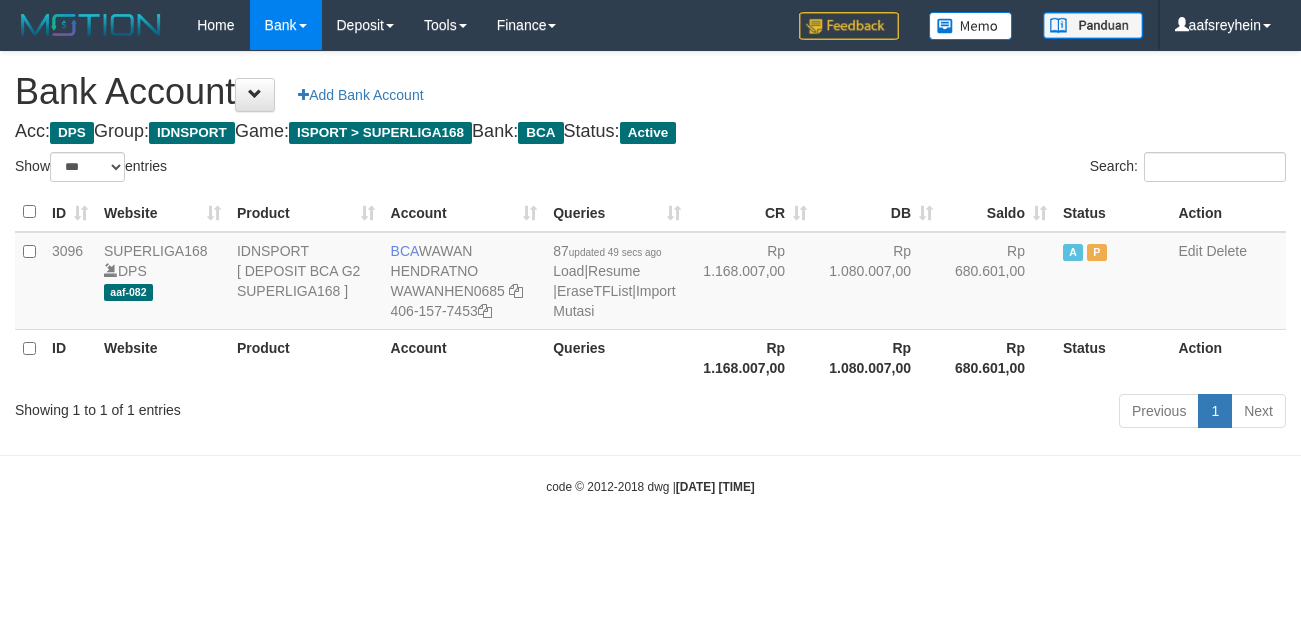 select on "***" 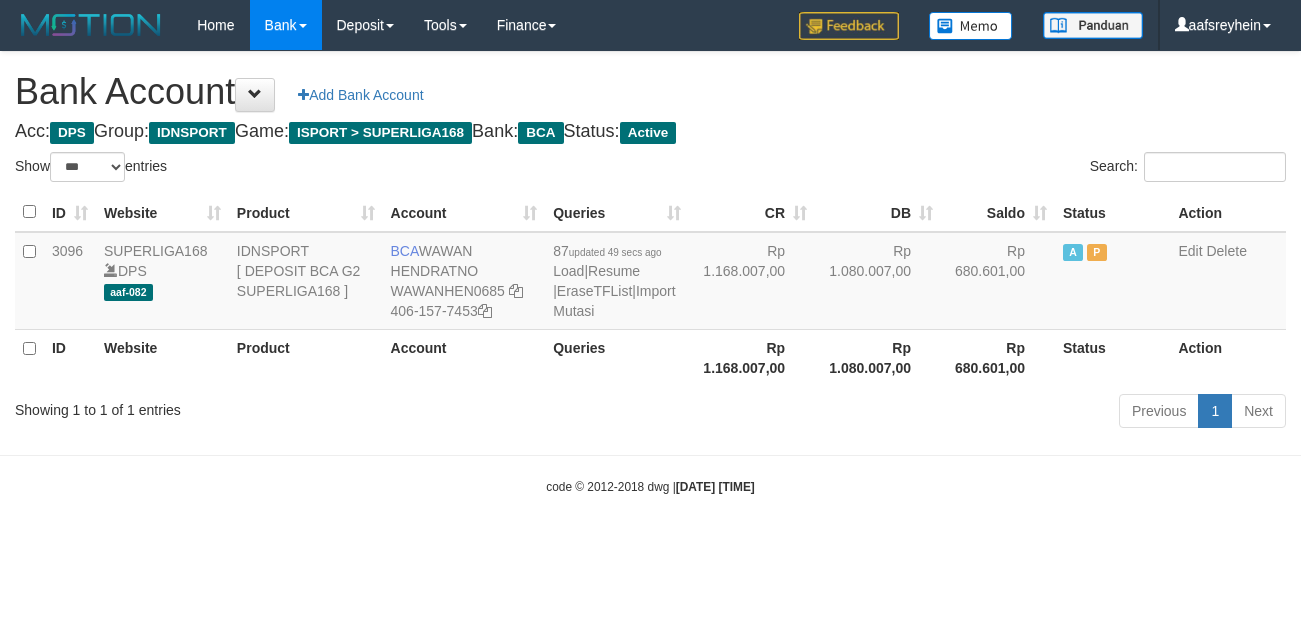 scroll, scrollTop: 0, scrollLeft: 0, axis: both 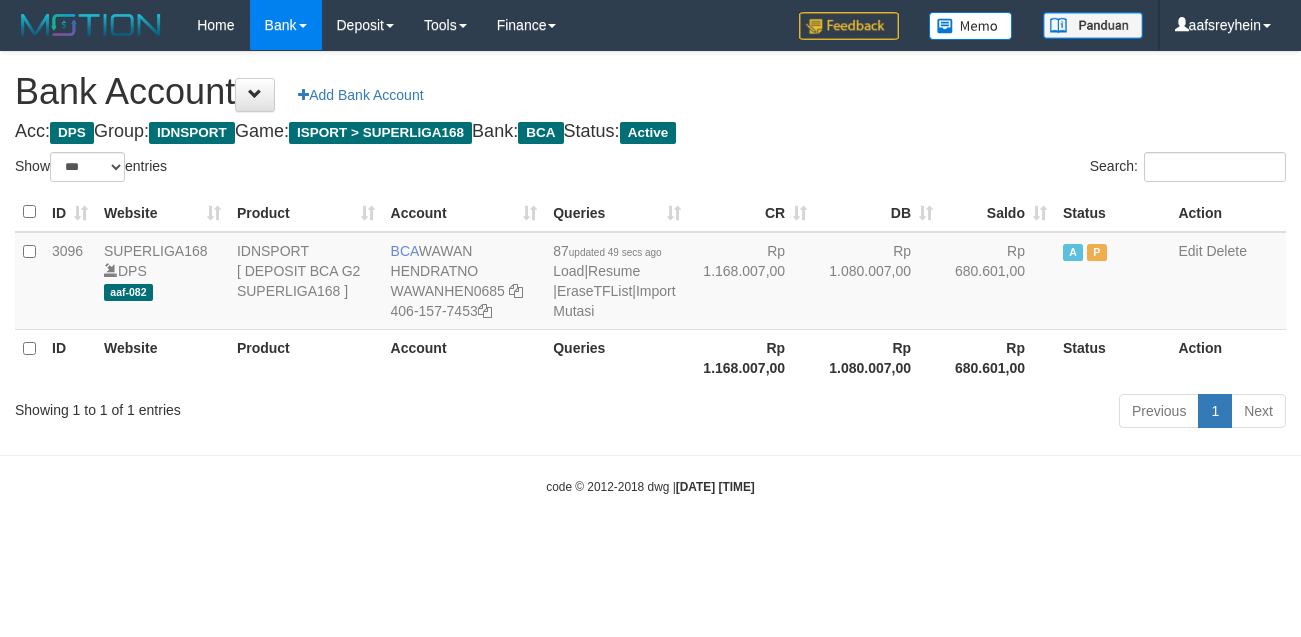 select on "***" 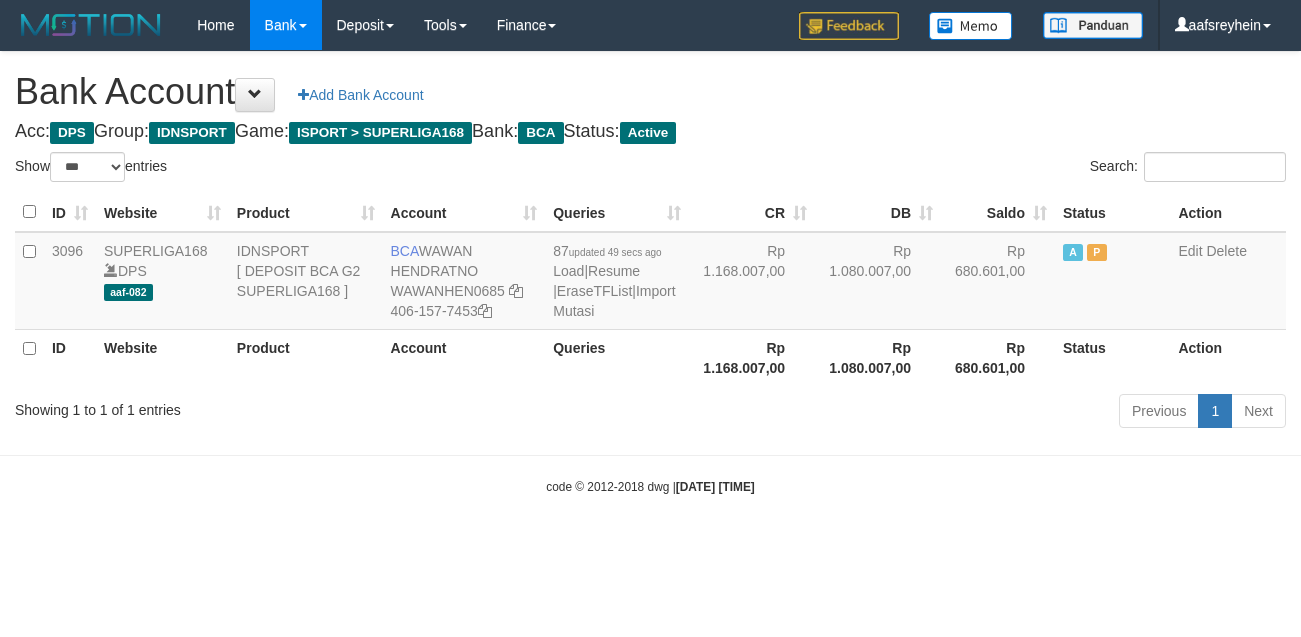 scroll, scrollTop: 0, scrollLeft: 0, axis: both 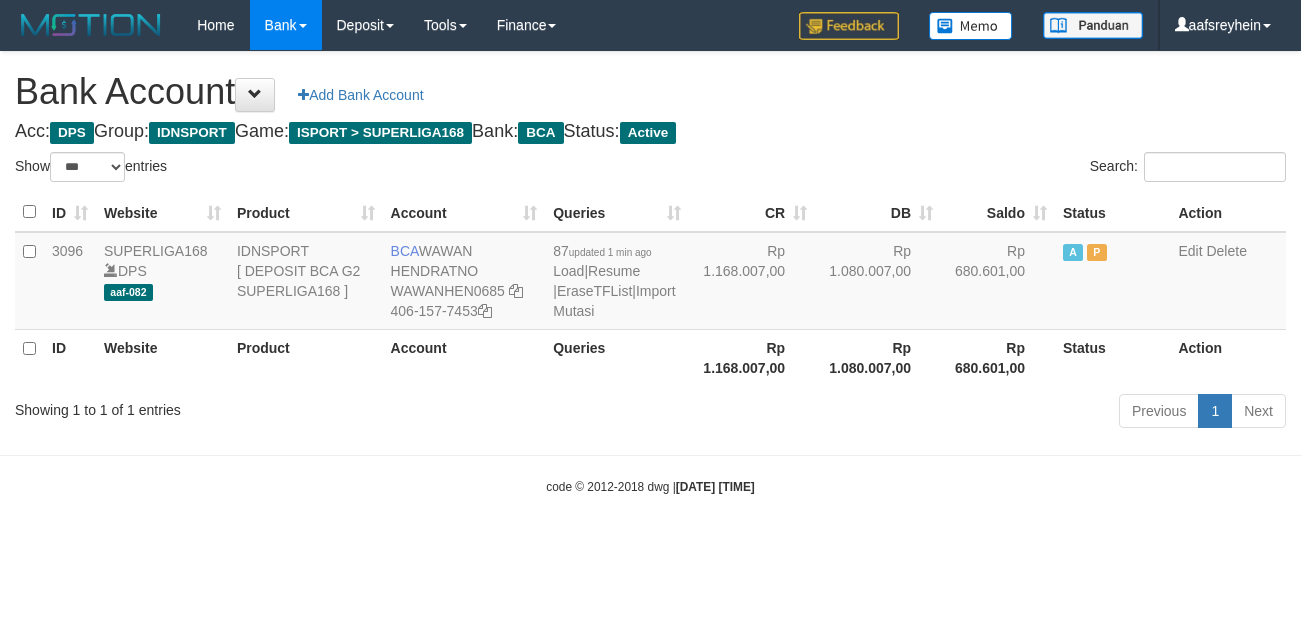 select on "***" 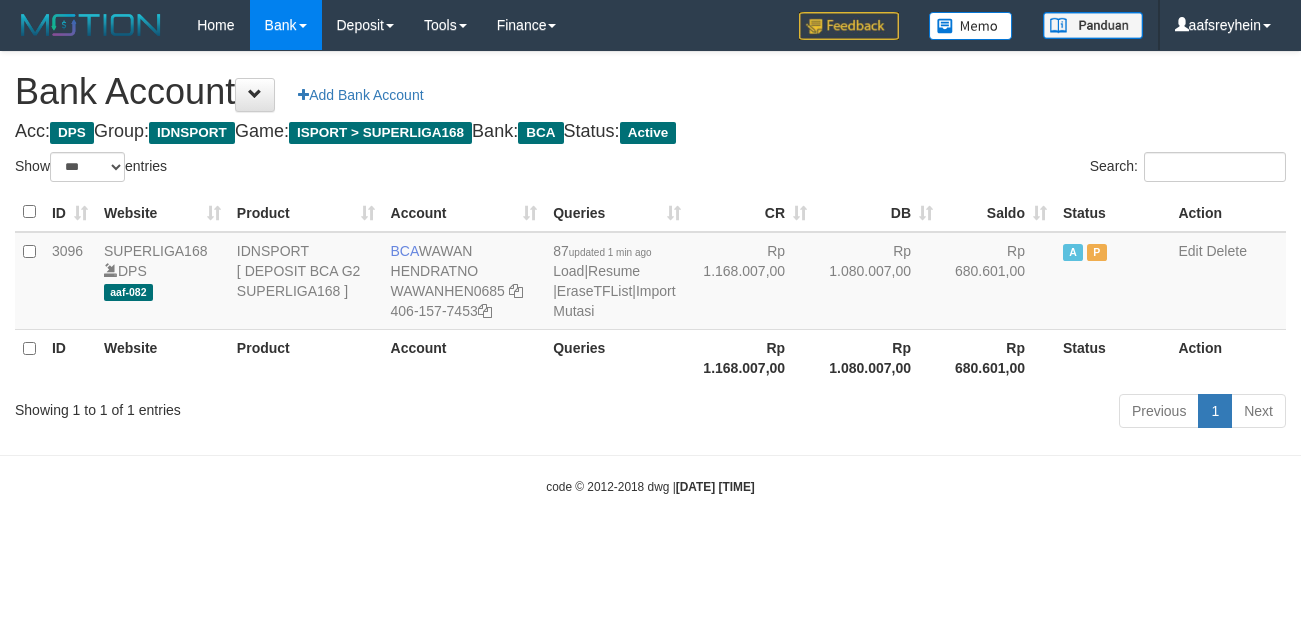 scroll, scrollTop: 0, scrollLeft: 0, axis: both 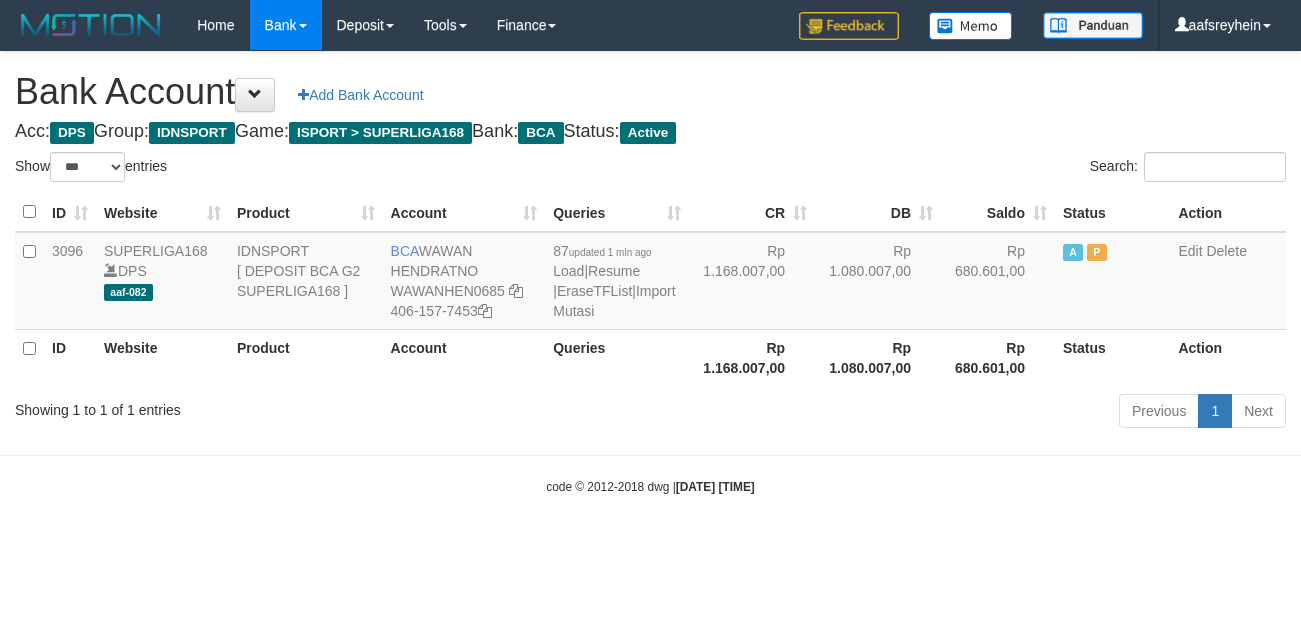 select on "***" 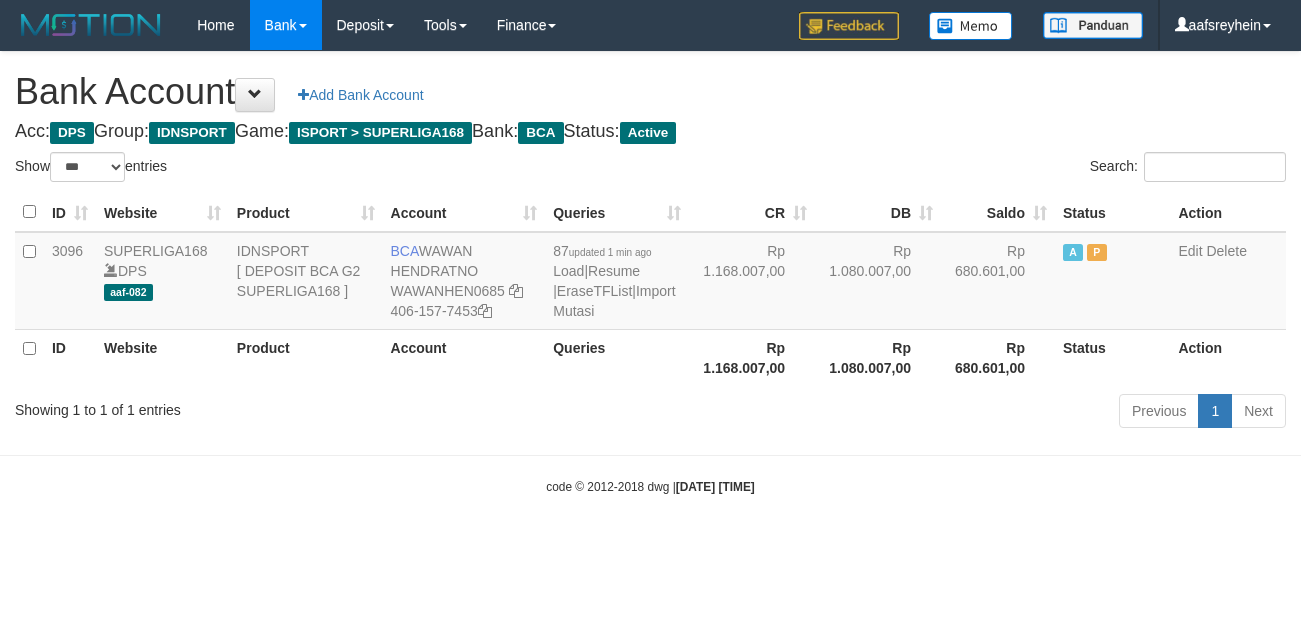 scroll, scrollTop: 0, scrollLeft: 0, axis: both 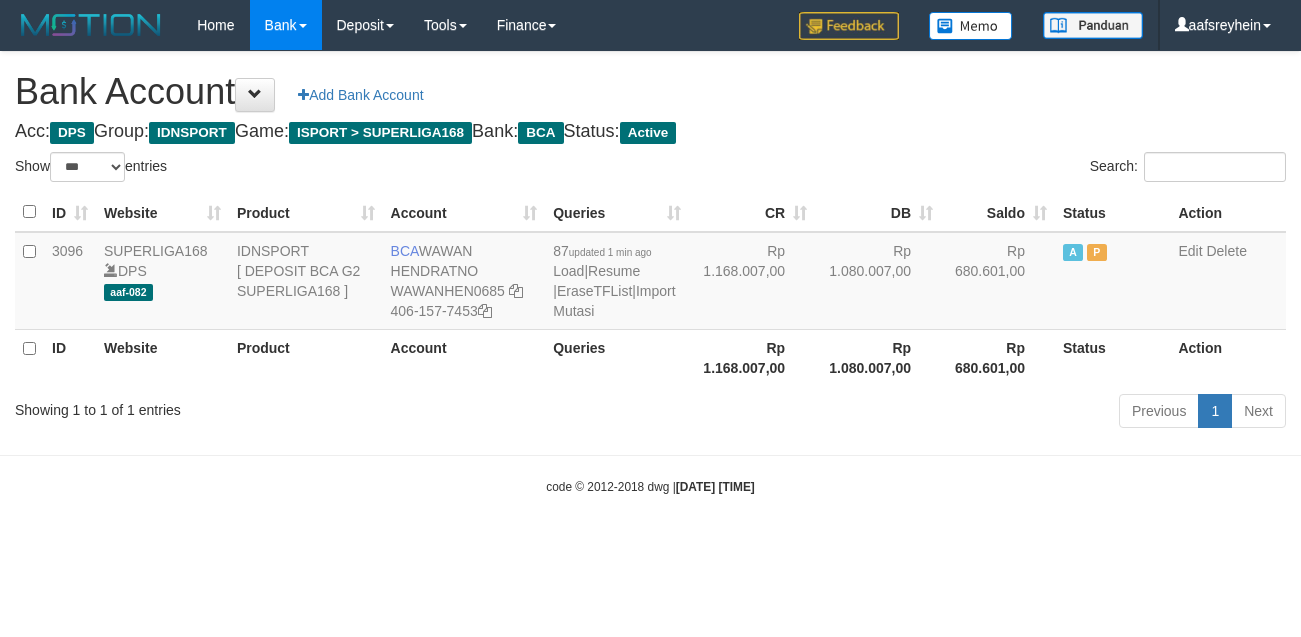 select on "***" 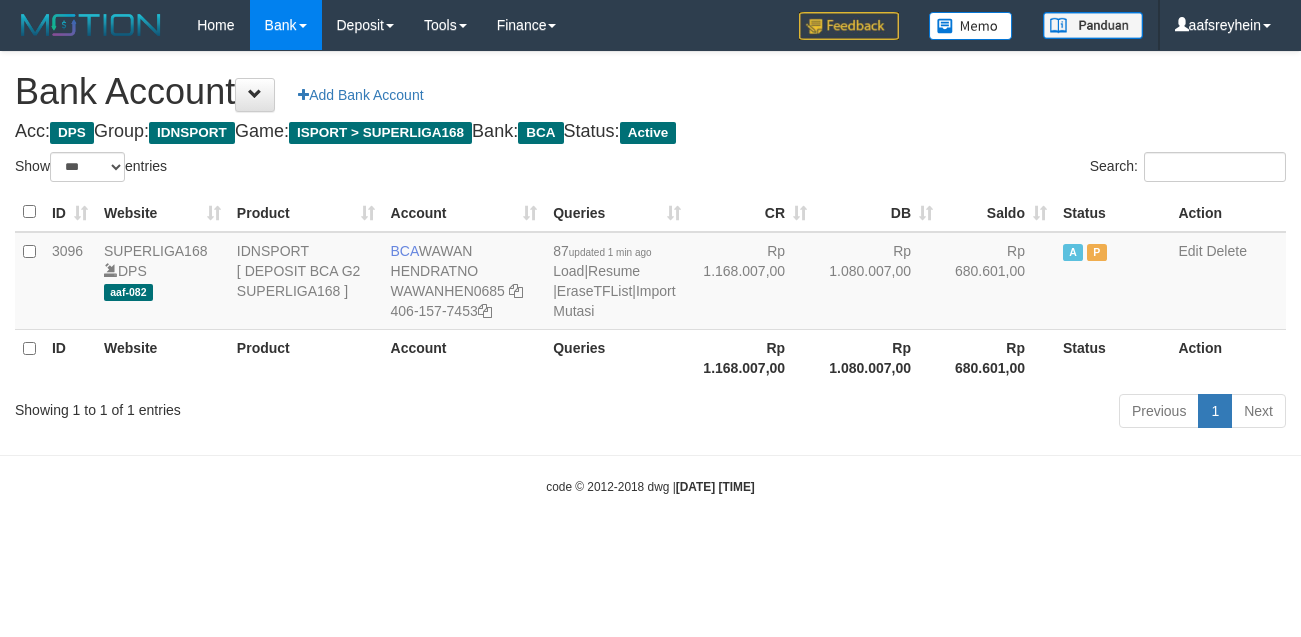 scroll, scrollTop: 0, scrollLeft: 0, axis: both 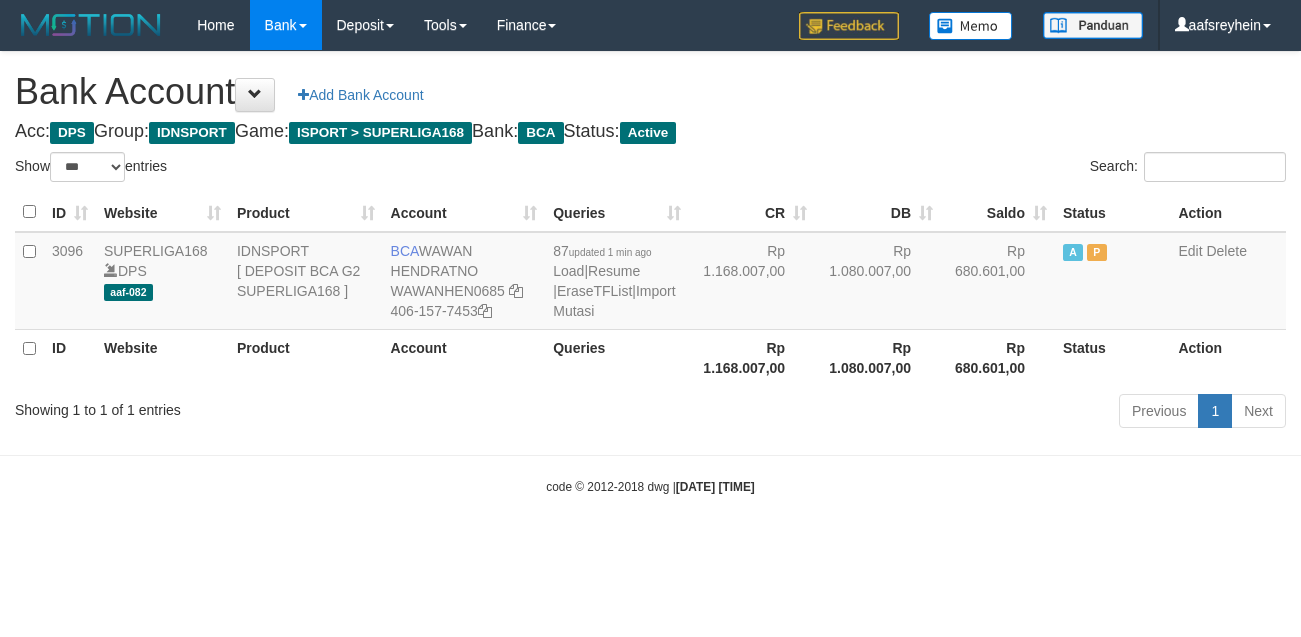 select on "***" 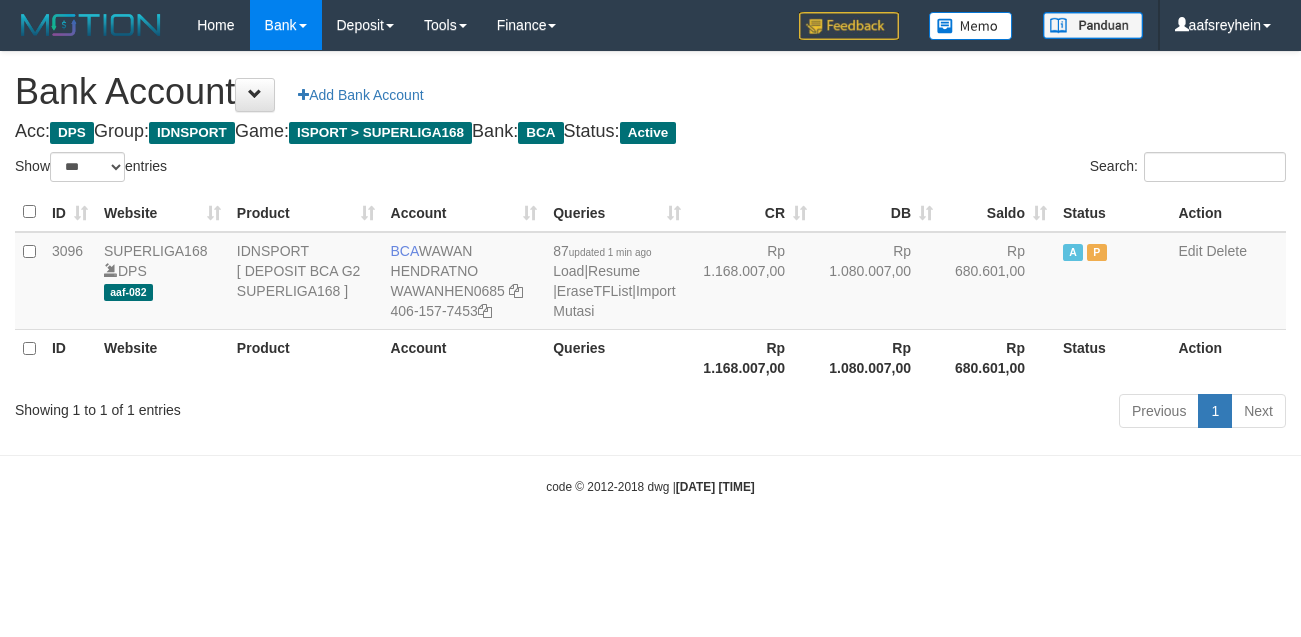 scroll, scrollTop: 0, scrollLeft: 0, axis: both 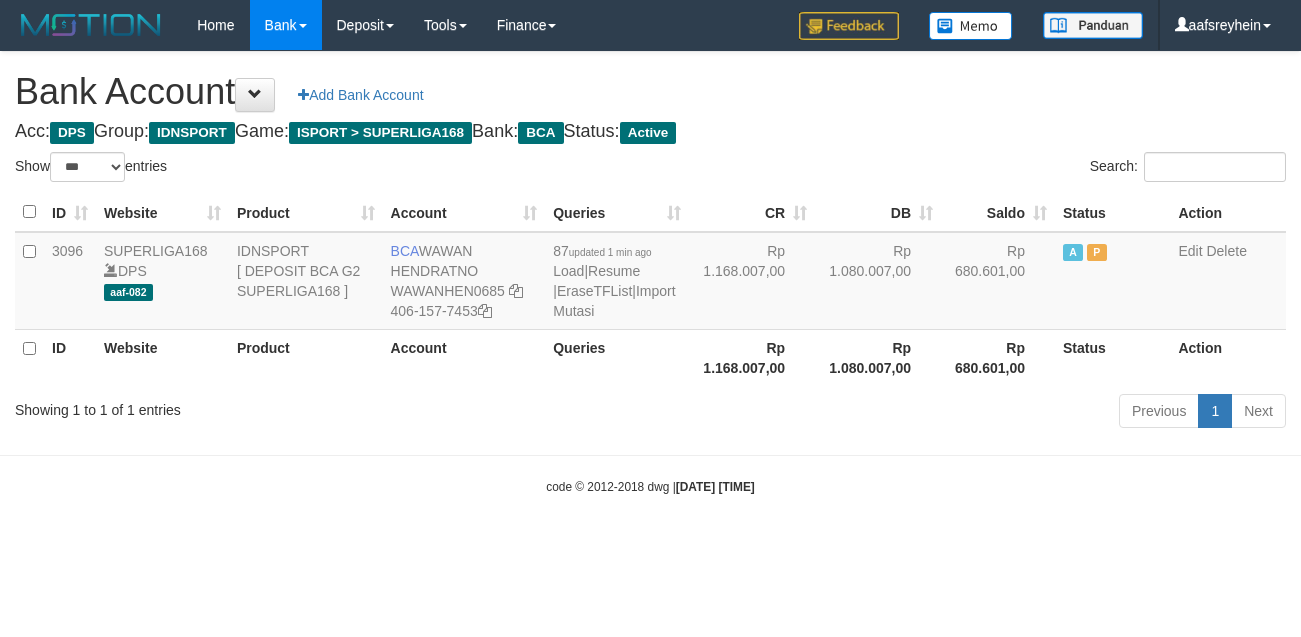 select on "***" 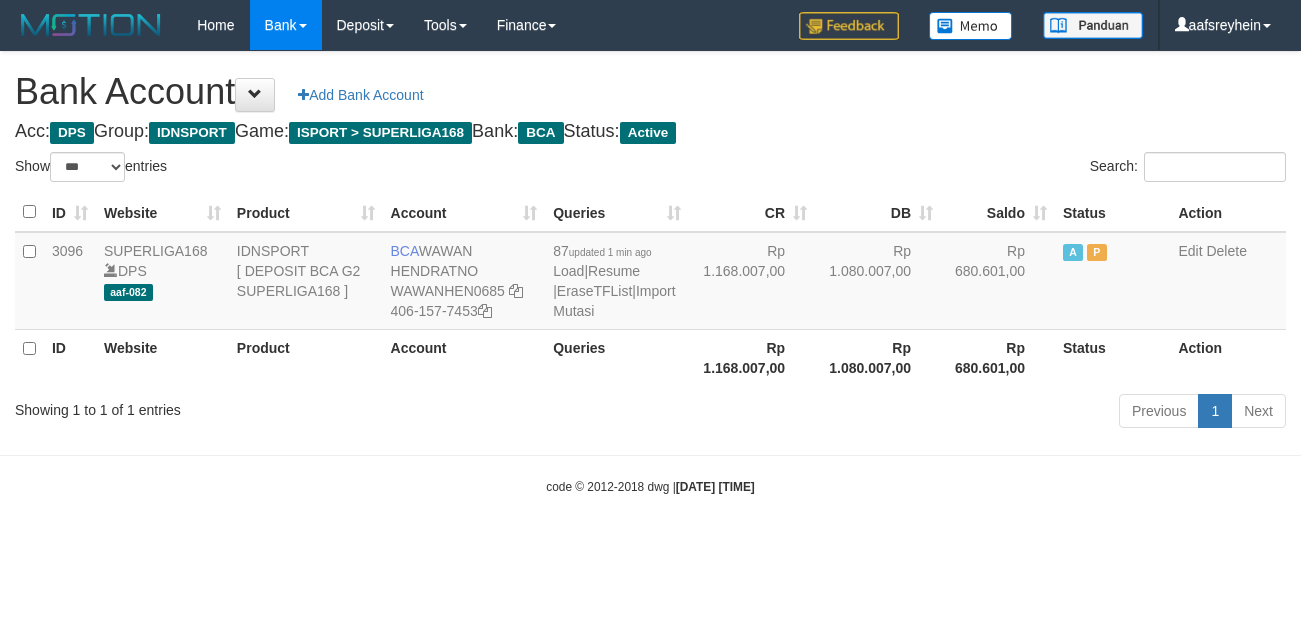 scroll, scrollTop: 0, scrollLeft: 0, axis: both 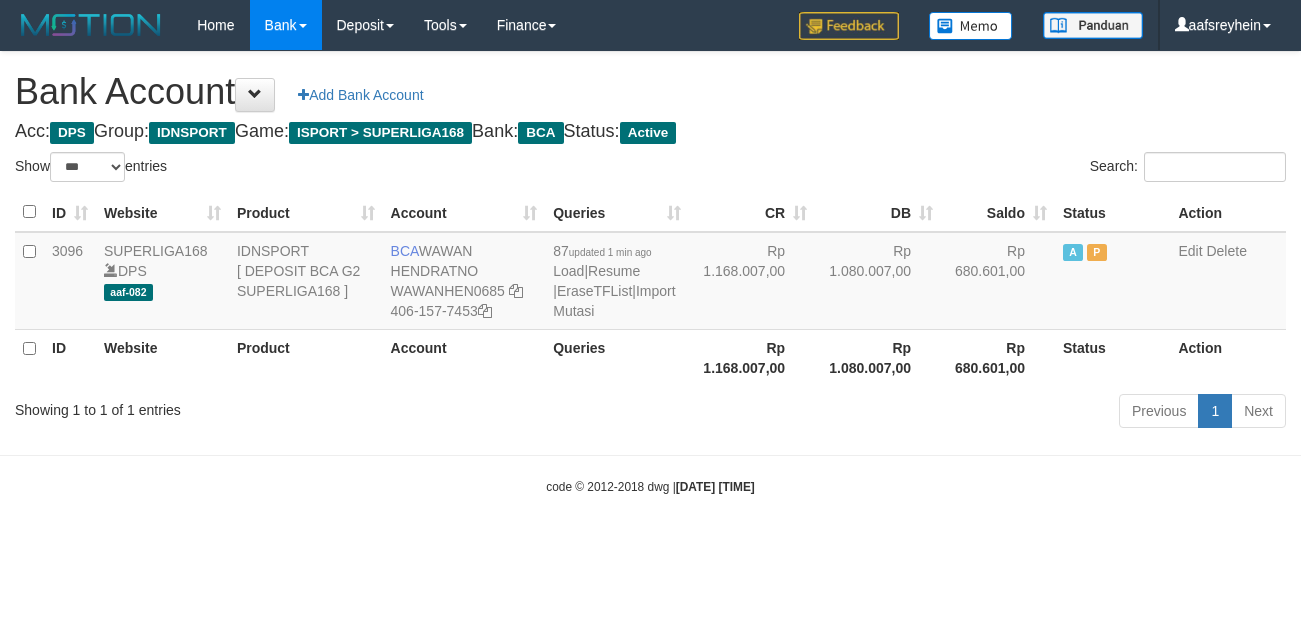 select on "***" 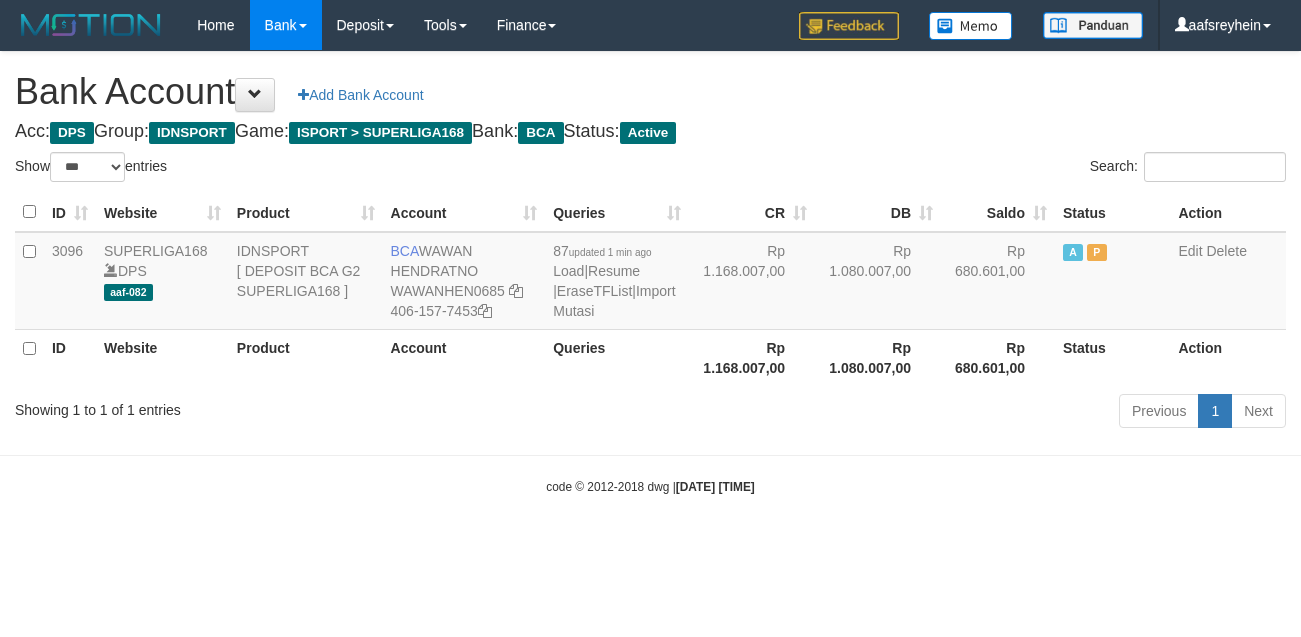 scroll, scrollTop: 0, scrollLeft: 0, axis: both 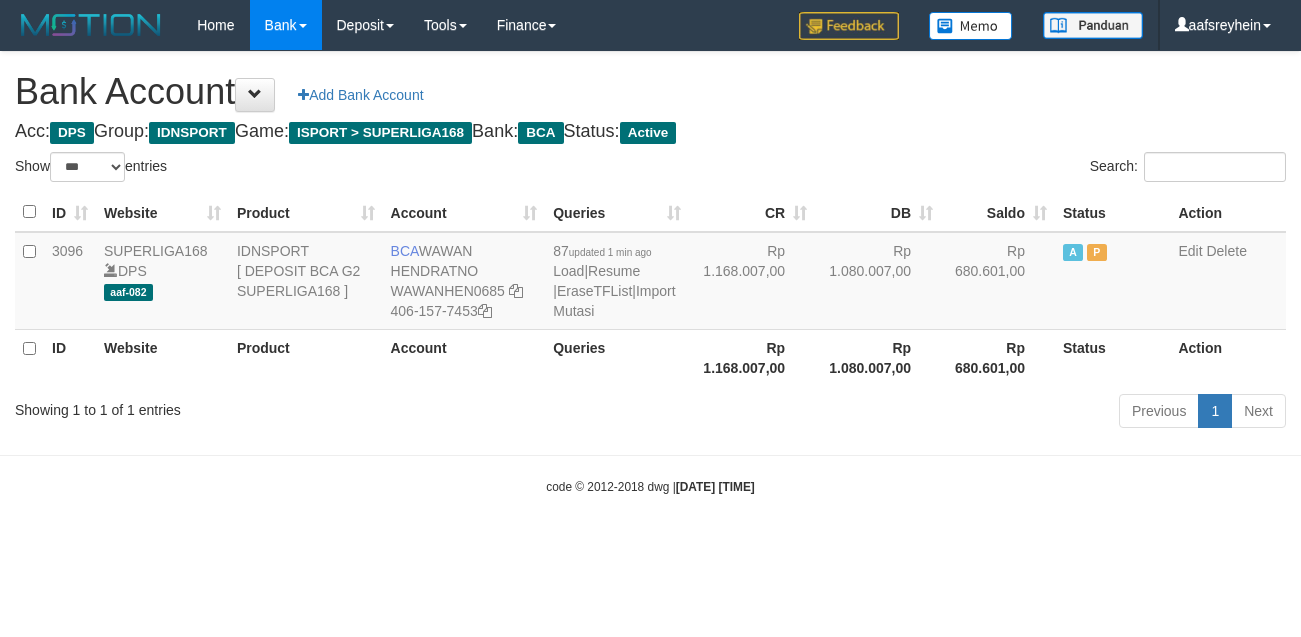 select on "***" 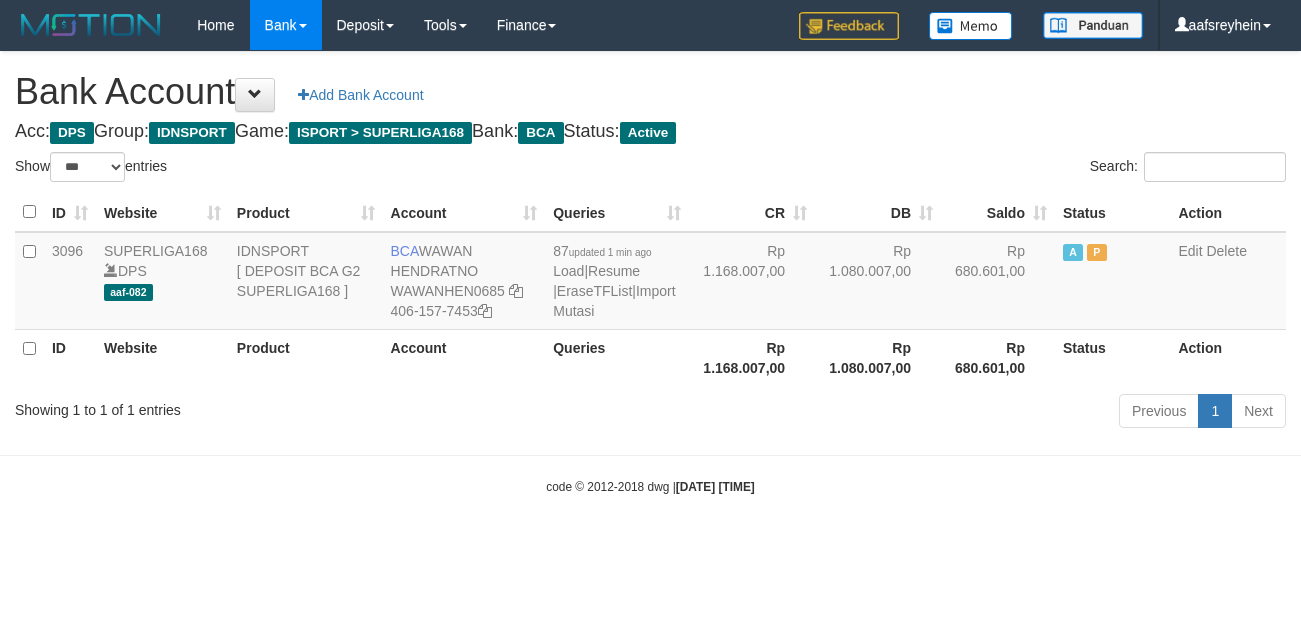 scroll, scrollTop: 0, scrollLeft: 0, axis: both 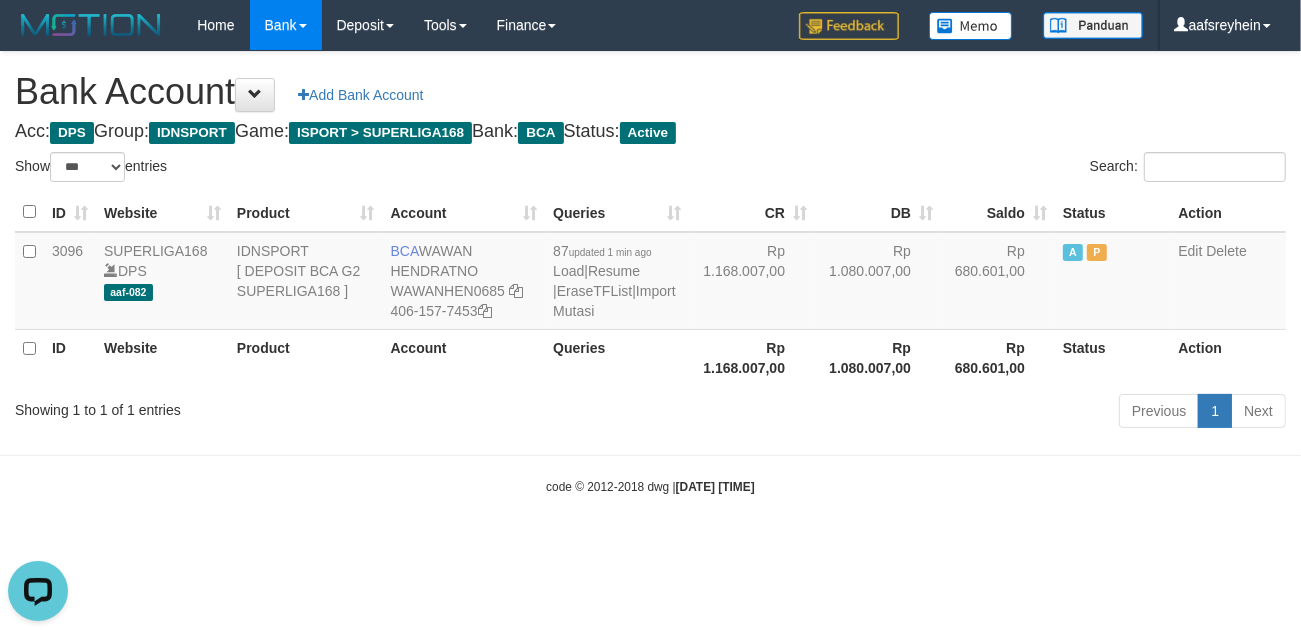 click on "Toggle navigation
Home
Bank
Account List
Load
By Website
Group
[ISPORT]													SUPERLIGA168
By Load Group (DPS)
-" at bounding box center [650, 273] 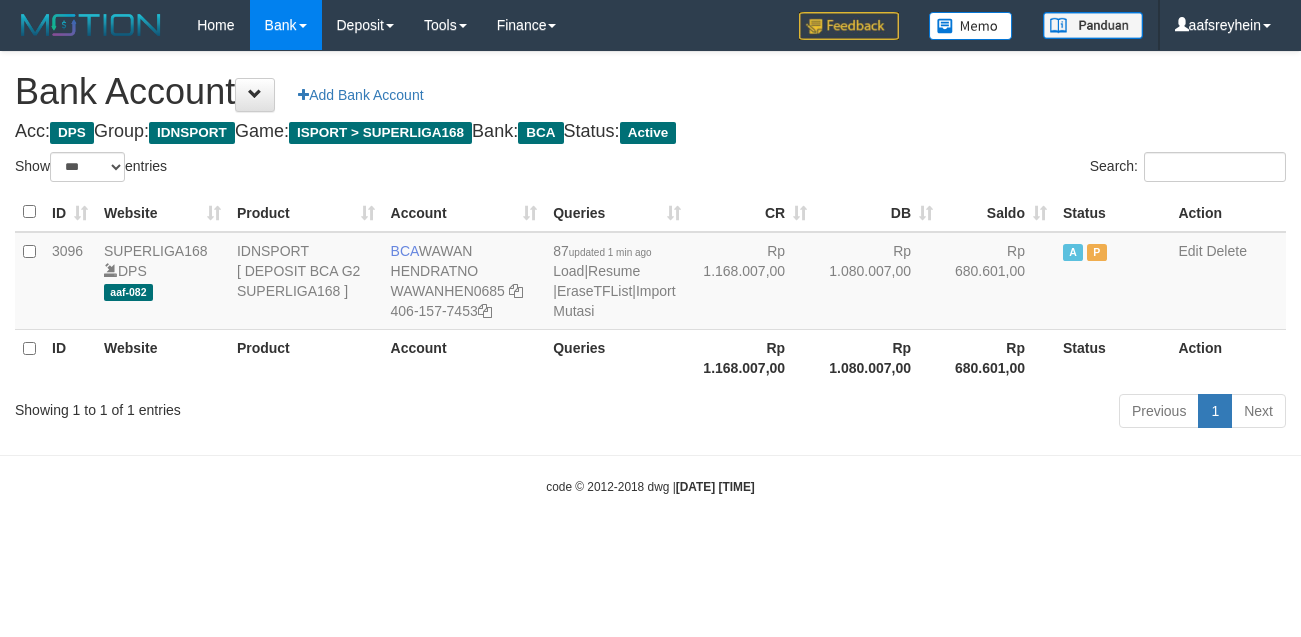 select on "***" 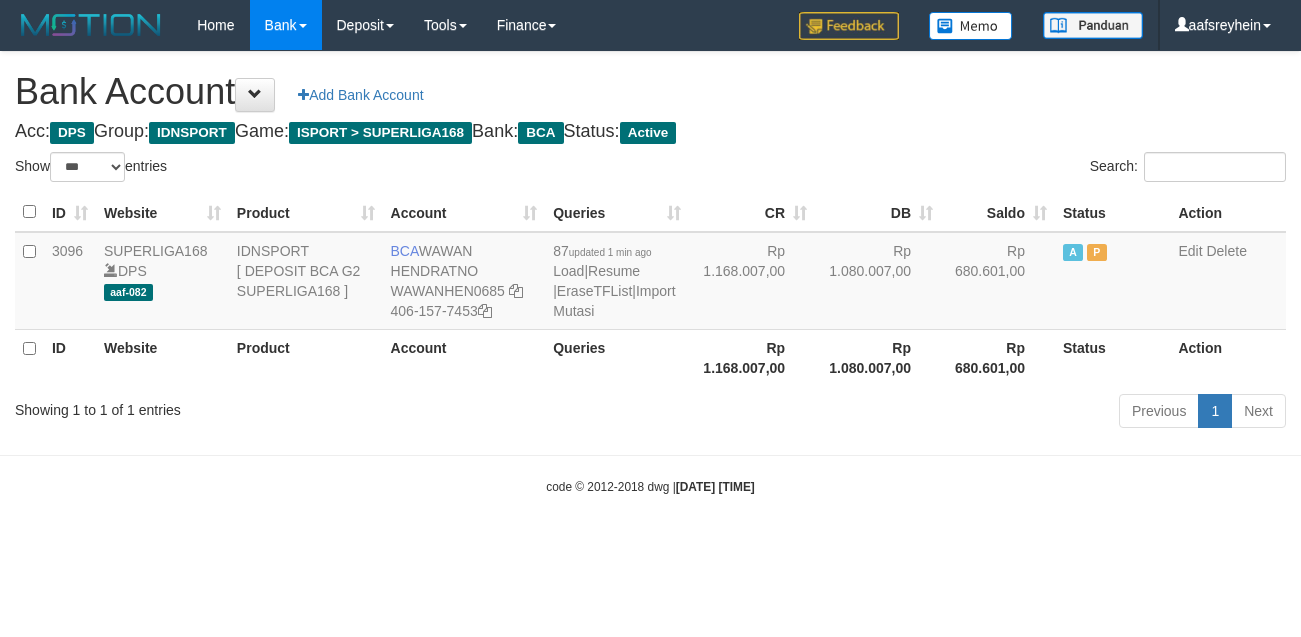 scroll, scrollTop: 0, scrollLeft: 0, axis: both 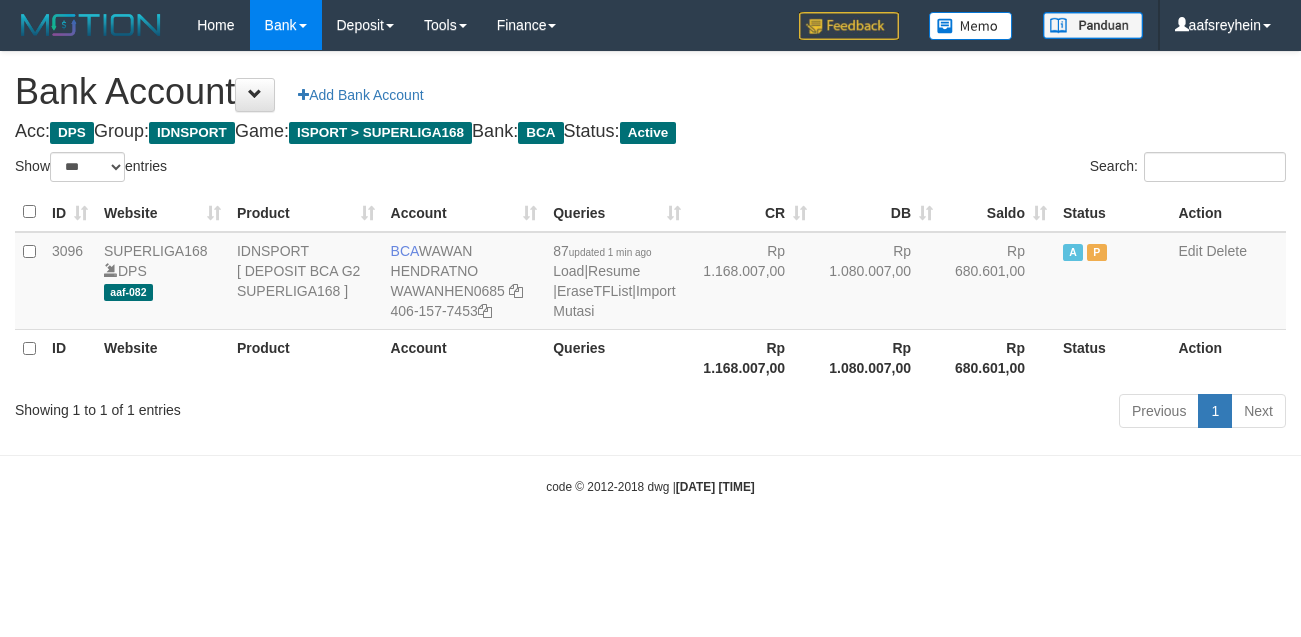 select on "***" 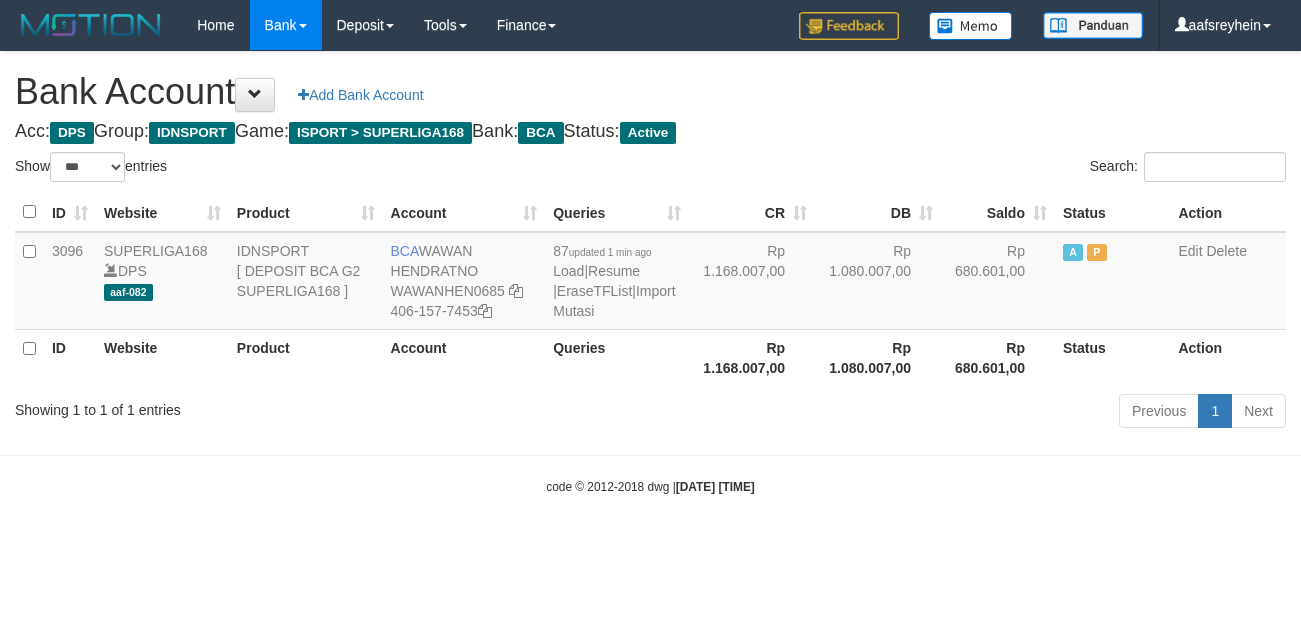 scroll, scrollTop: 0, scrollLeft: 0, axis: both 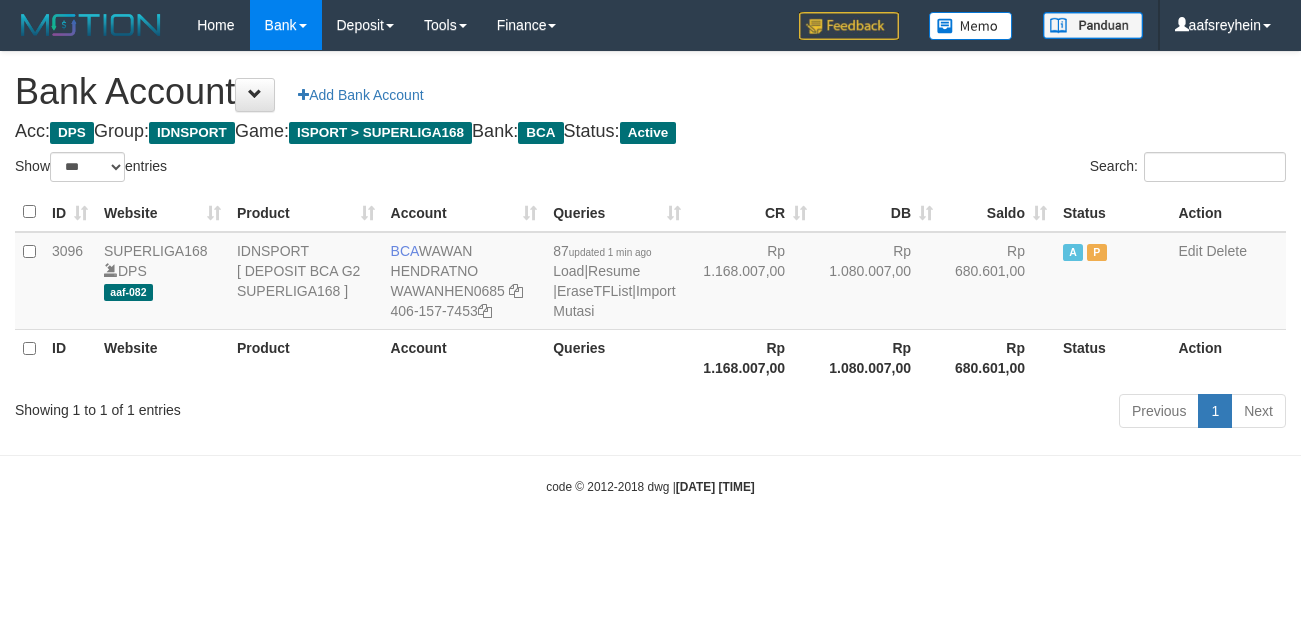select on "***" 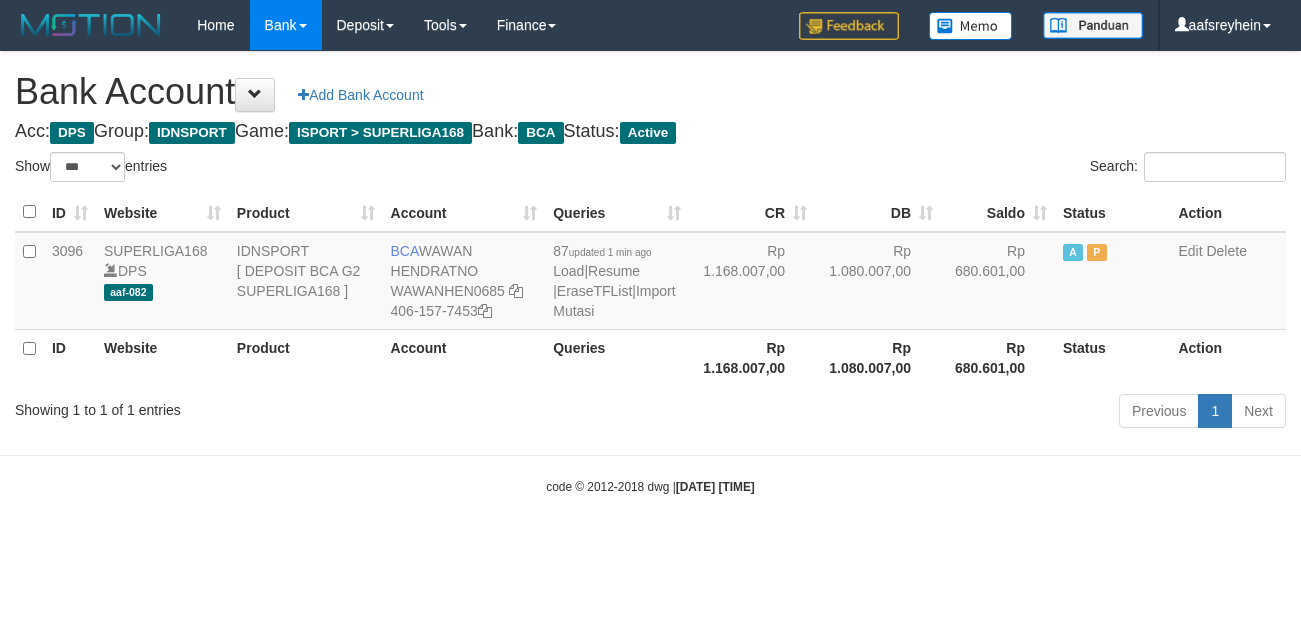 scroll, scrollTop: 0, scrollLeft: 0, axis: both 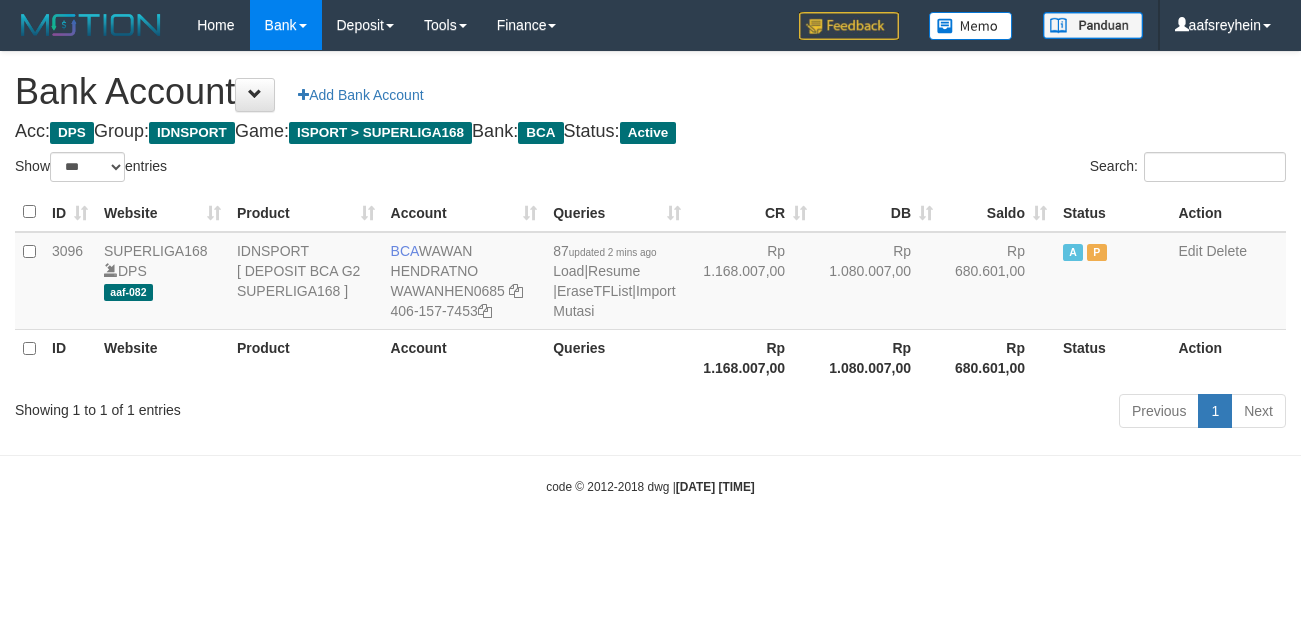 select on "***" 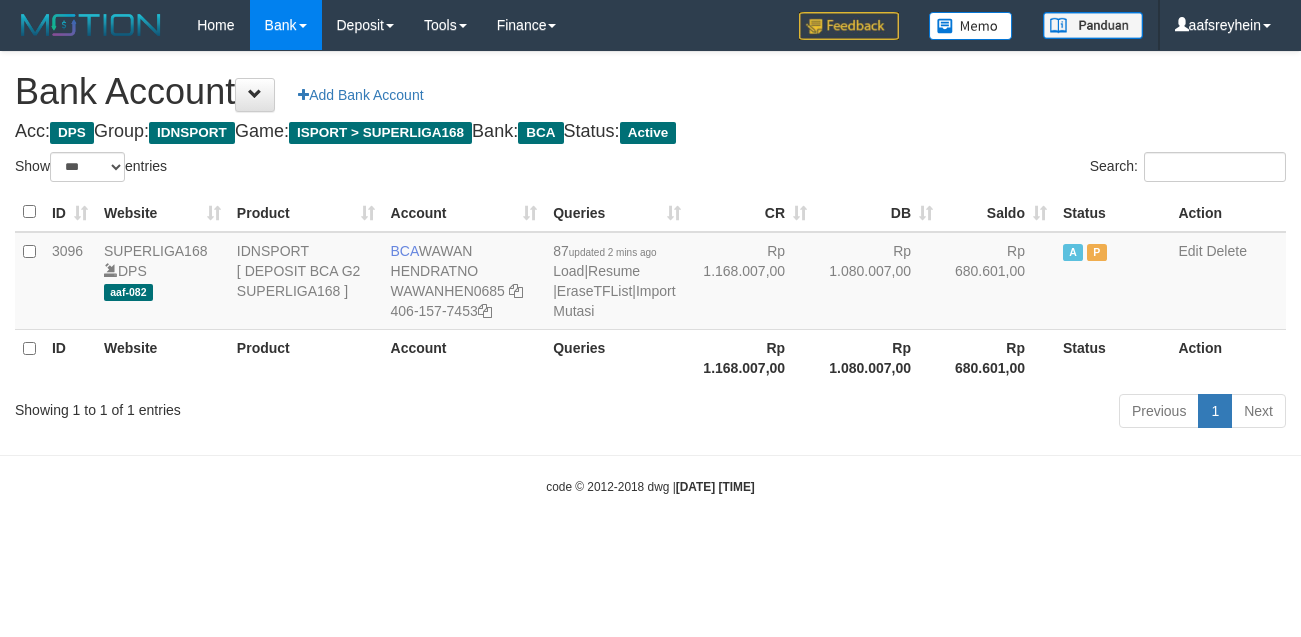 scroll, scrollTop: 0, scrollLeft: 0, axis: both 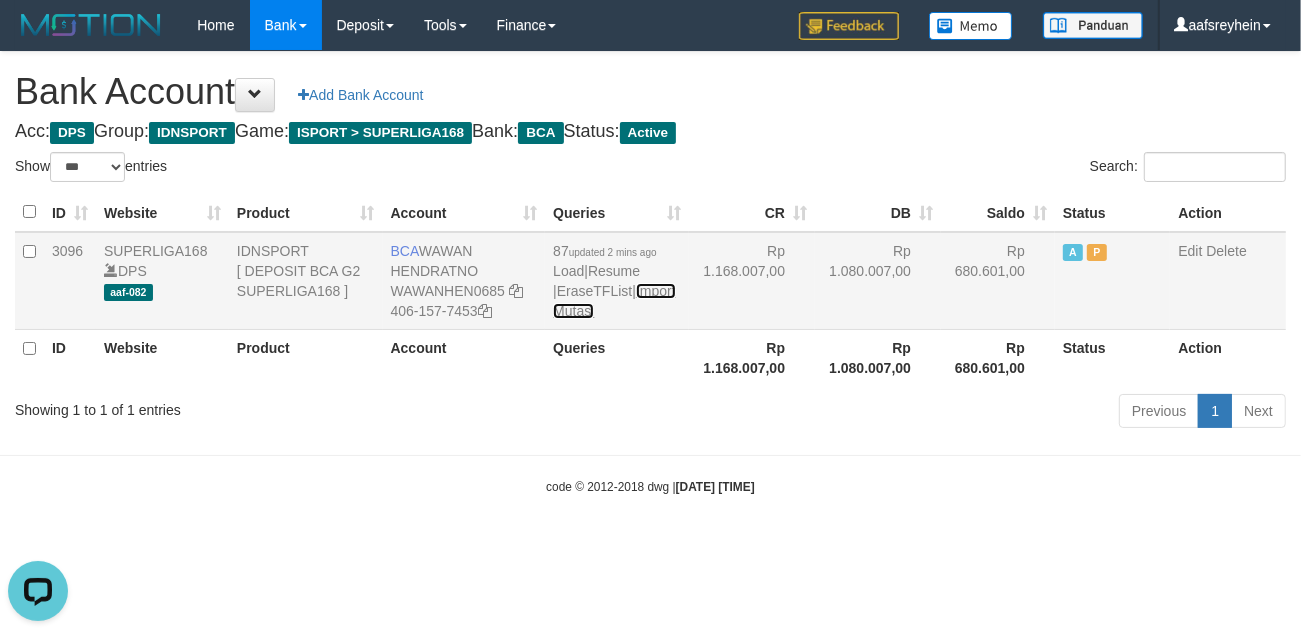click on "Import Mutasi" at bounding box center [614, 301] 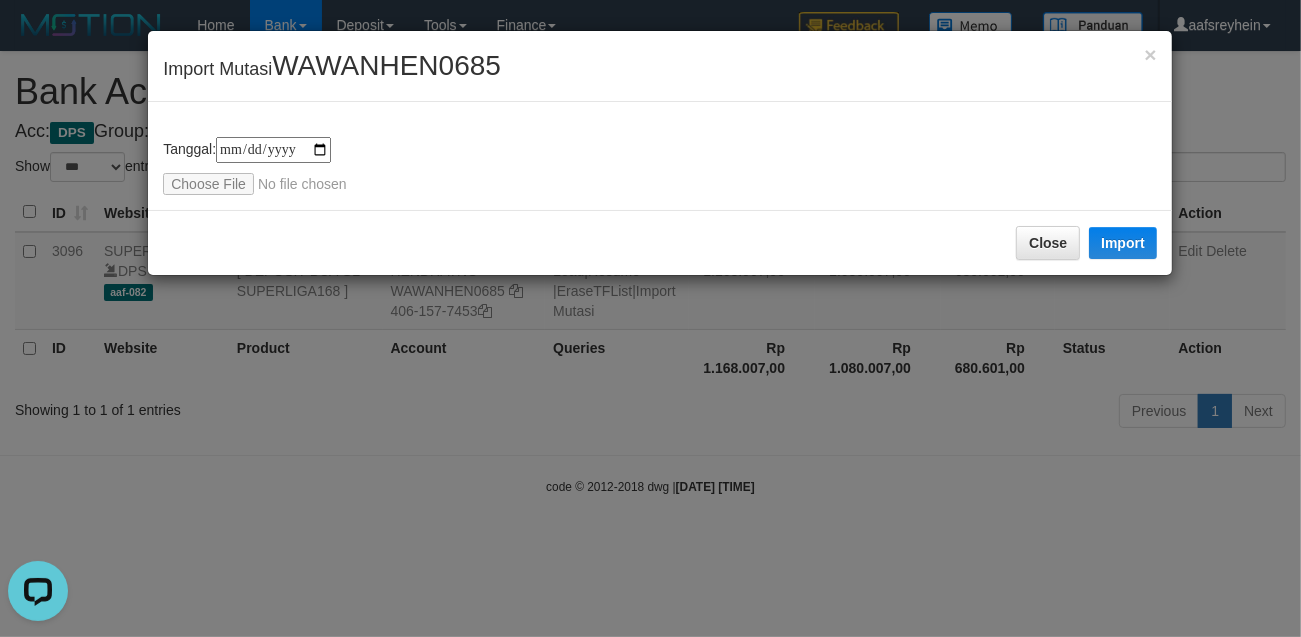 type on "**********" 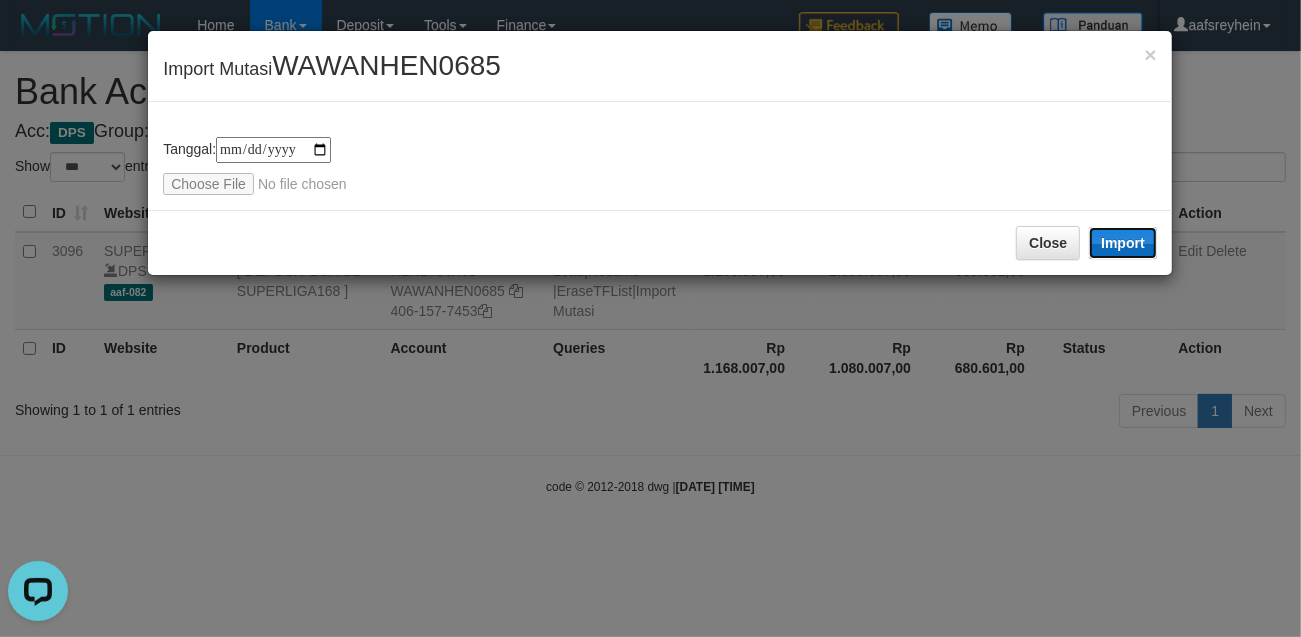 click on "Import" at bounding box center (1123, 243) 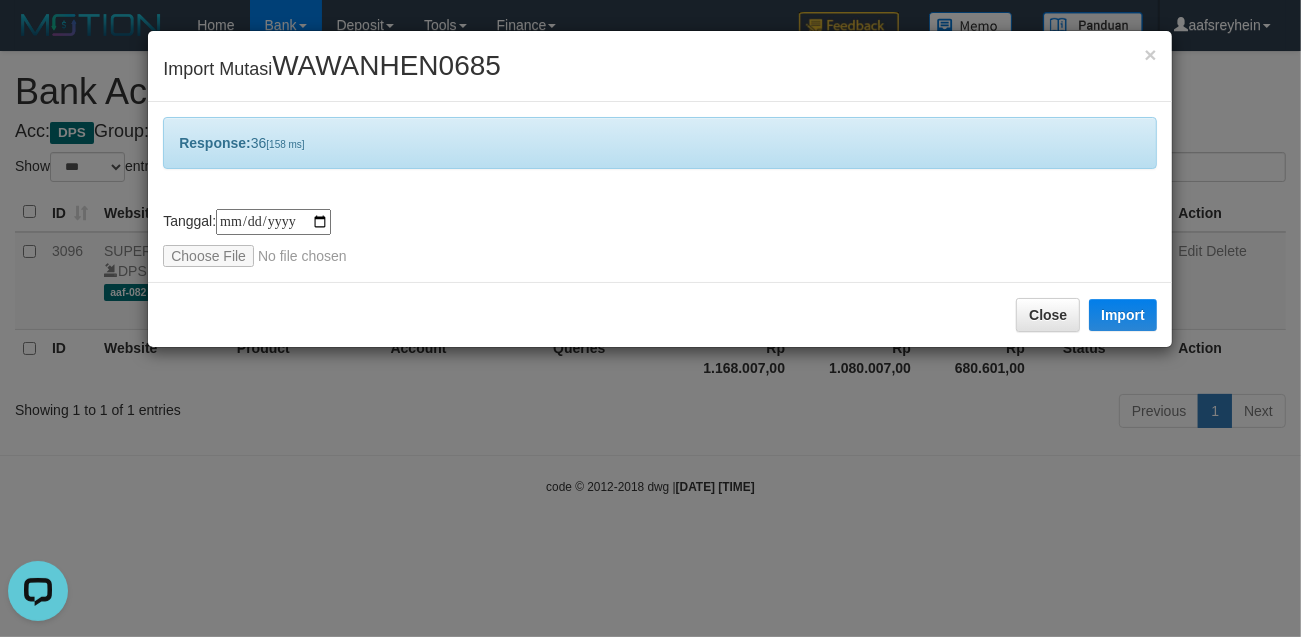 click on "×
Import Mutasi  [USERNAME]
Response:  36  [158 ms]
tanggal transaksi debet kredit saldo 1 2 3 4 5 6 7 8 9 10 11 12 13 14 15 16 17 18 19 20 21   tanggal transaksi debet kredit saldo   1 2 3 4 5 6 7 8 9 10 11 12 13 14 15 16 17 18 19 20 21
Tanggal:  [DATE]
Close
Import" at bounding box center [650, 318] 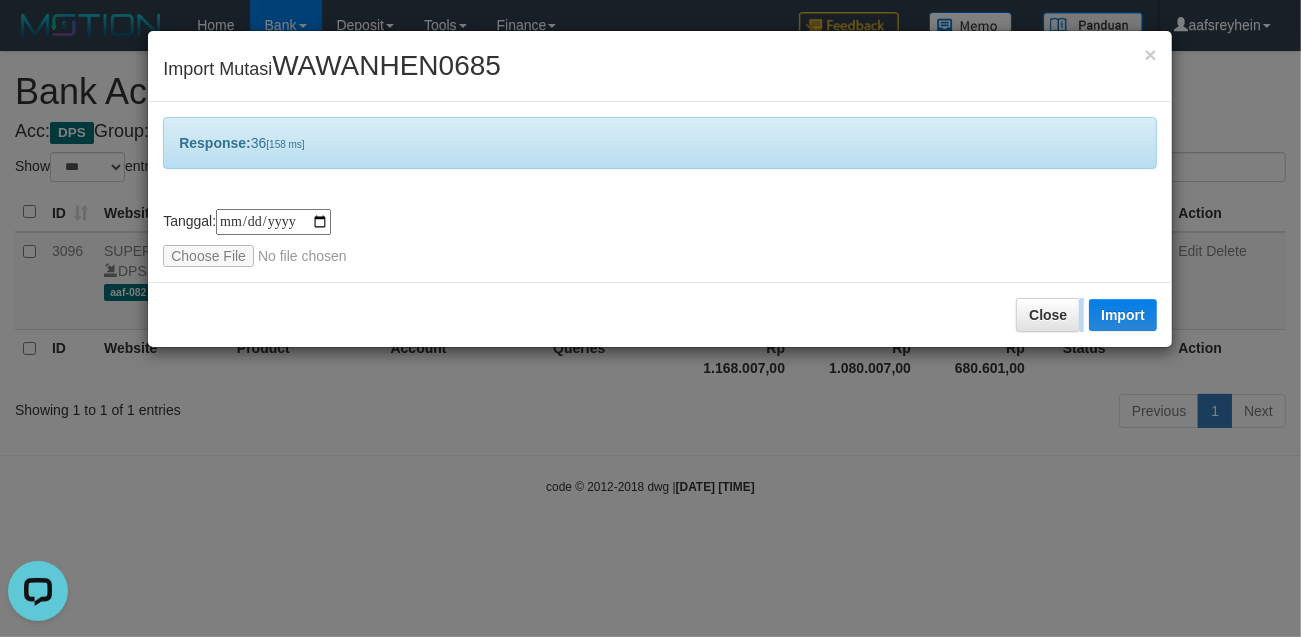 click on "×
Import Mutasi  [USERNAME]
Response:  36  [158 ms]
tanggal transaksi debet kredit saldo 1 2 3 4 5 6 7 8 9 10 11 12 13 14 15 16 17 18 19 20 21   tanggal transaksi debet kredit saldo   1 2 3 4 5 6 7 8 9 10 11 12 13 14 15 16 17 18 19 20 21
Tanggal:  [DATE]
Close
Import" at bounding box center (650, 318) 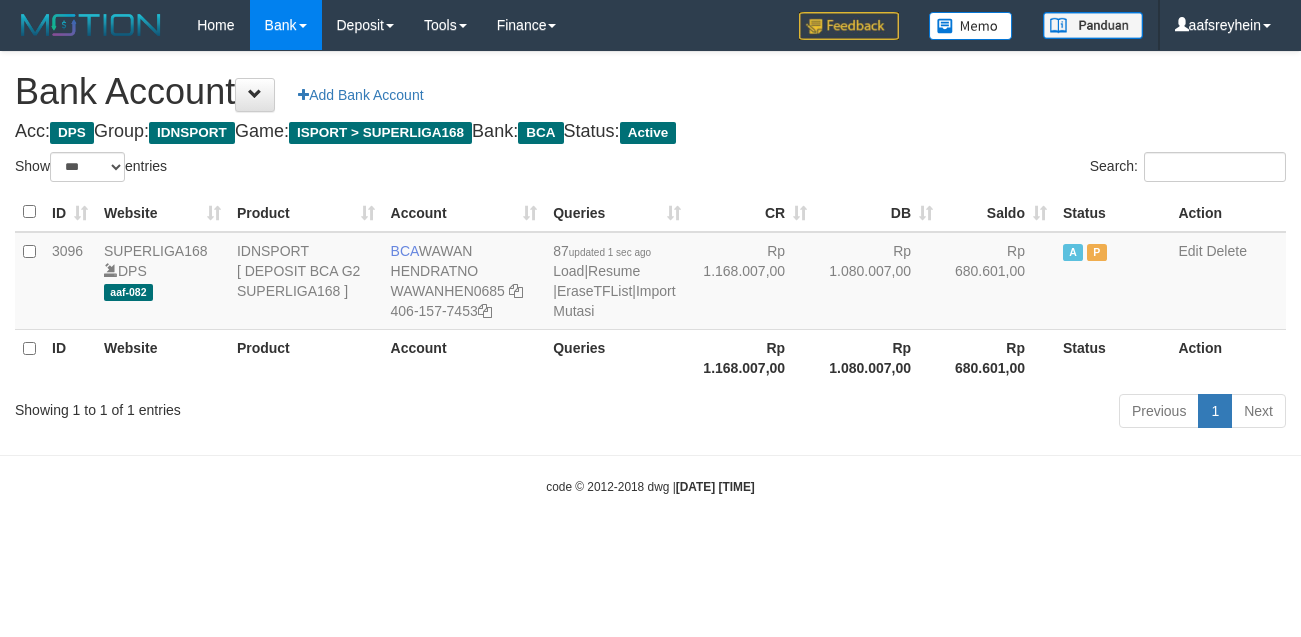 select on "***" 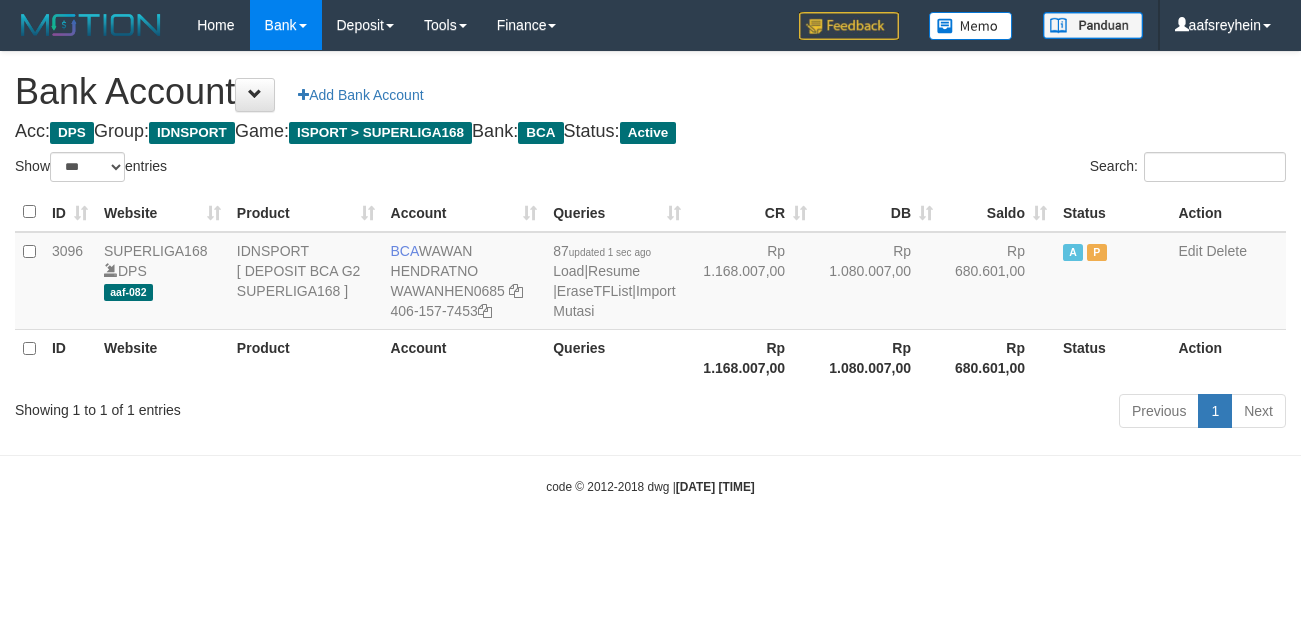 scroll, scrollTop: 0, scrollLeft: 0, axis: both 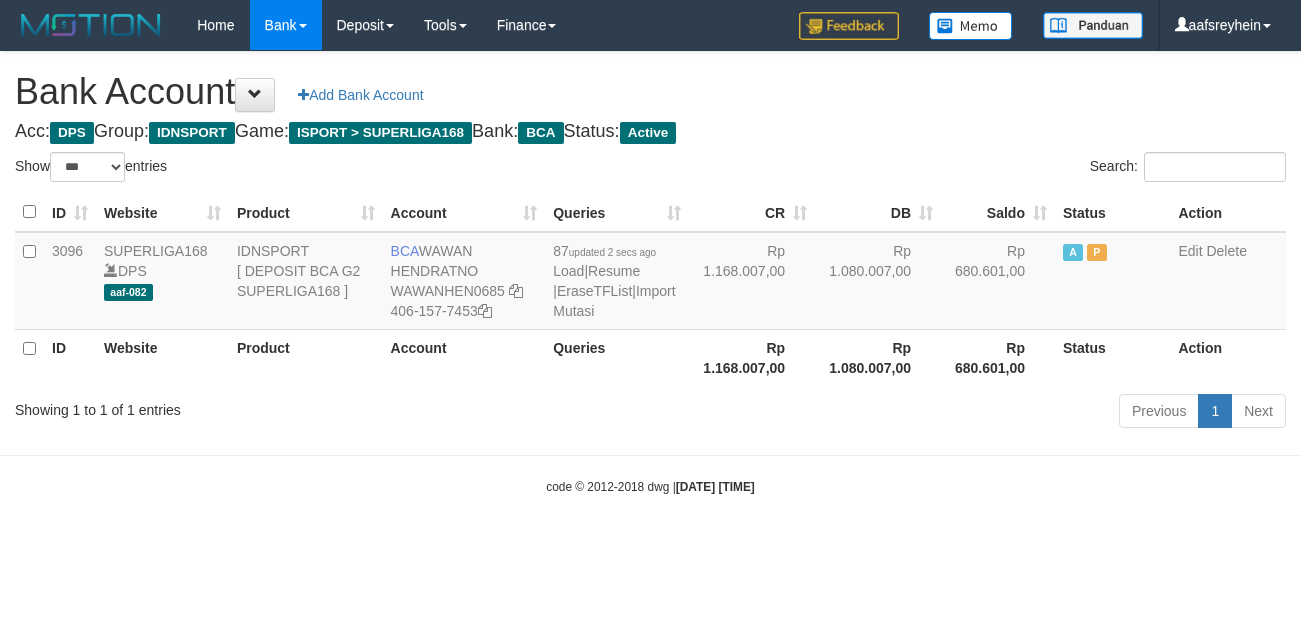 select on "***" 